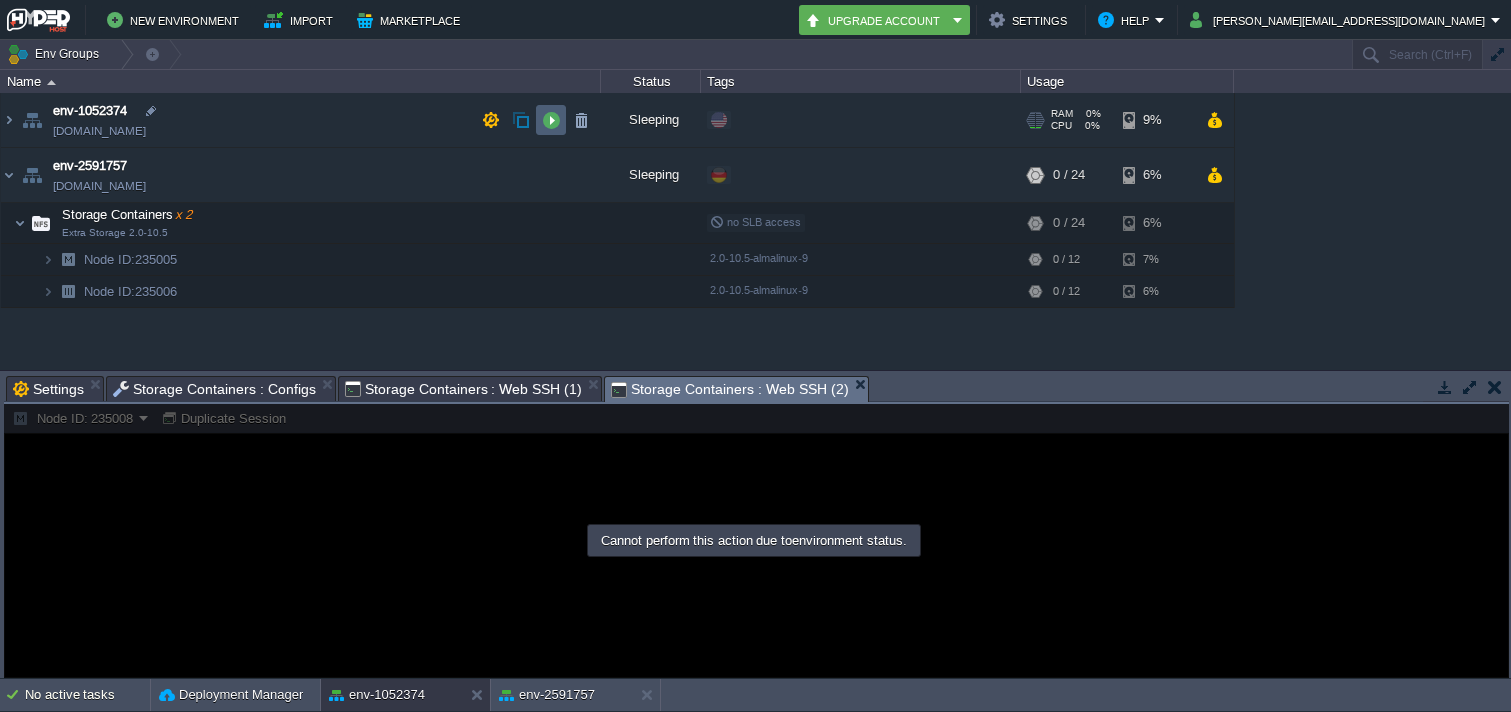 scroll, scrollTop: 0, scrollLeft: 0, axis: both 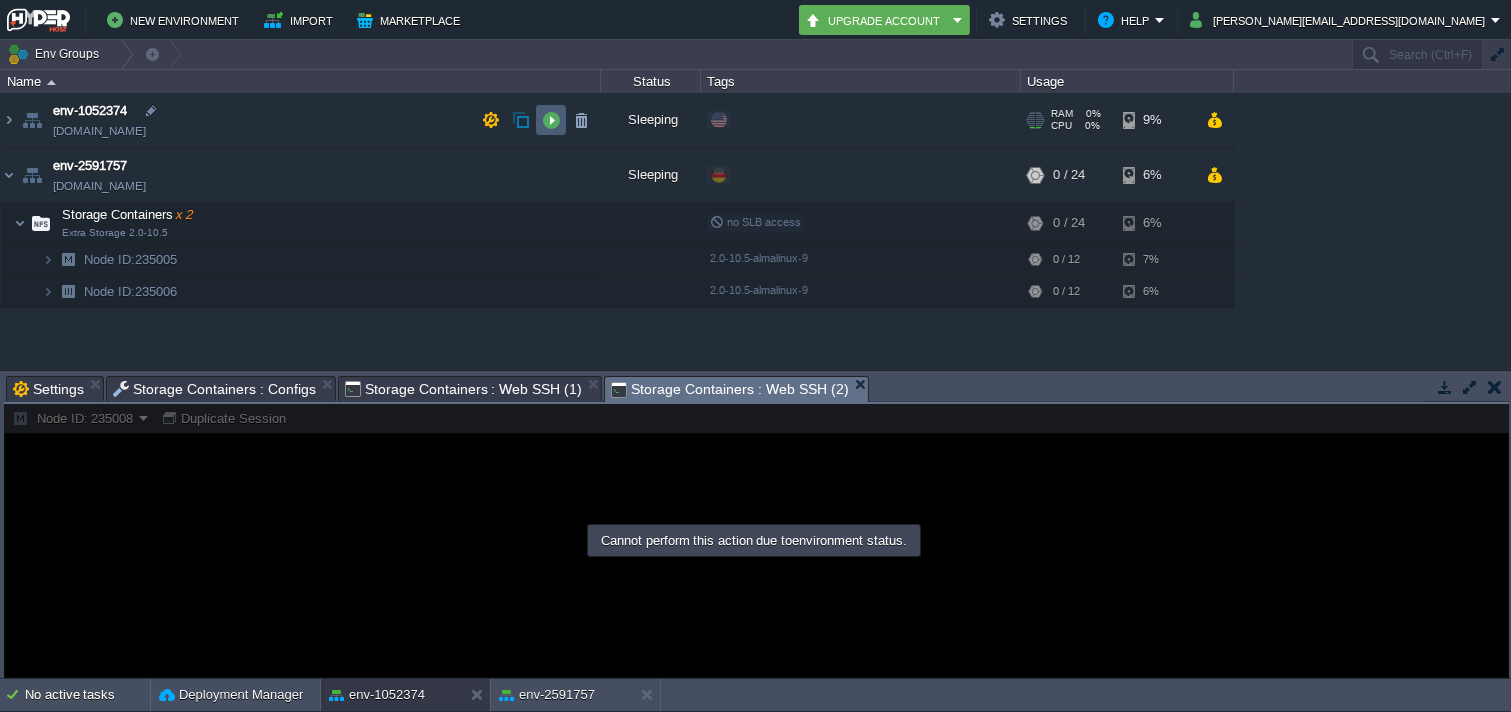 click at bounding box center (551, 120) 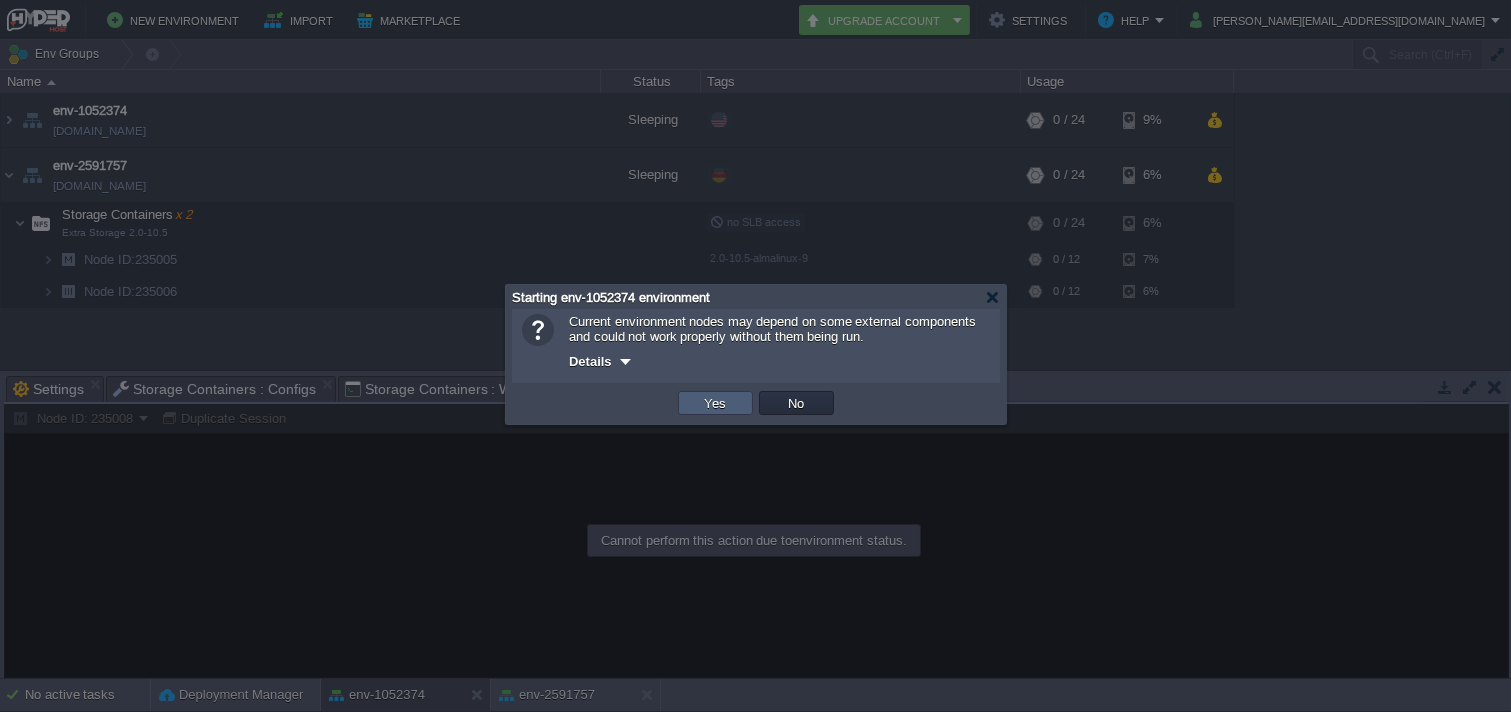 click on "Yes" at bounding box center [716, 403] 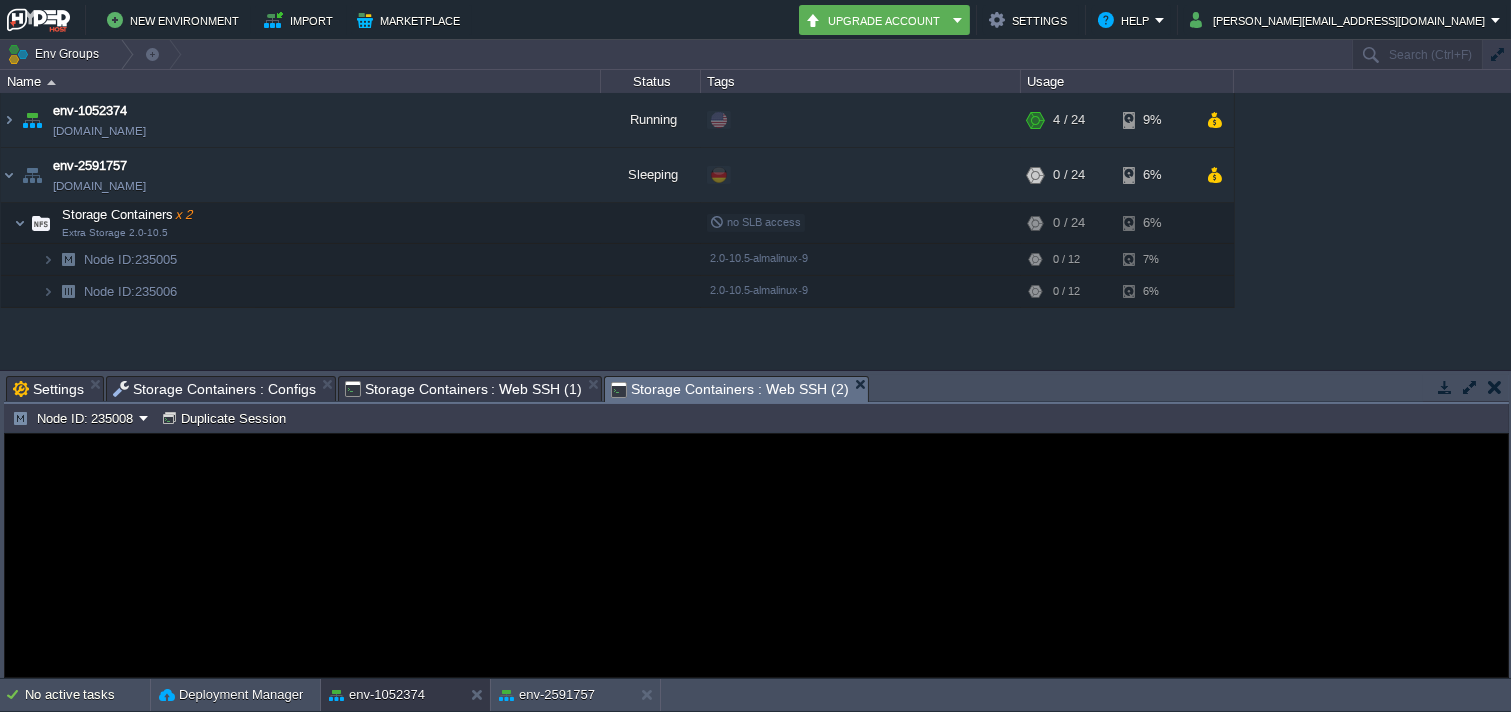 click on "env-2591757" at bounding box center (562, 695) 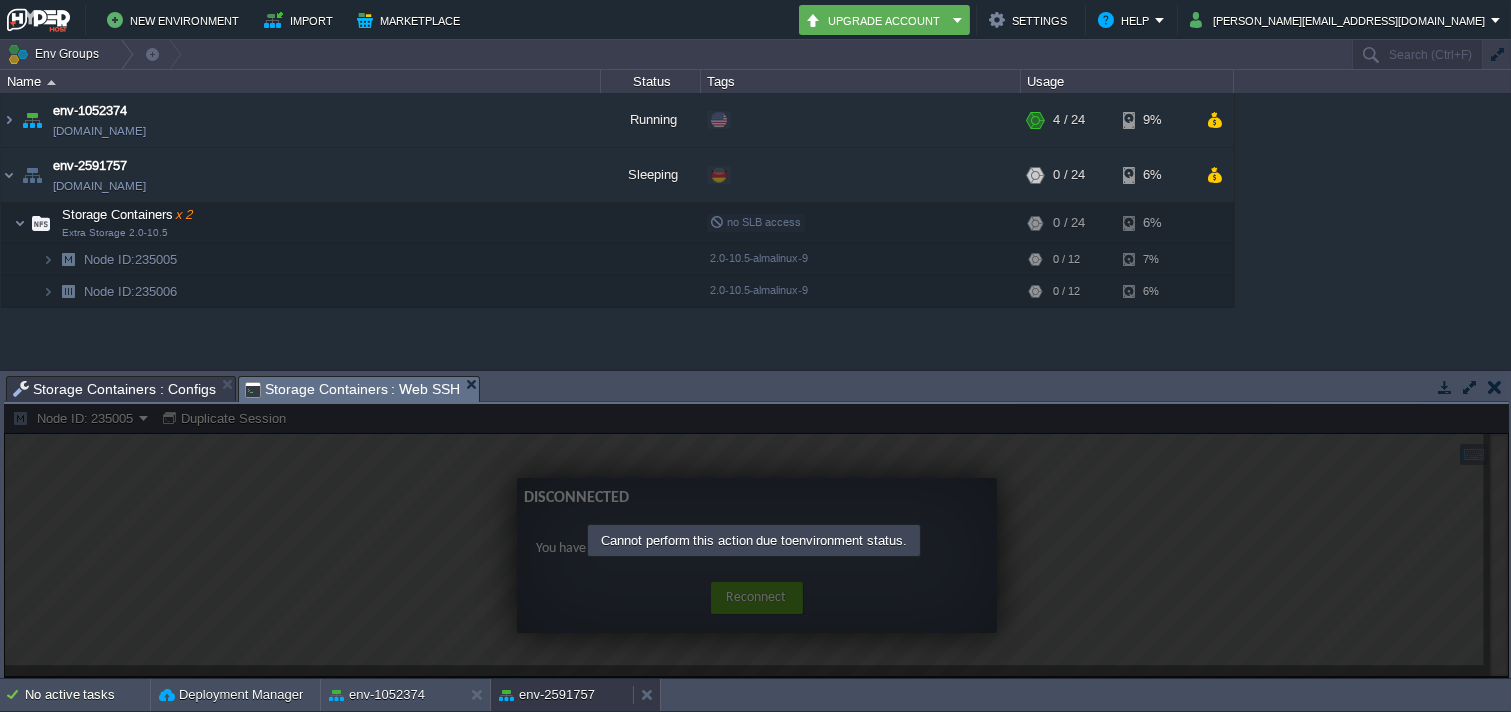 click on "env-2591757" at bounding box center (547, 695) 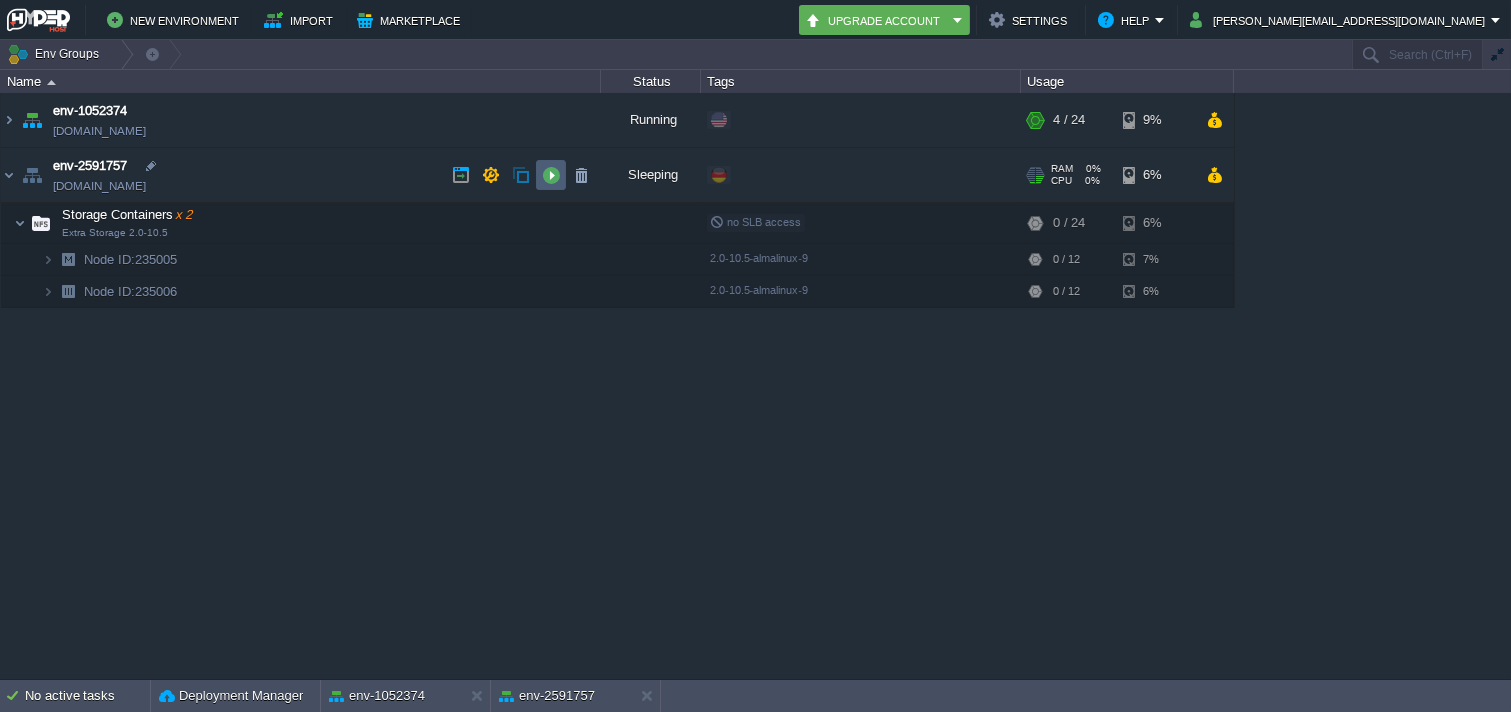 click at bounding box center (551, 175) 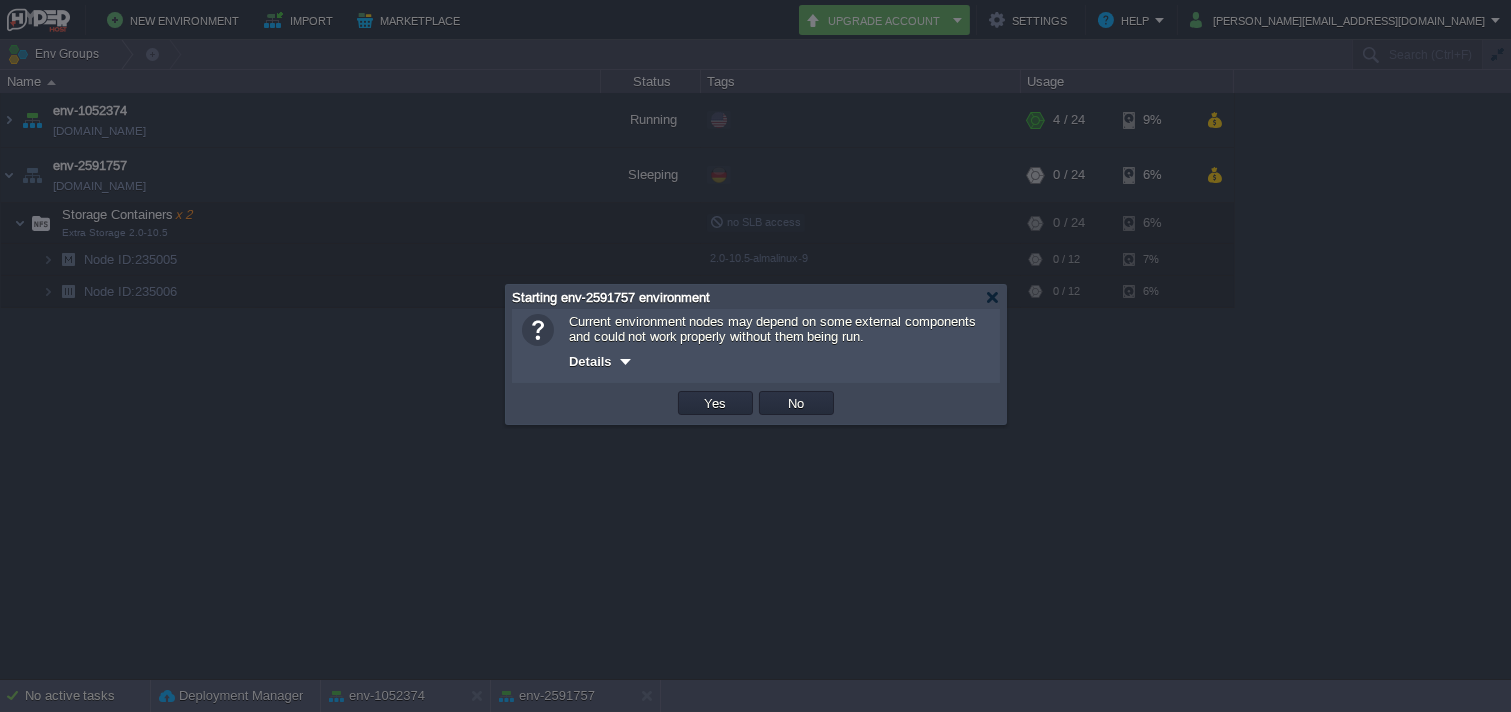 click on "Yes" at bounding box center (716, 403) 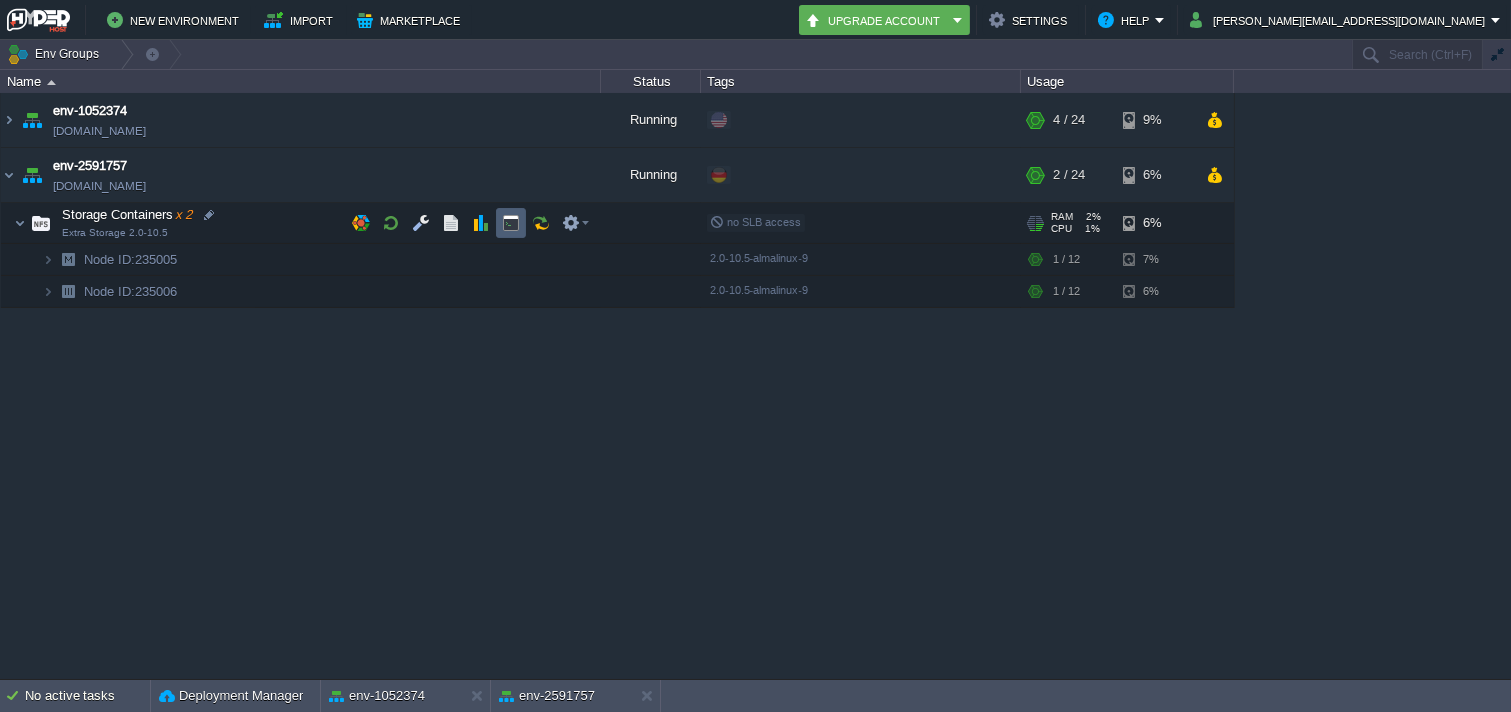 click at bounding box center (511, 223) 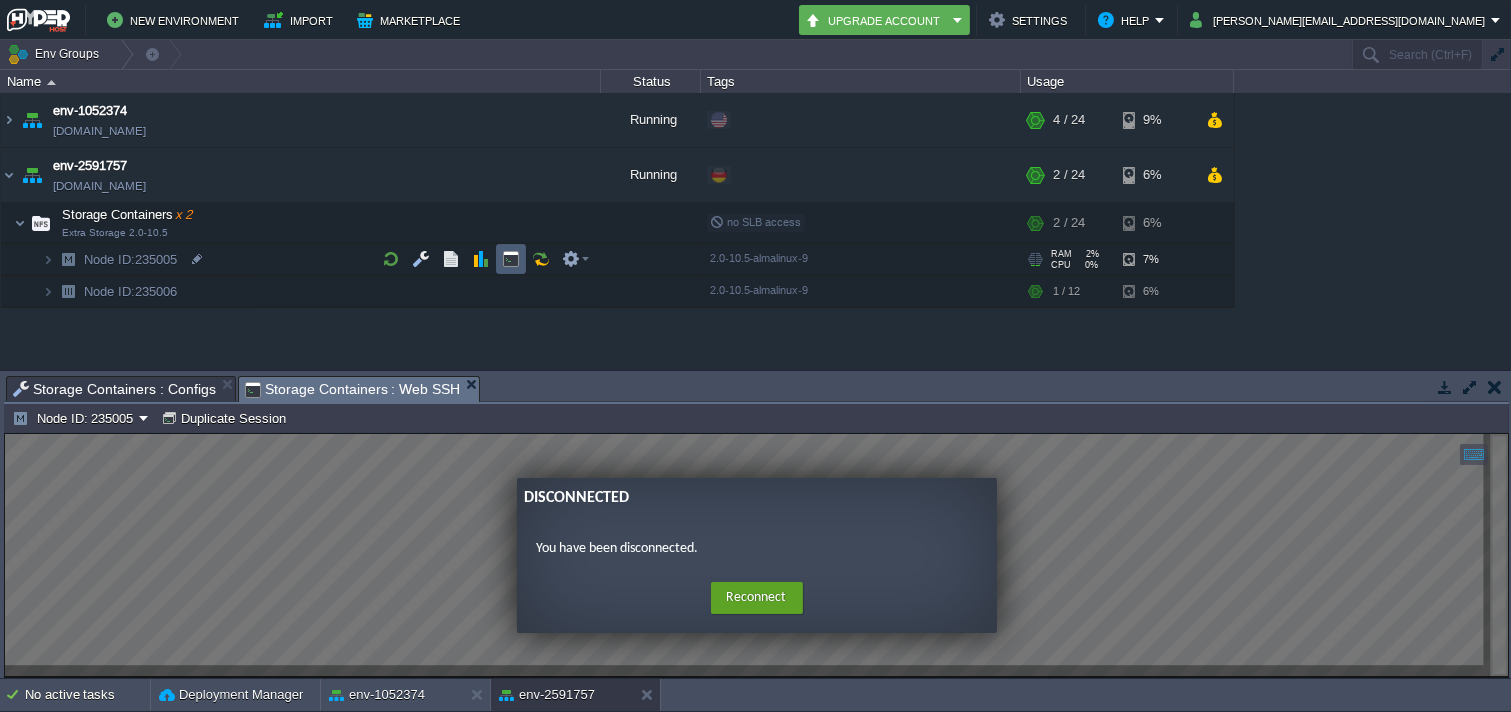 click at bounding box center (511, 259) 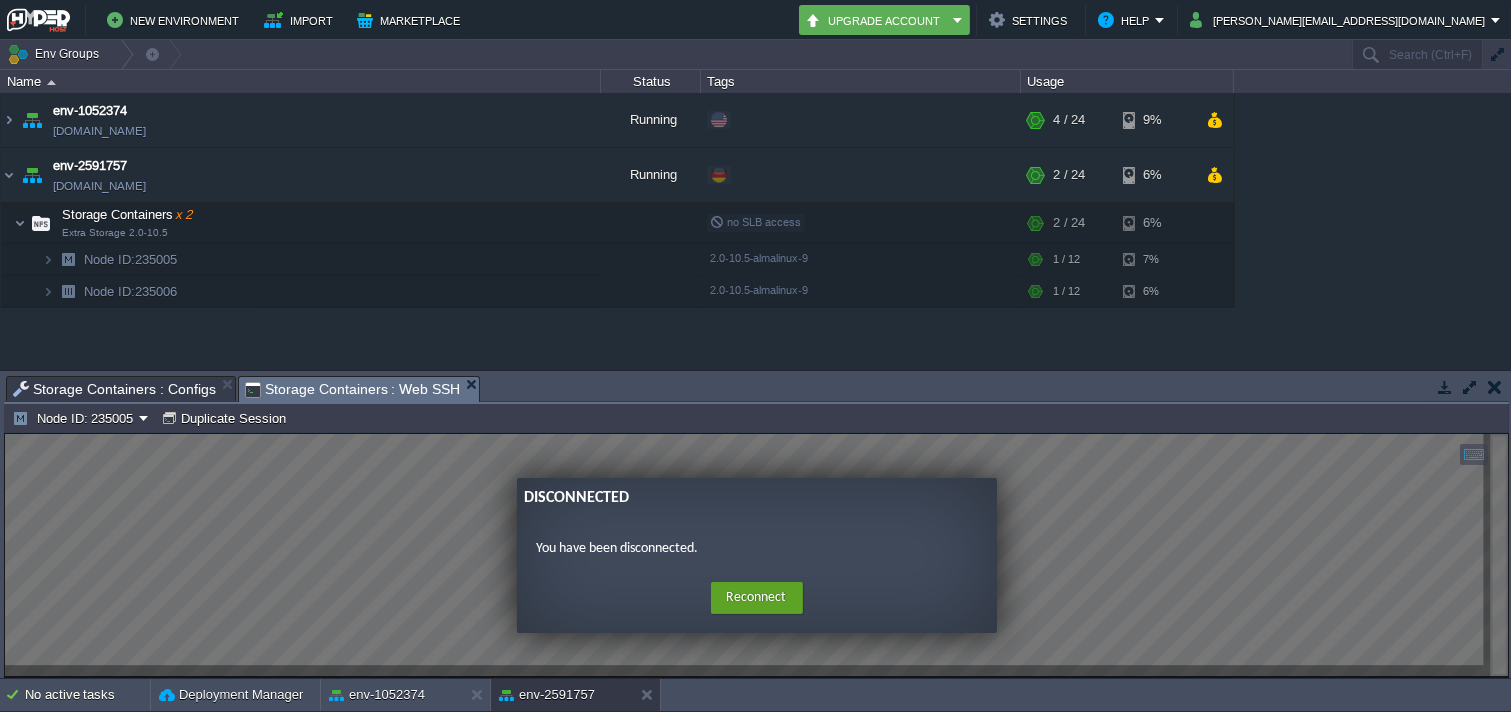 click on "Disconnected
You have been disconnected.
Home Reconnect Logout" at bounding box center (757, 555) 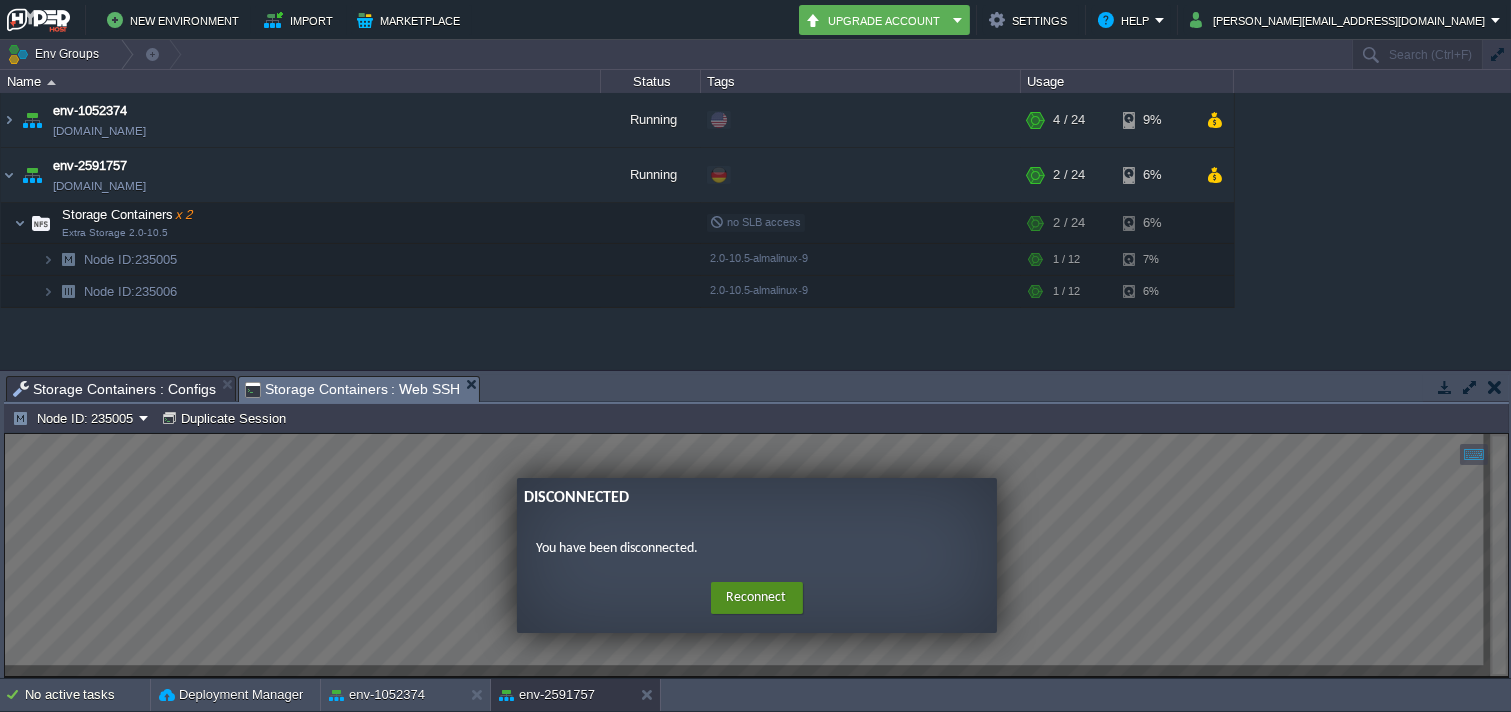 click on "Reconnect" at bounding box center (757, 597) 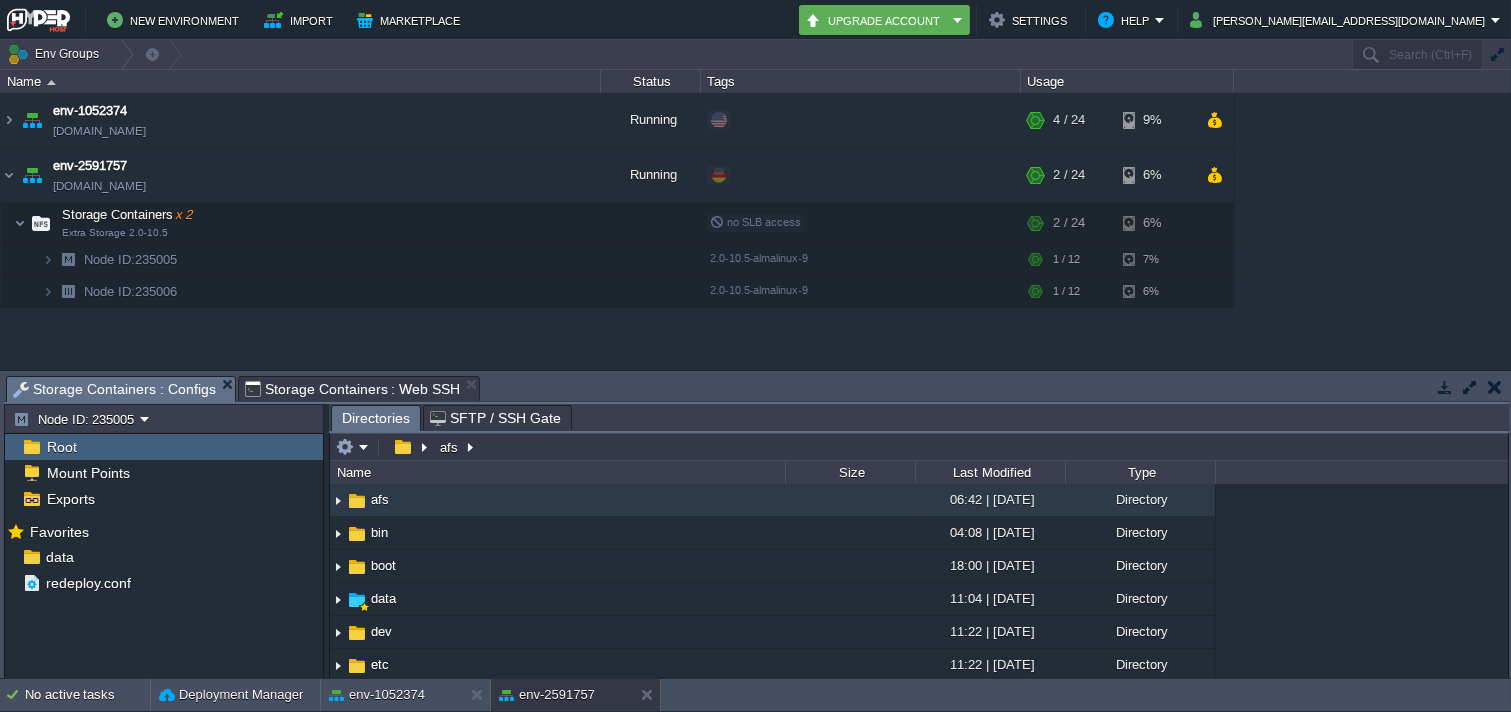 click on "Storage Containers : Configs" at bounding box center (114, 389) 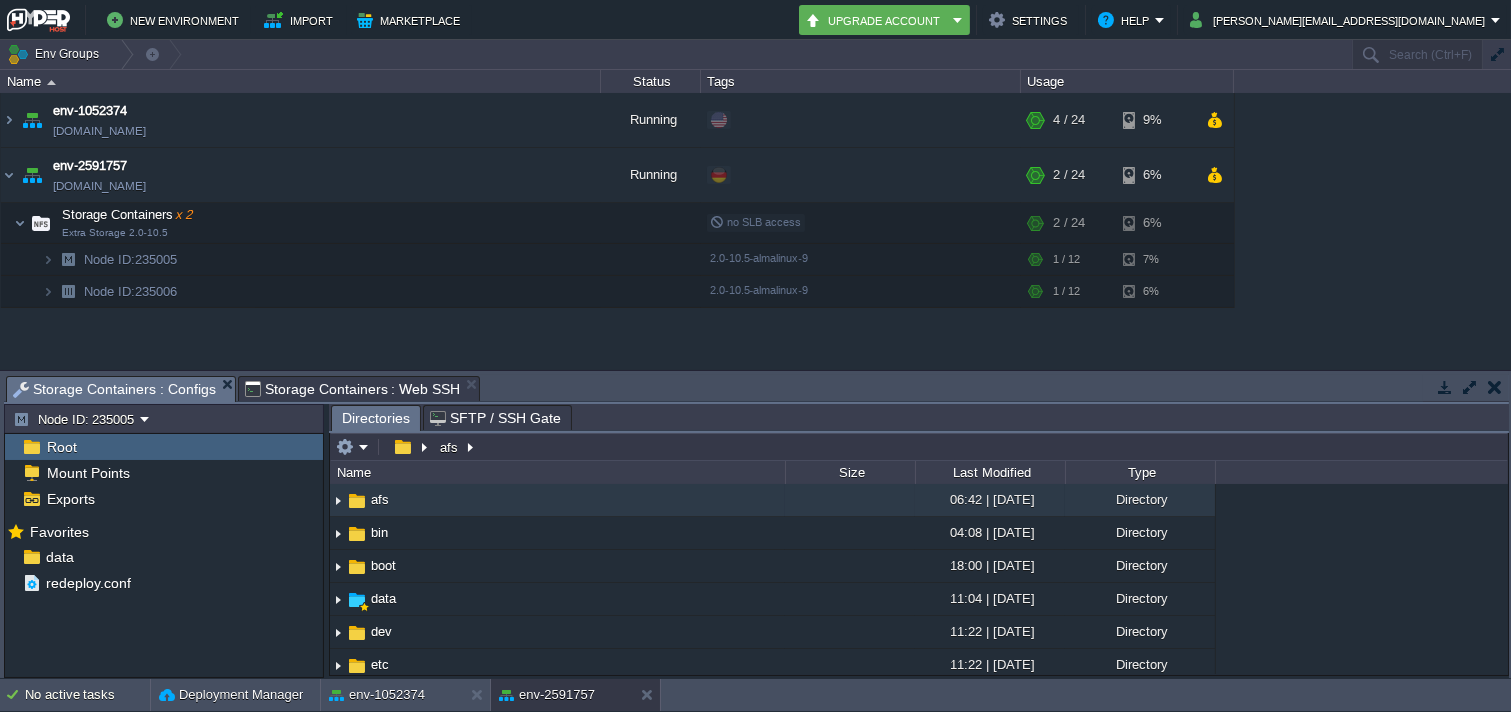 click at bounding box center (1495, 387) 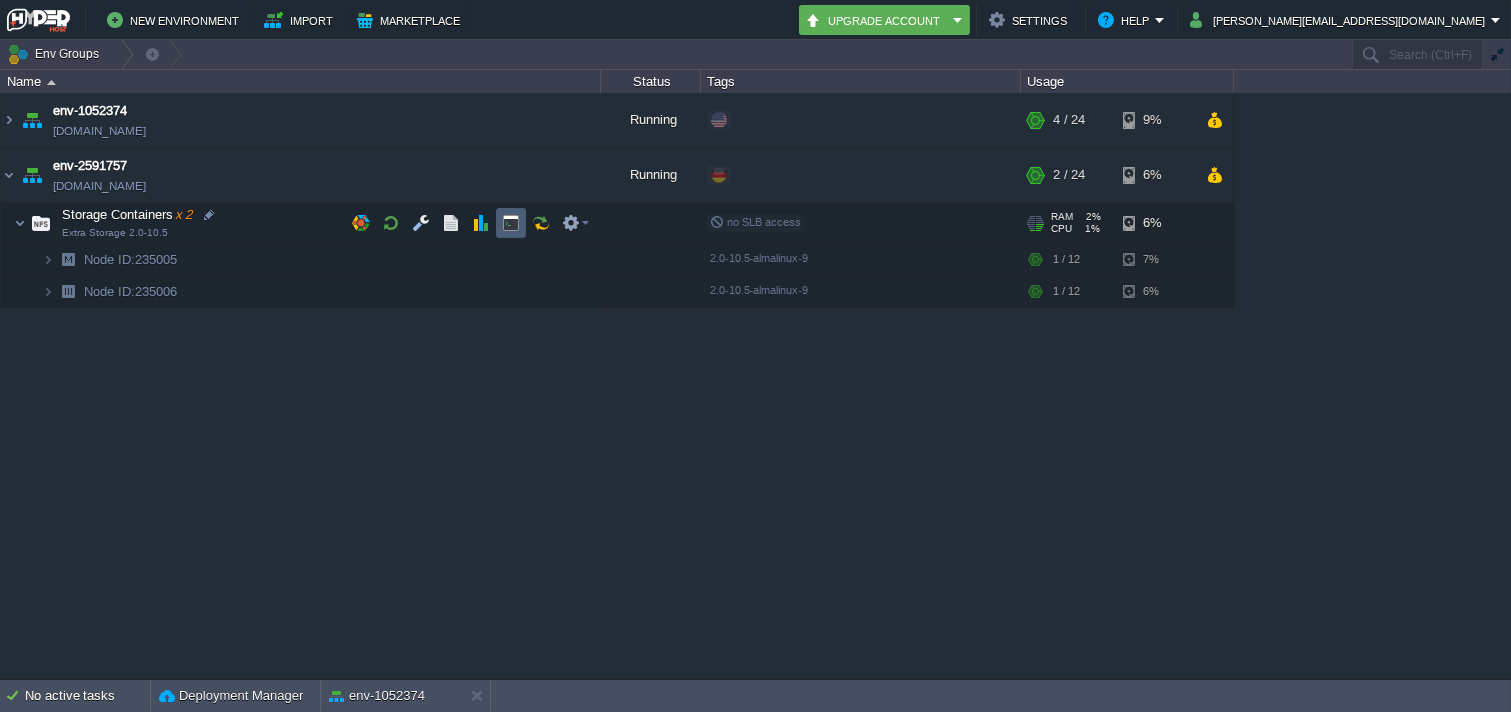 click at bounding box center (511, 223) 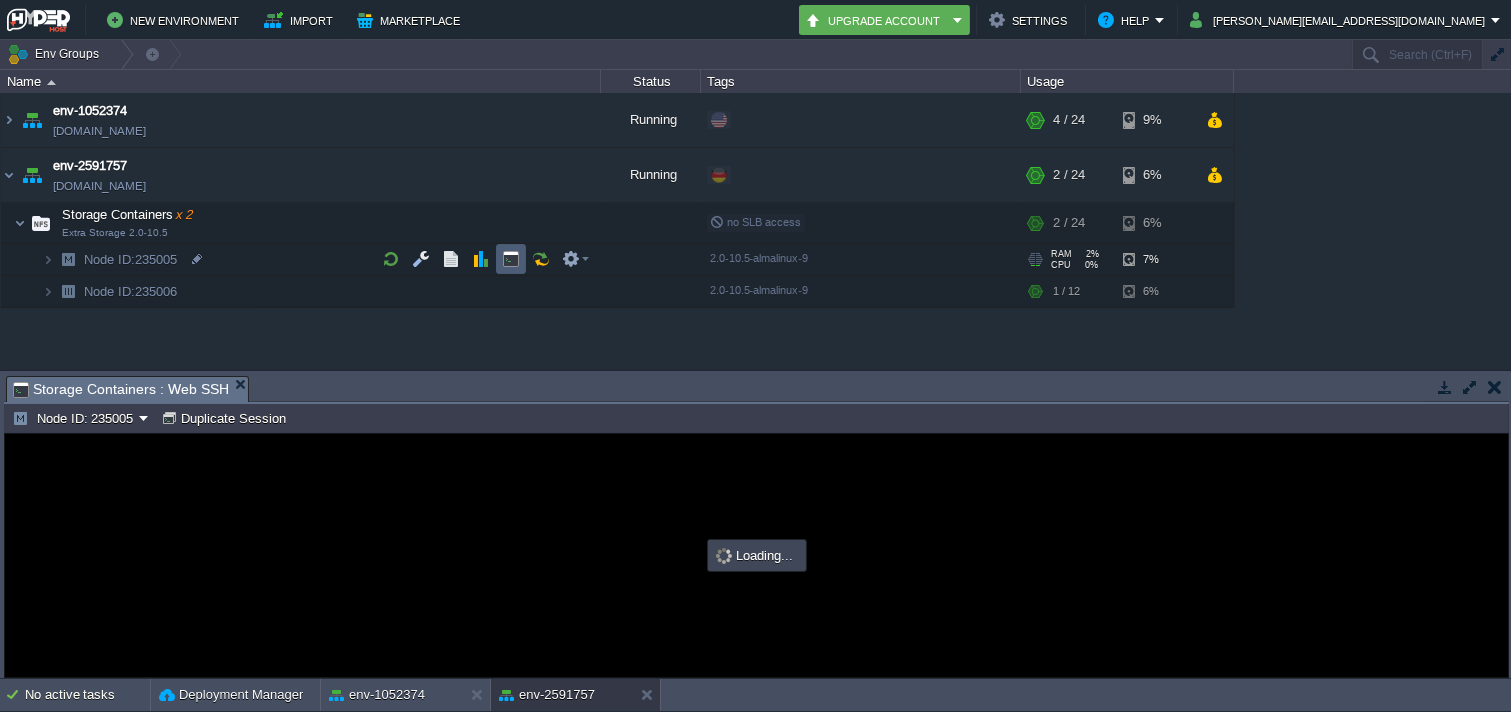 click at bounding box center (511, 259) 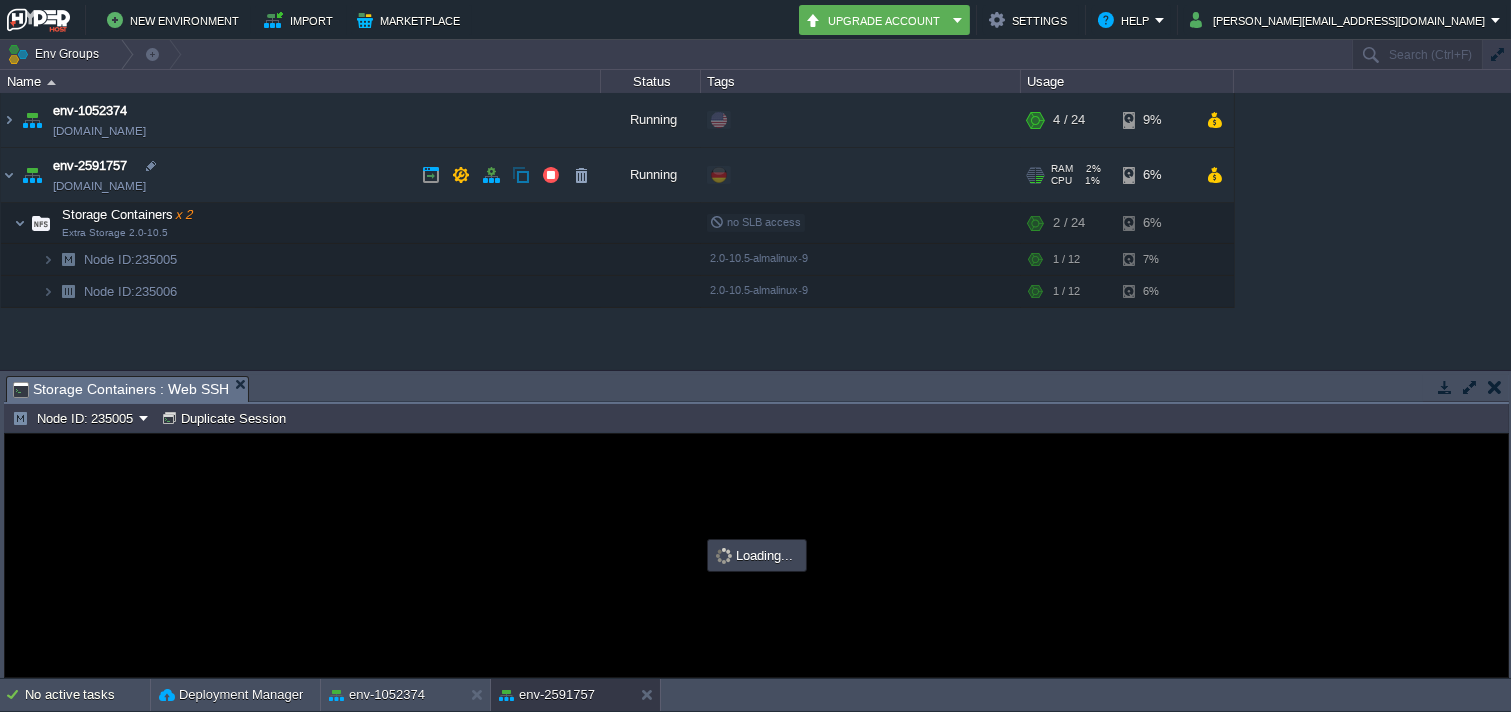 click on "env-2591757 [DOMAIN_NAME]" at bounding box center [301, 175] 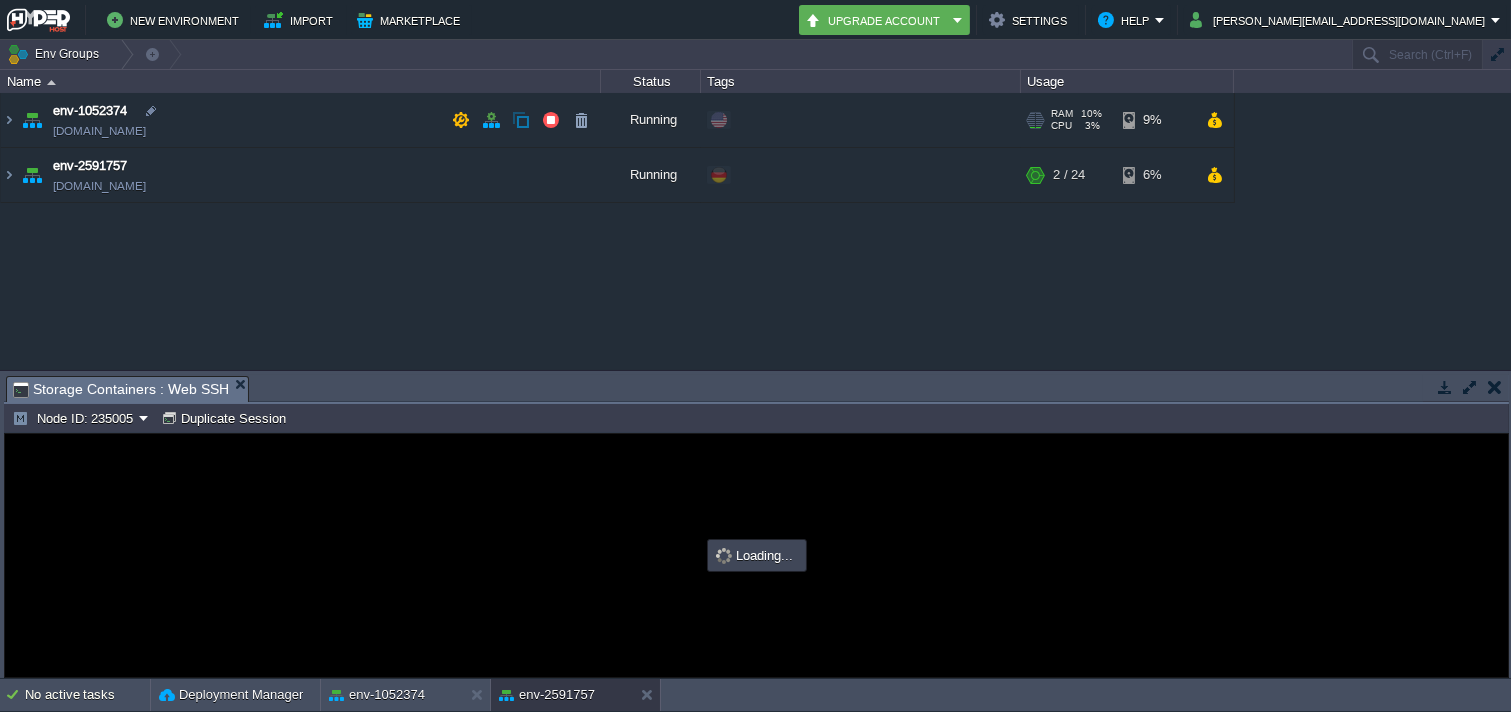 click at bounding box center [32, 120] 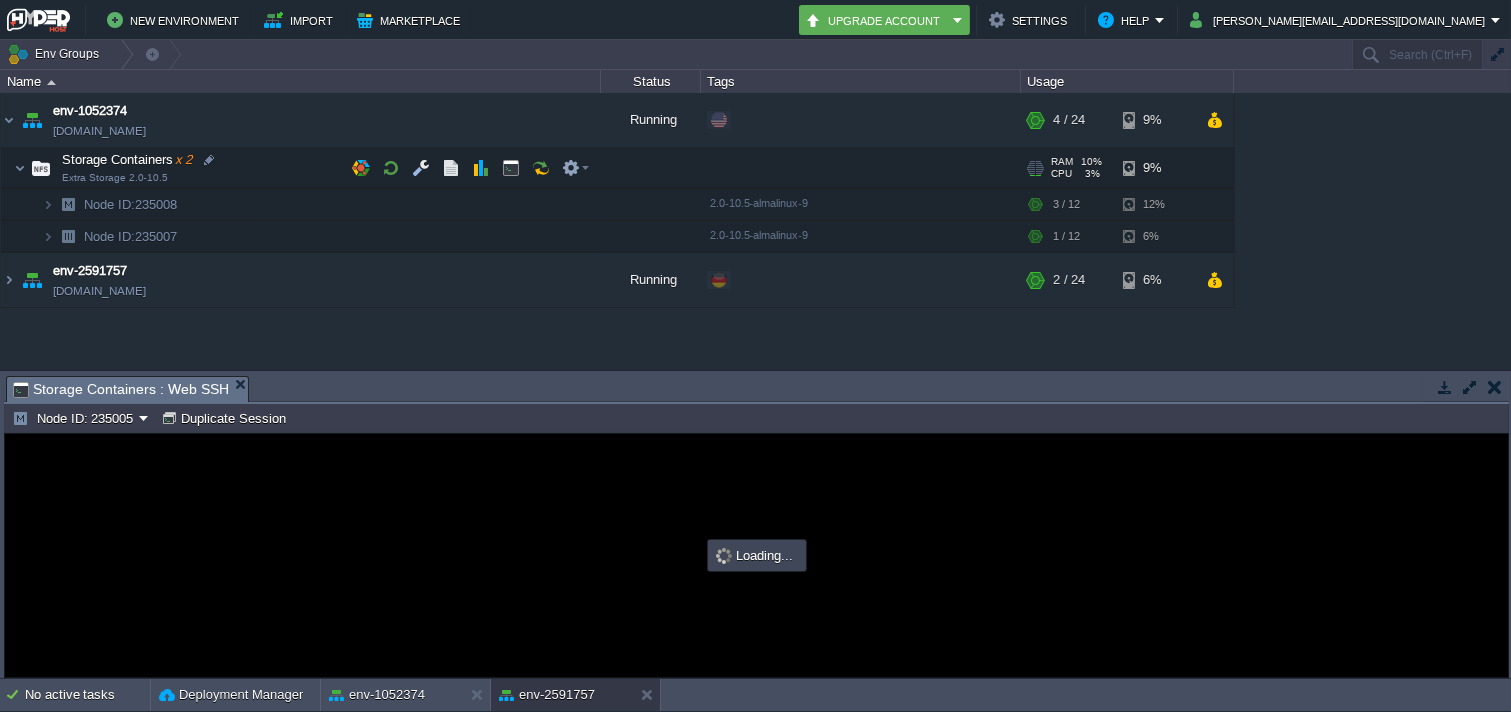 click at bounding box center [41, 168] 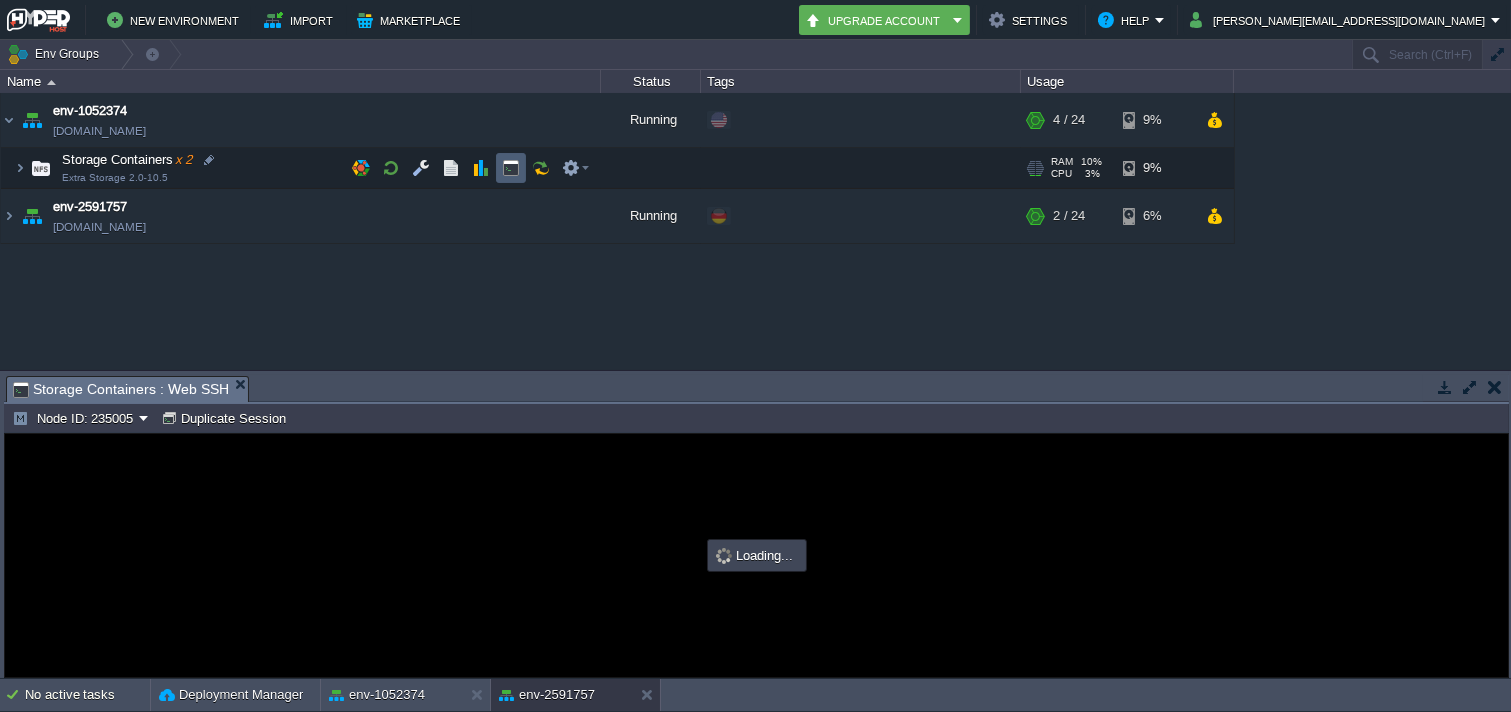 click at bounding box center [511, 168] 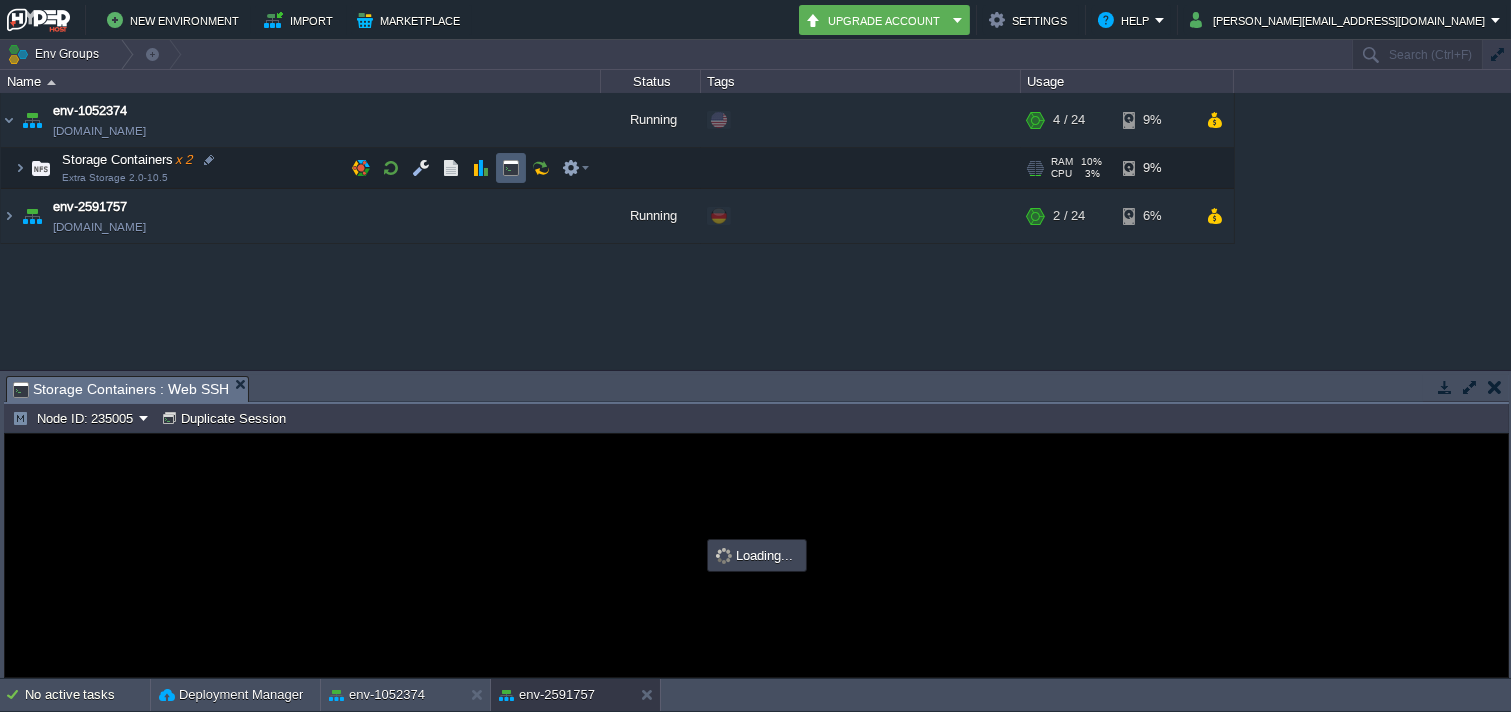 scroll, scrollTop: 0, scrollLeft: 0, axis: both 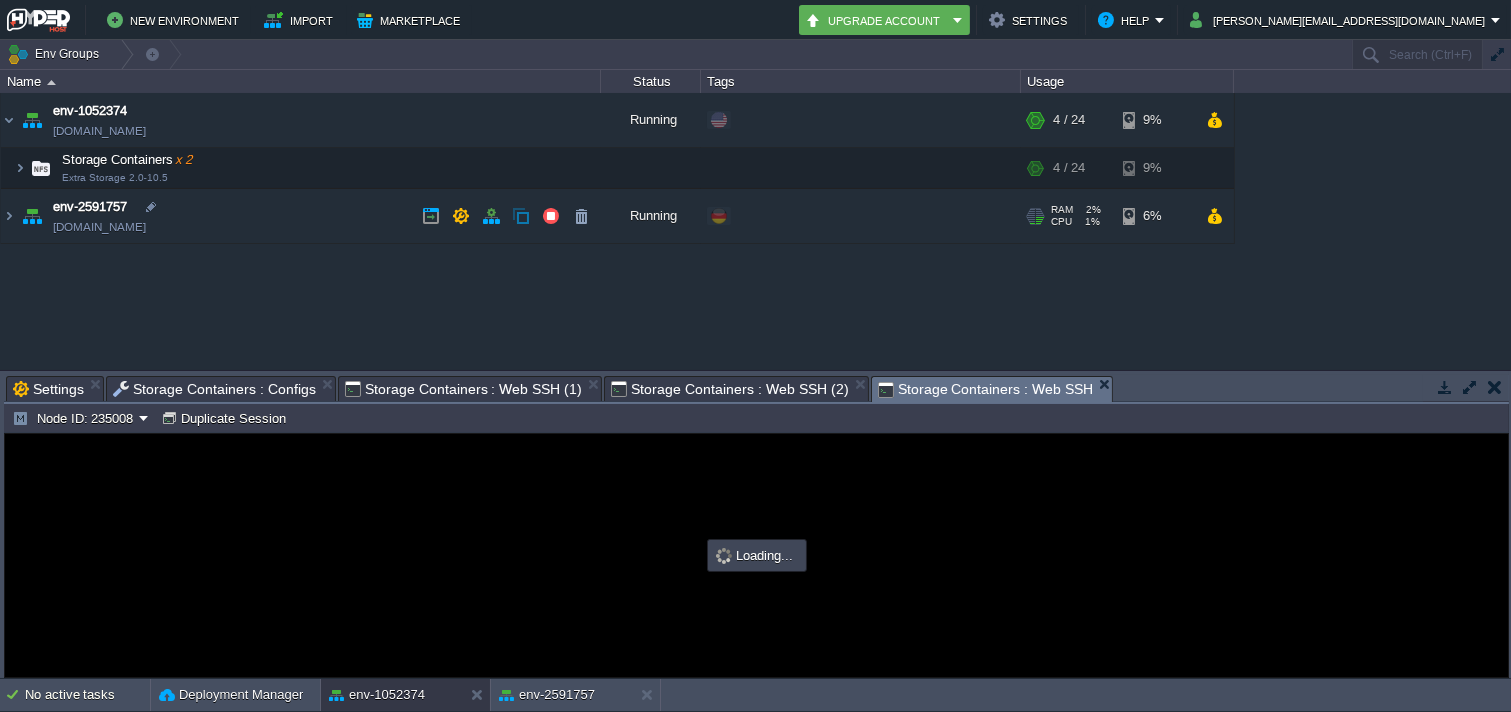 drag, startPoint x: 680, startPoint y: 377, endPoint x: 693, endPoint y: 381, distance: 13.601471 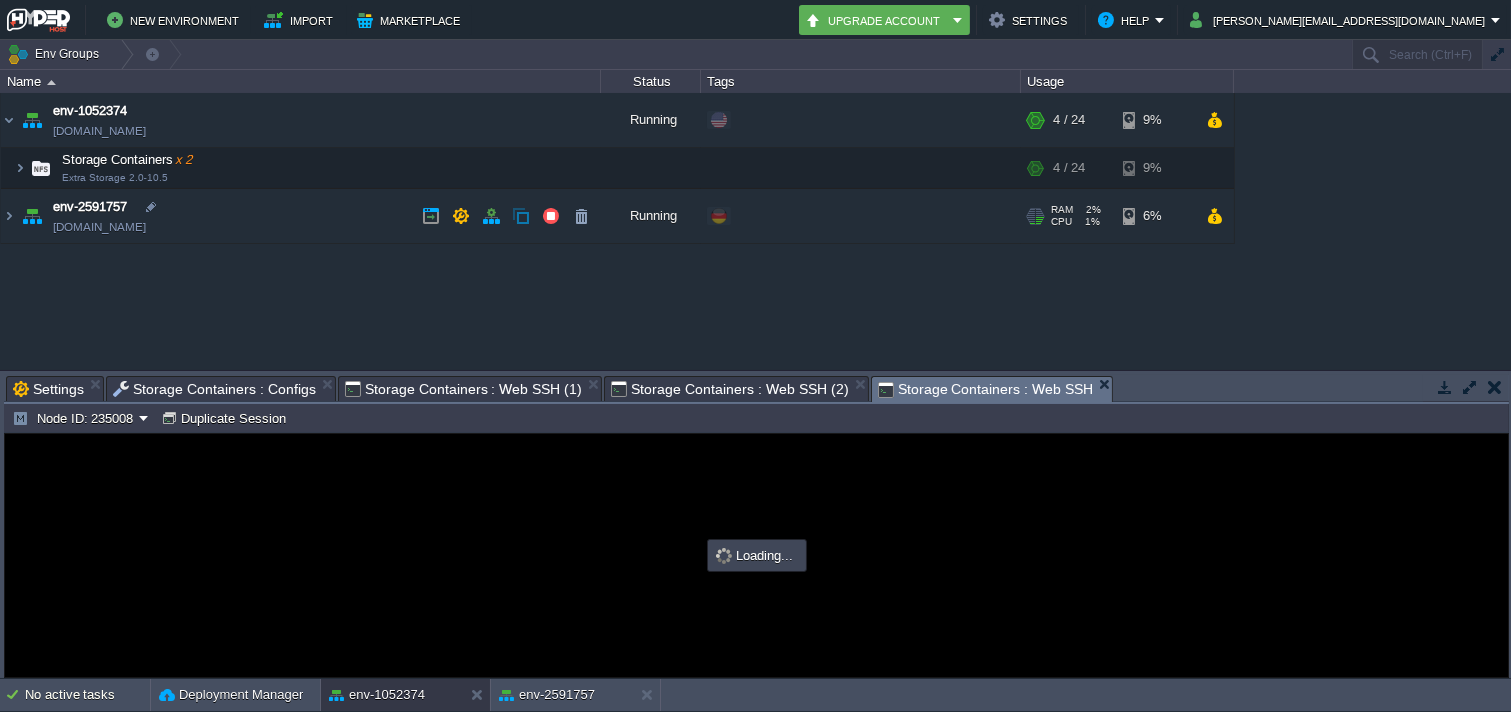 click on "New Environment Import Marketplace Bonus $0.00 Upgrade Account   Settings Help [PERSON_NAME][EMAIL_ADDRESS][DOMAIN_NAME]         Env Groups                     Search (Ctrl+F)         Let's get started! Create New Environment   Deploy Solution  from Marketplace   Collaborate on  Shared Environment Name Status Tags Usage env-1052374 [DOMAIN_NAME] Running                                 + Add to Env Group                                                                                                                                                            RAM                 10%                                         CPU                 3%                             4 / 24                    9%       Storage Containers  x 2 Extra Storage 2.0-10.5                                                                                                                                                            RAM                 10%                                         CPU                 3%" at bounding box center (755, 356) 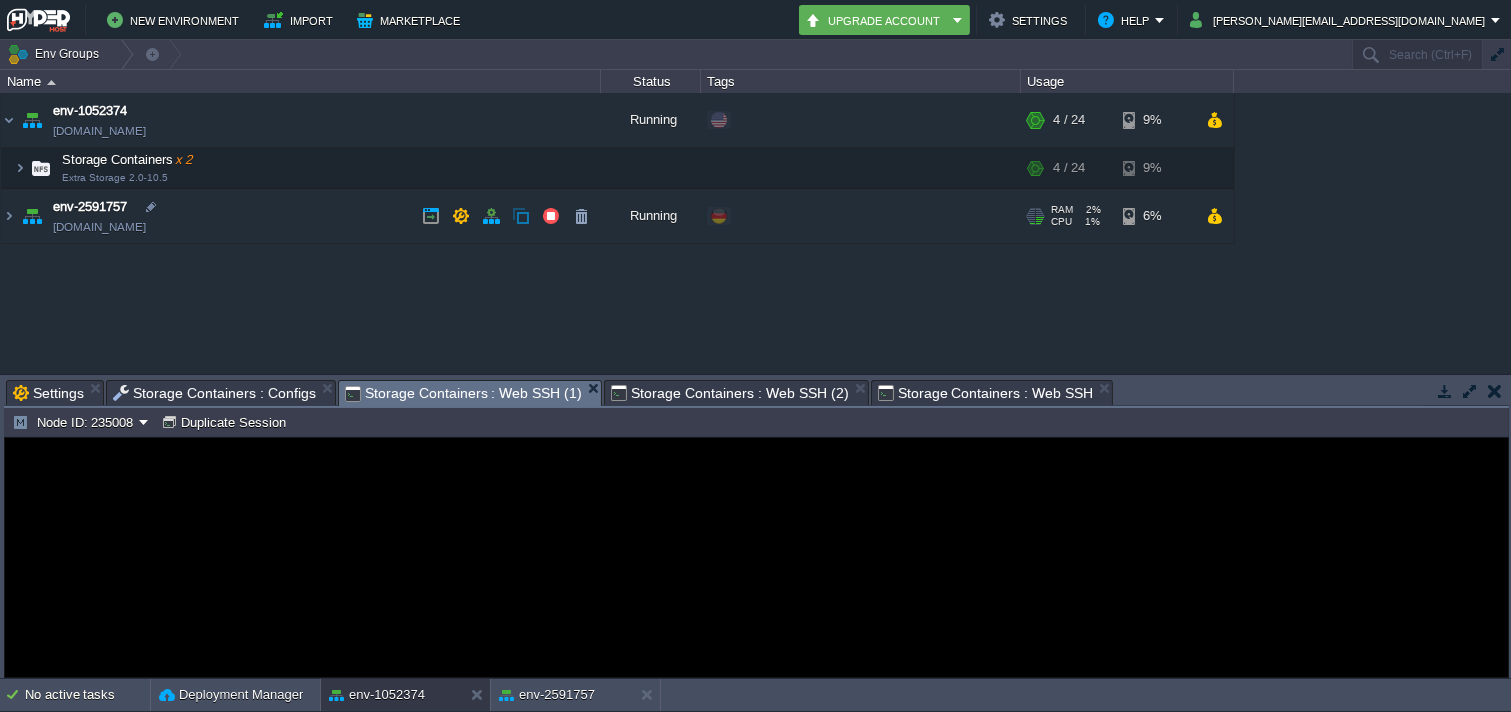 scroll, scrollTop: 0, scrollLeft: 0, axis: both 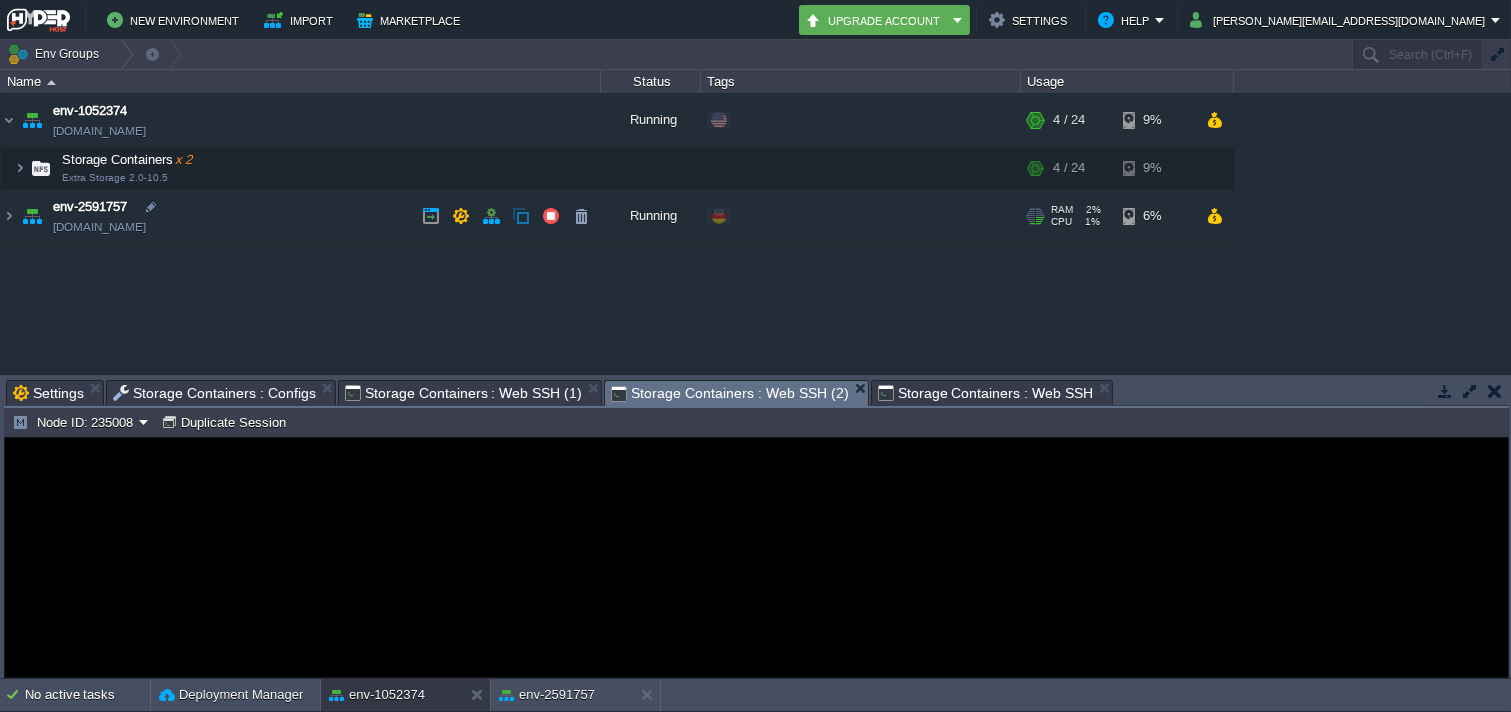 click on "Storage Containers : Web SSH (2)" at bounding box center (729, 393) 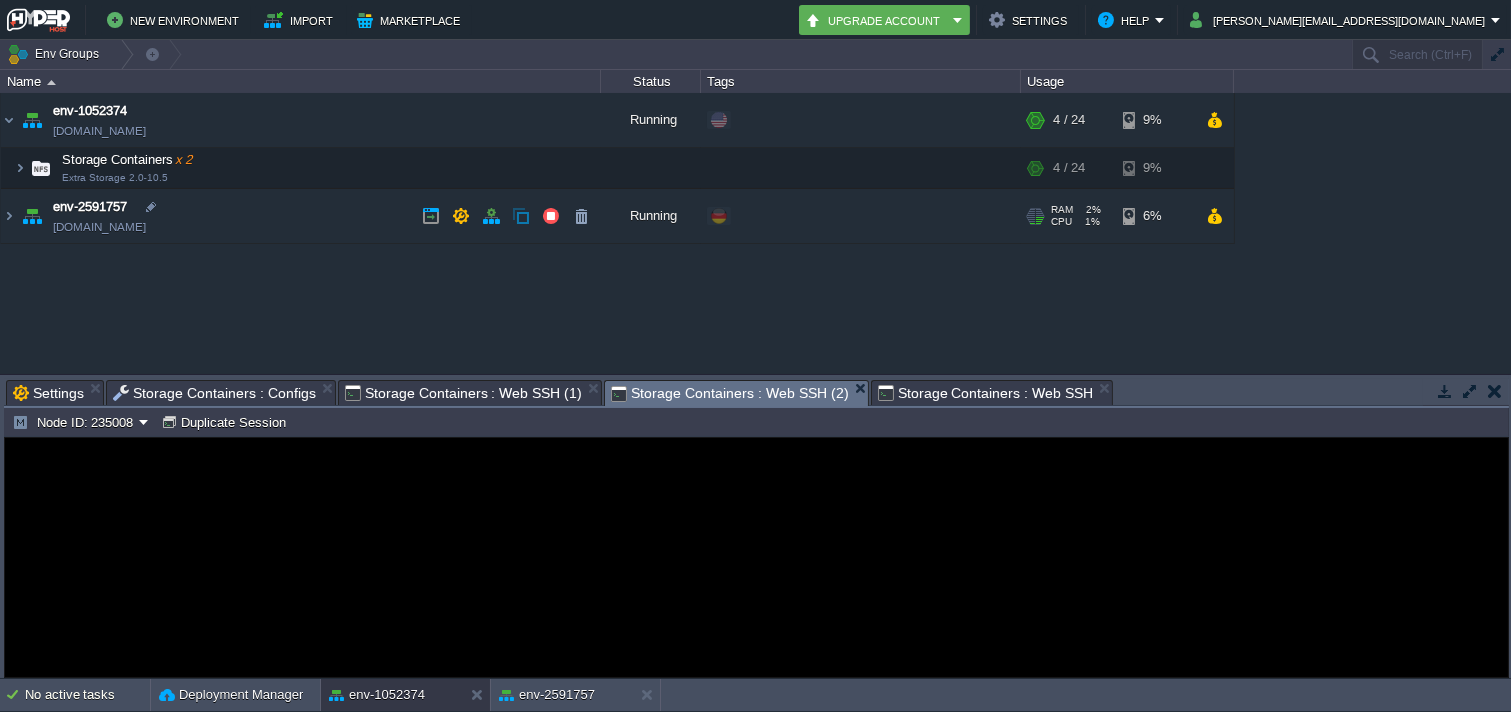 type on "#000000" 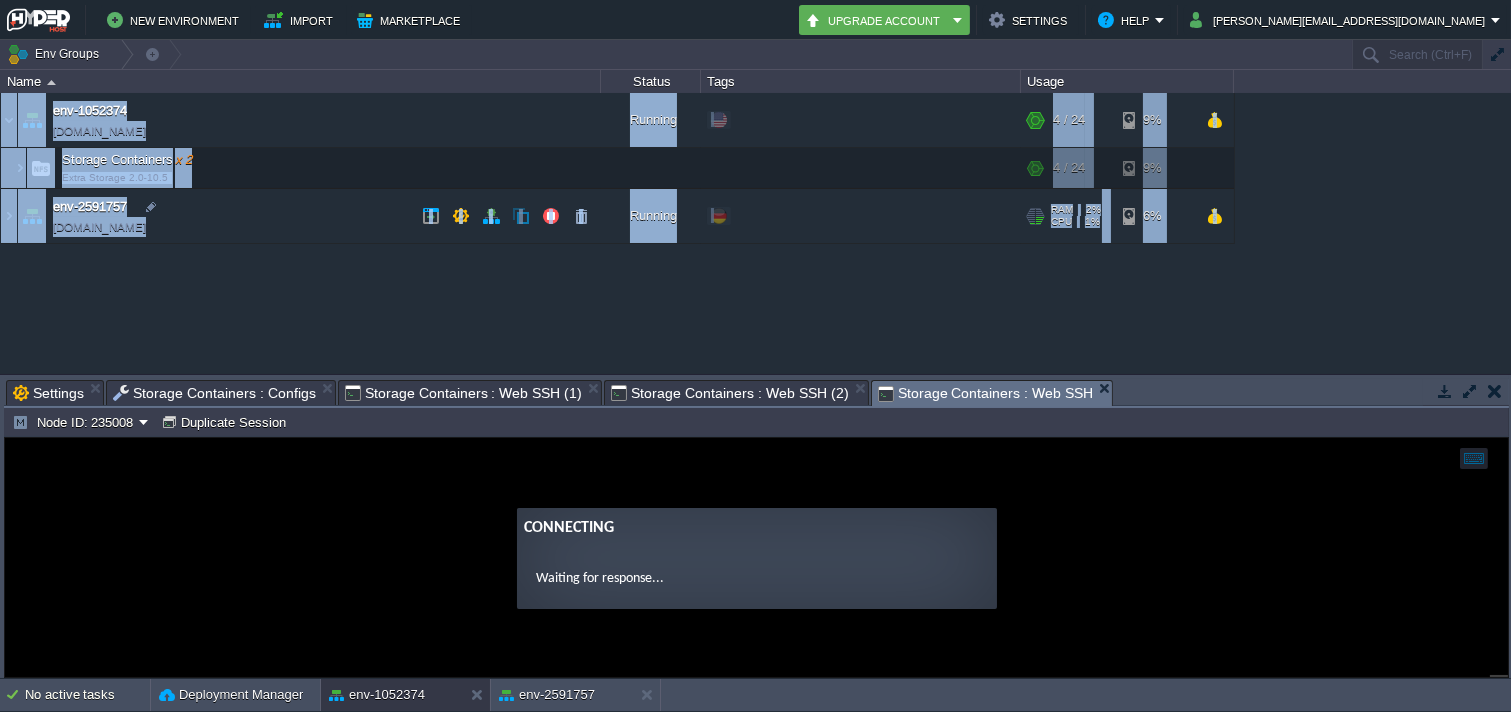 click on "Env Groups                     Search (Ctrl+F)         Let's get started! Create New Environment   Deploy Solution  from Marketplace   Collaborate on  Shared Environment Name Status Tags Usage env-1052374 [DOMAIN_NAME] Running                                 + Add to Env Group                                                                                                                                                            RAM                 10%                                         CPU                 3%                             4 / 24                    9%       Storage Containers  x 2 Extra Storage 2.0-10.5                                                                                                                                                            RAM                 10%                                         CPU                 3%                             4 / 24                    9%     Node ID:  235008" at bounding box center (755, 359) 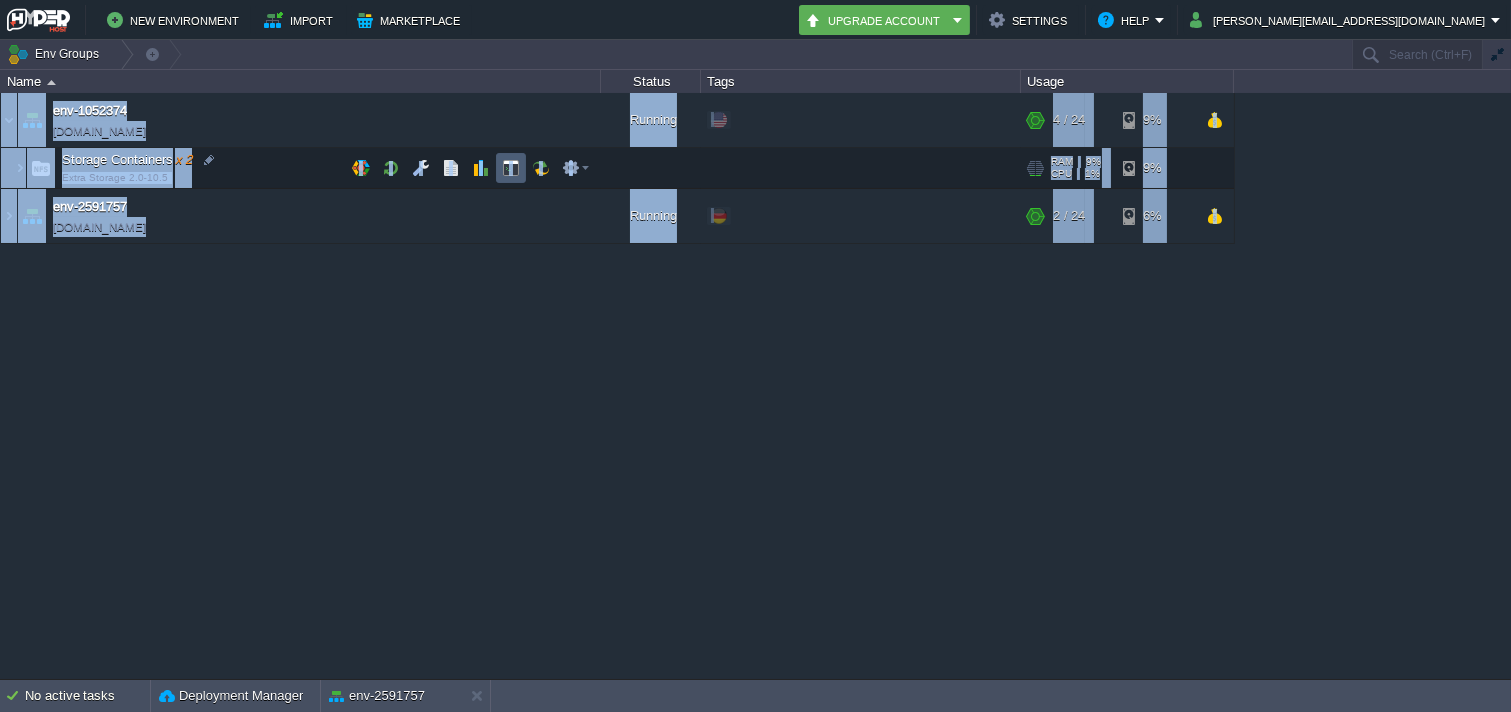 click at bounding box center [511, 168] 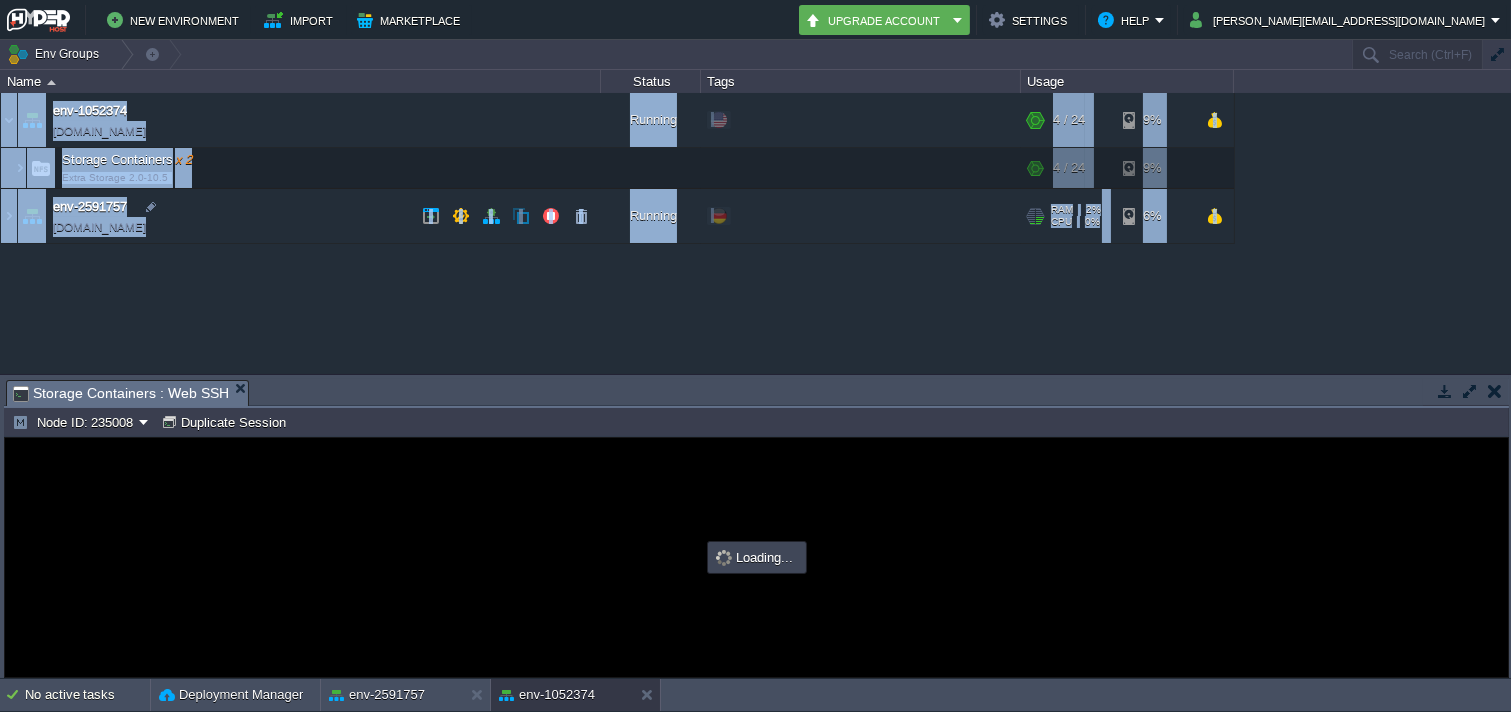 click on "env-2591757 [DOMAIN_NAME]" at bounding box center (301, 216) 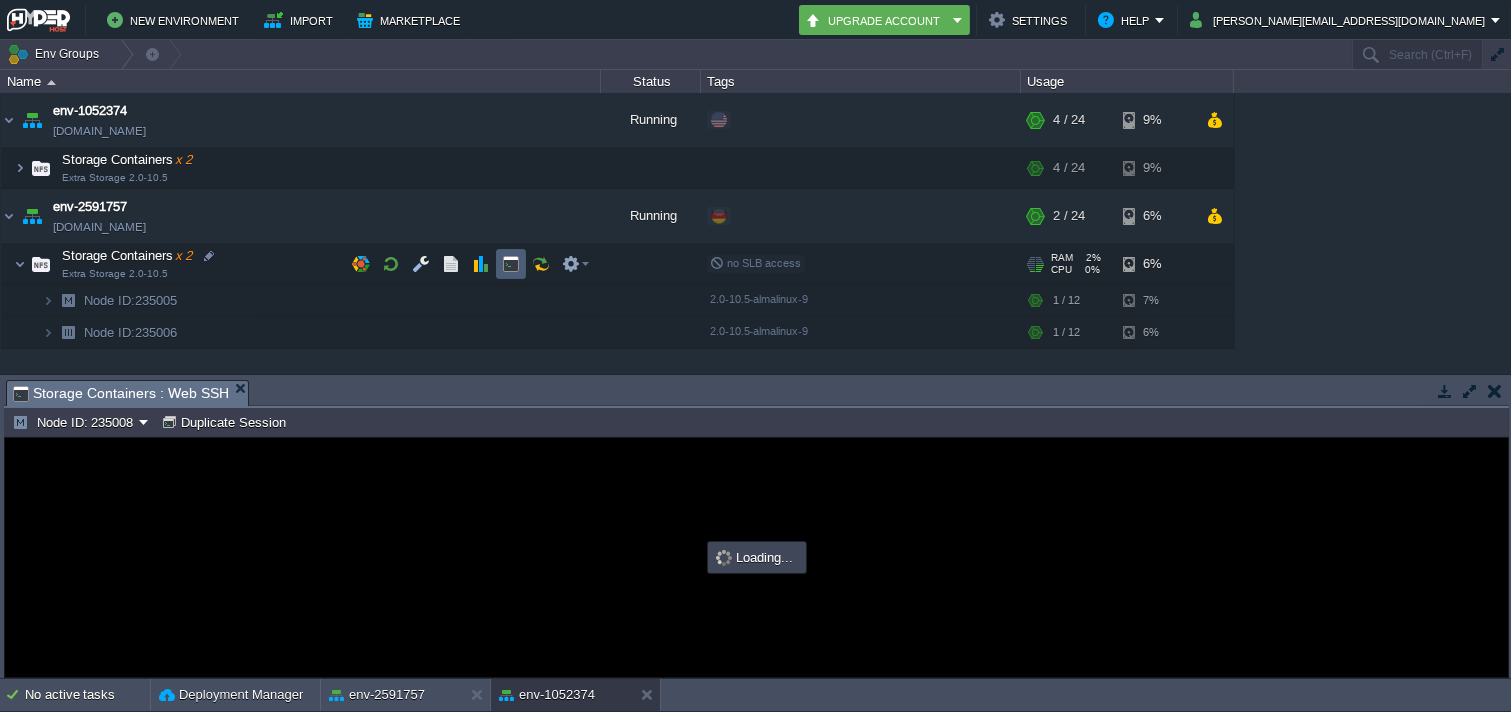 scroll, scrollTop: 0, scrollLeft: 0, axis: both 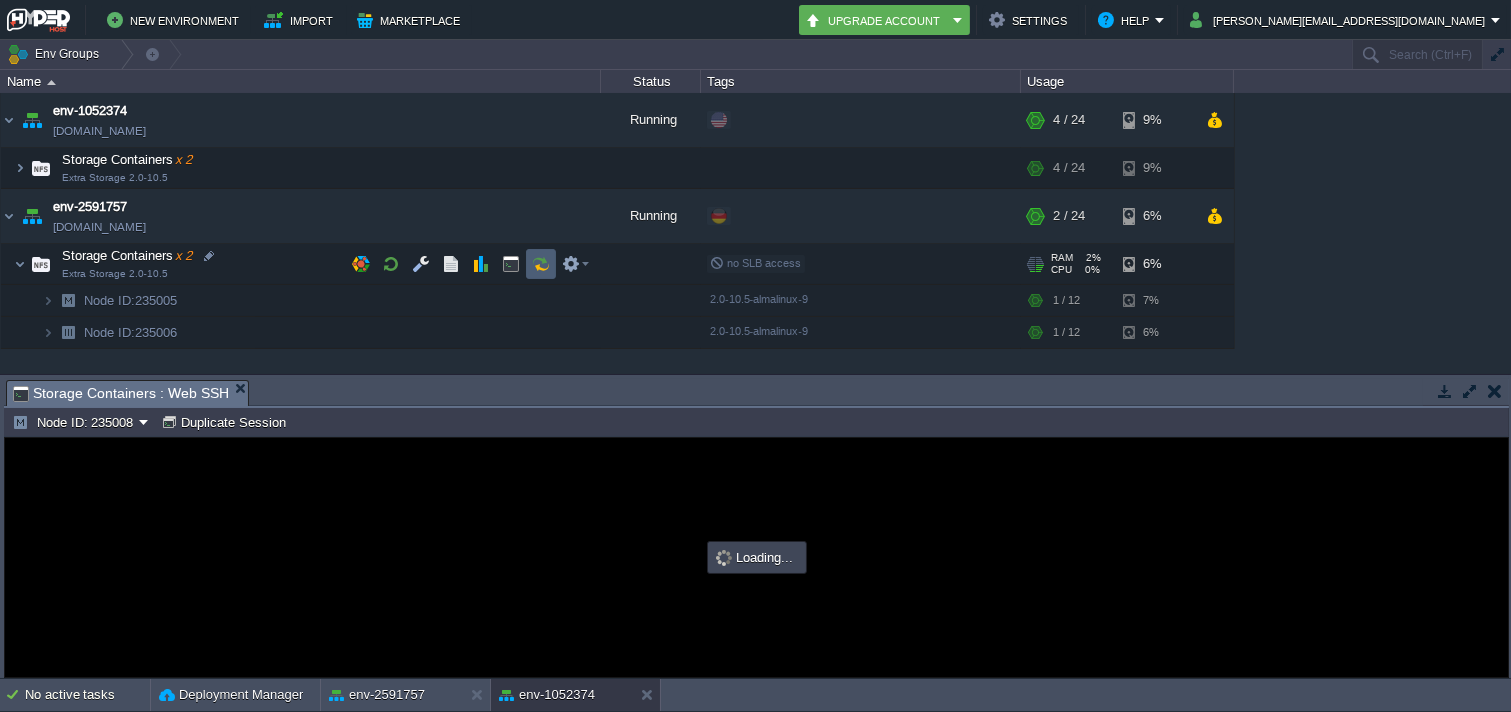 type on "#000000" 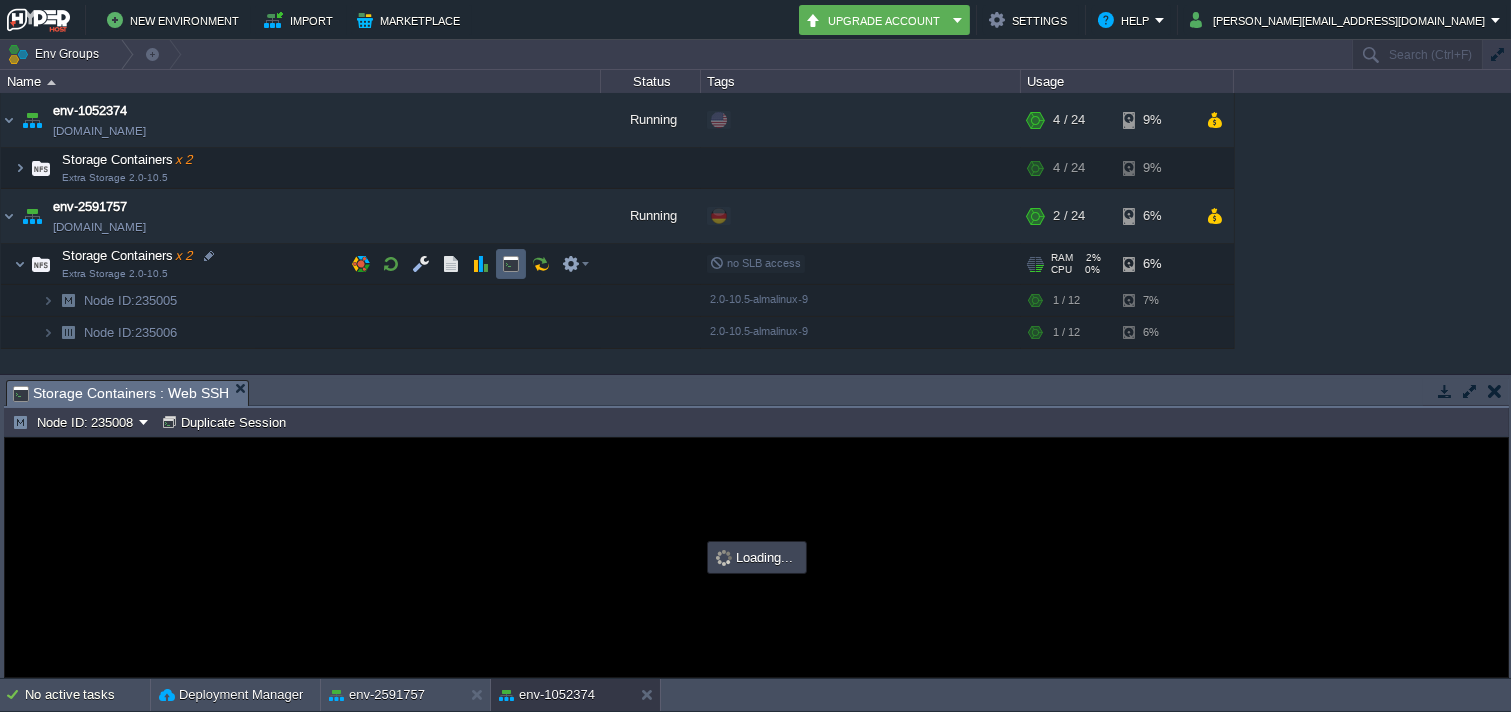 click at bounding box center (511, 264) 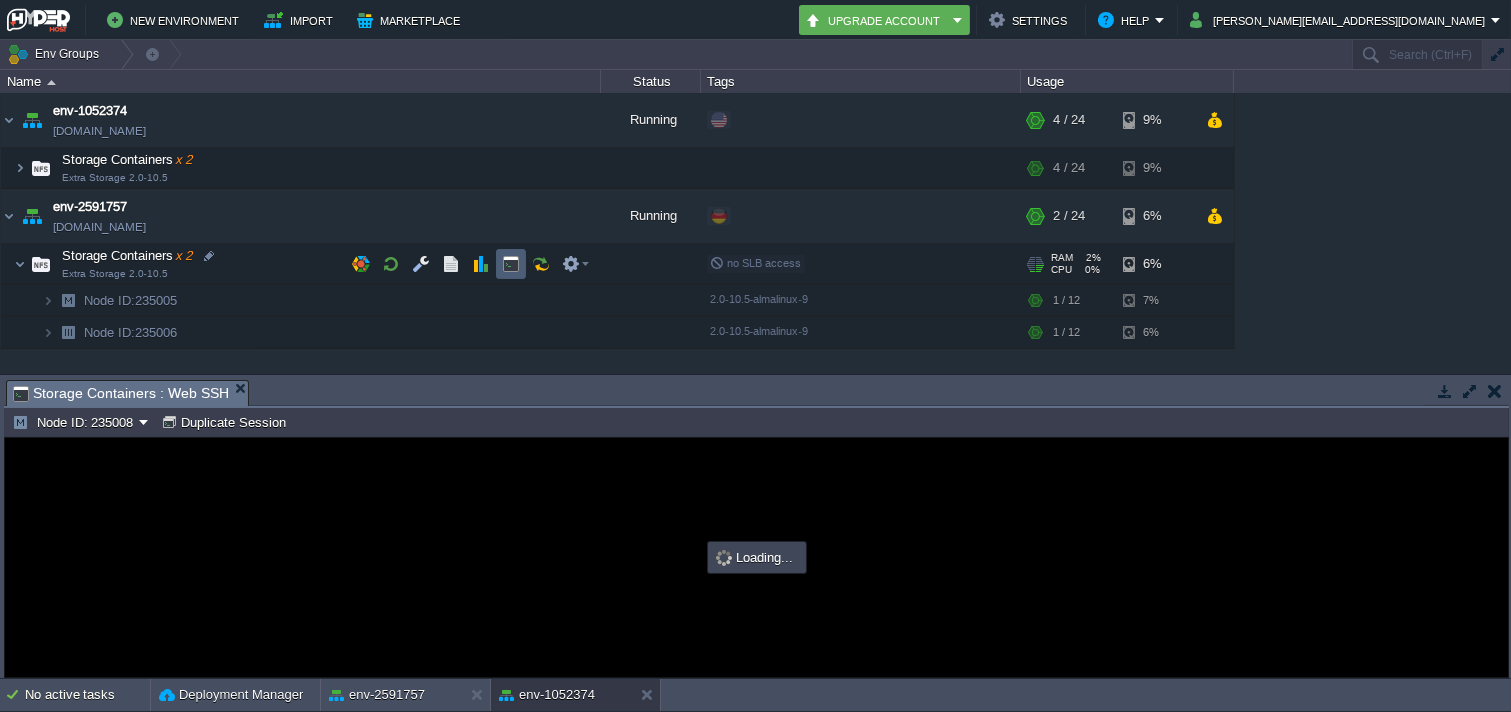 type on "#000000" 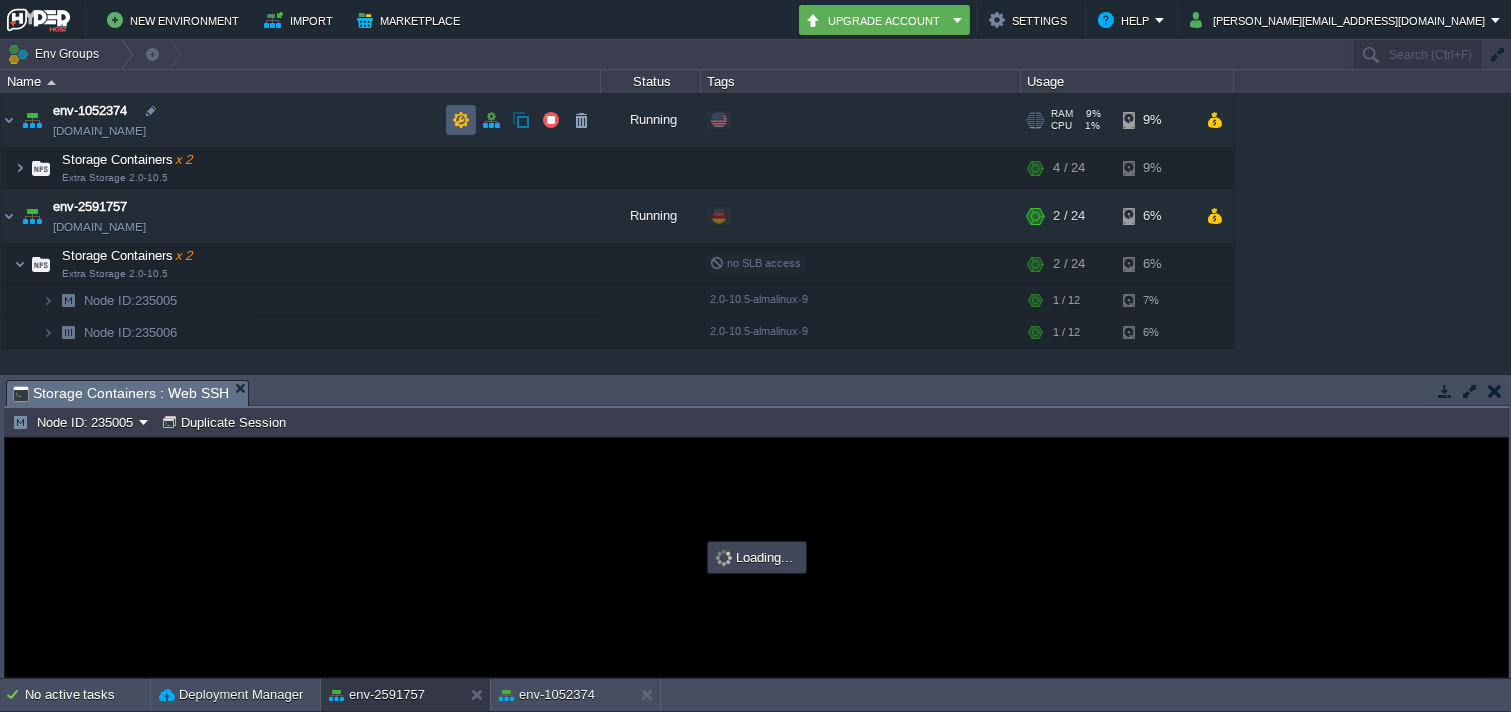 click at bounding box center [461, 120] 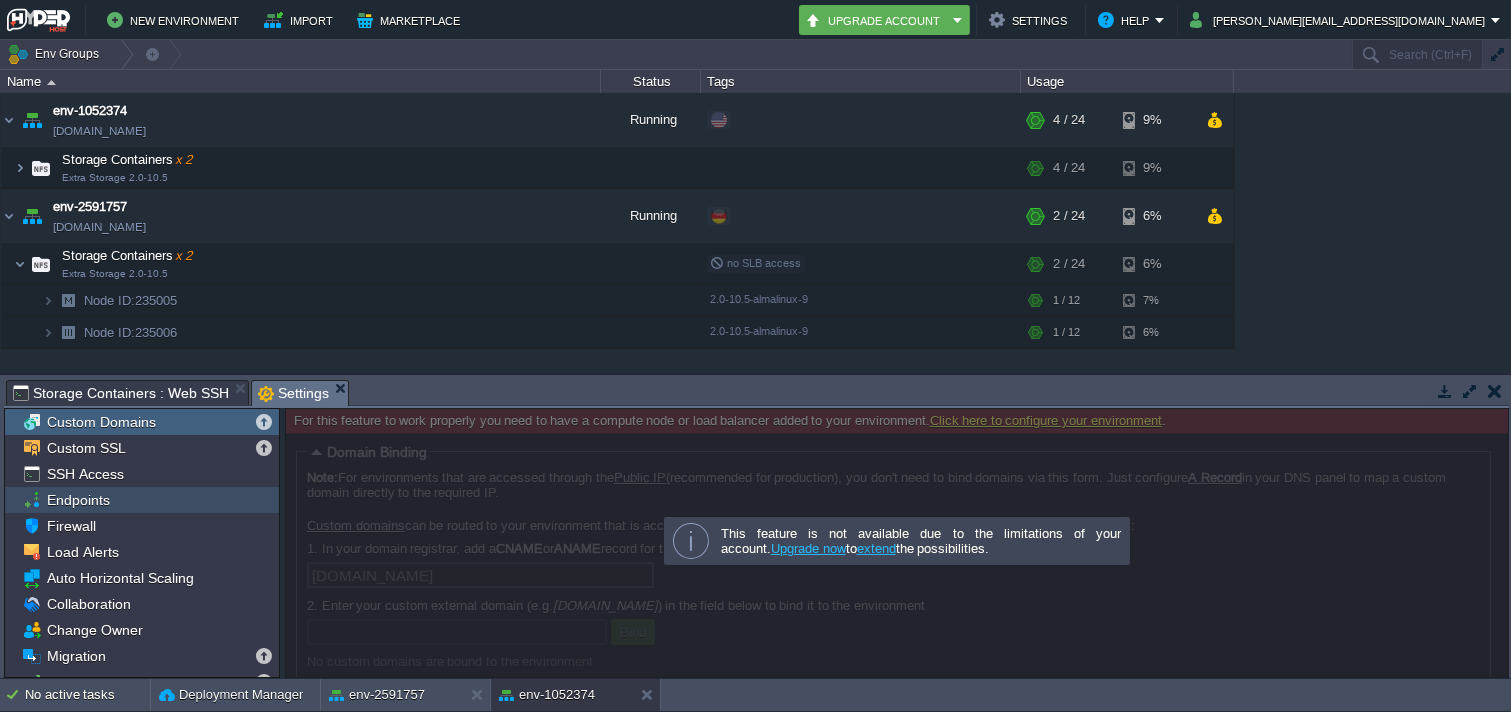 click on "Firewall" at bounding box center [142, 526] 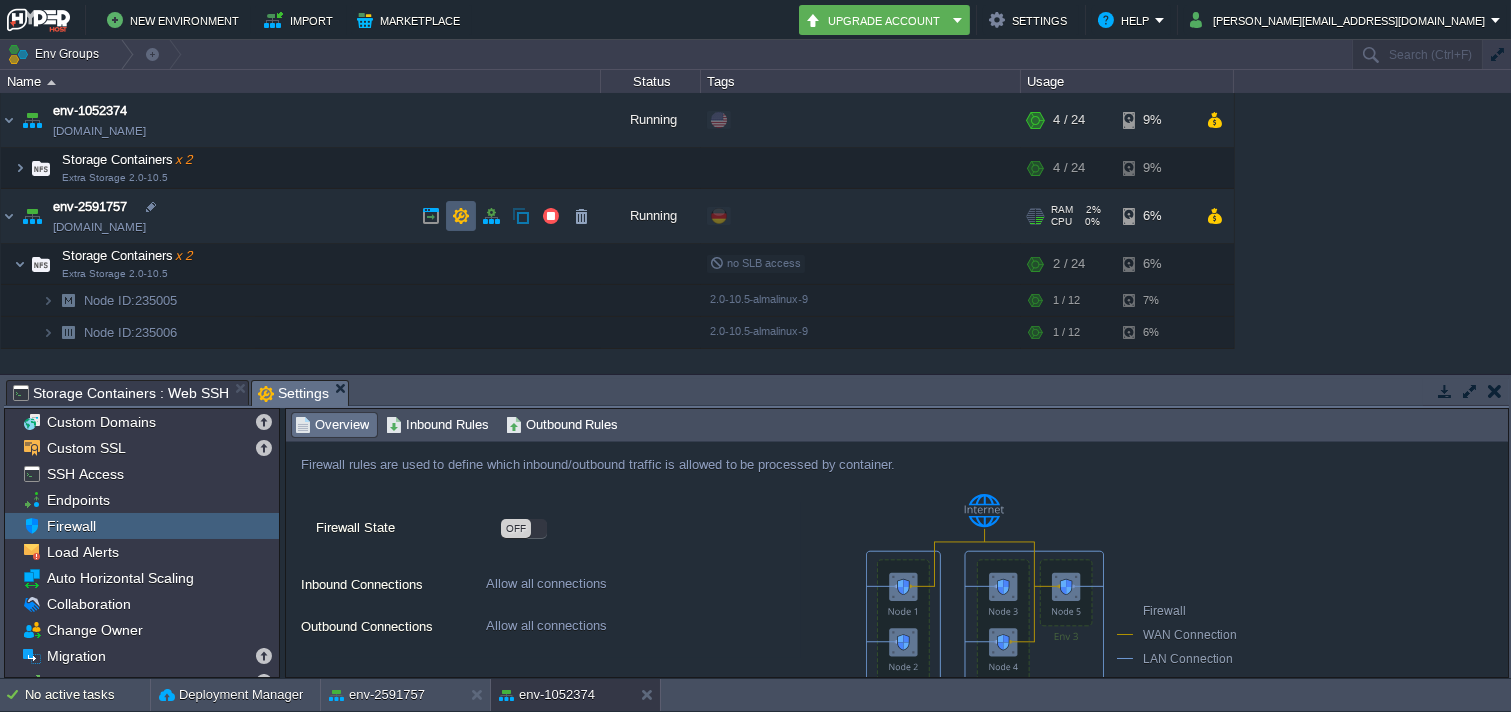 click at bounding box center [461, 216] 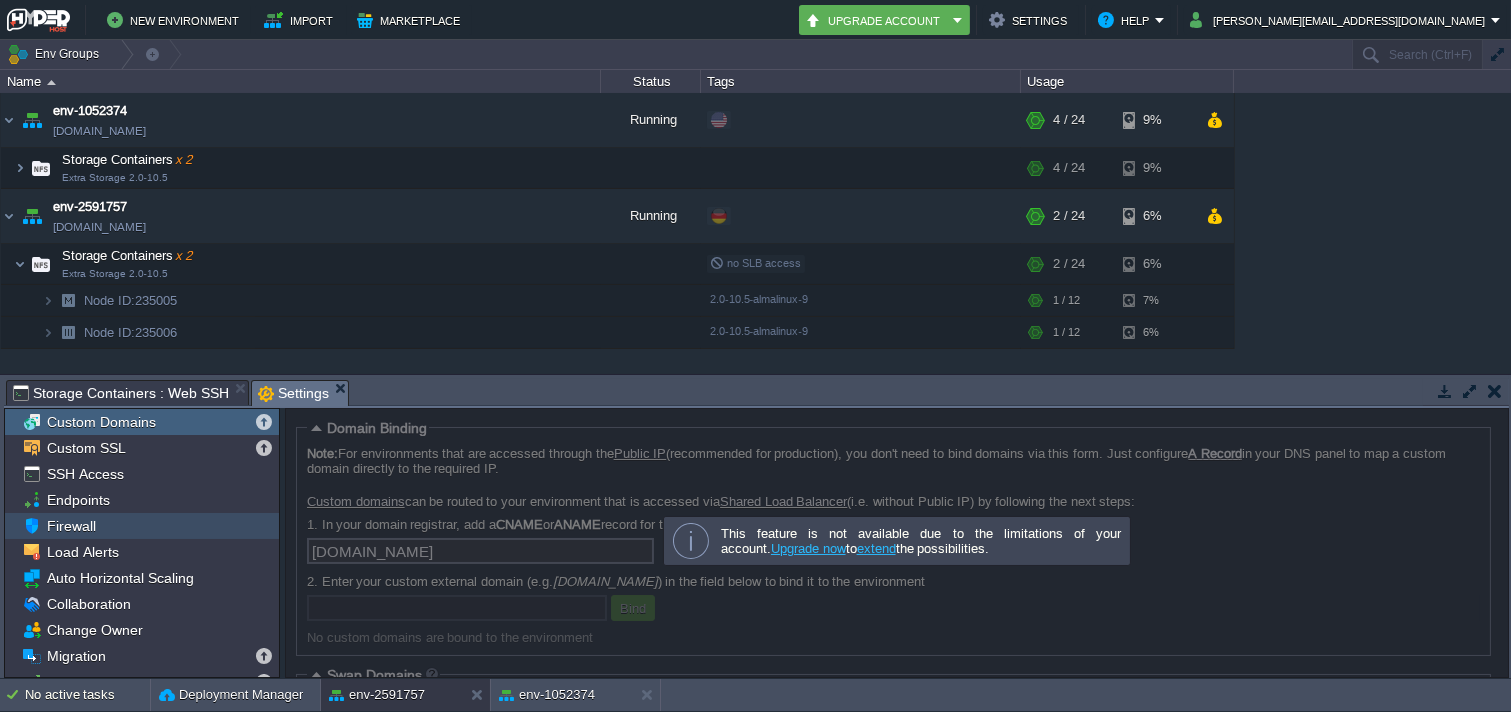 click on "Firewall" at bounding box center [142, 526] 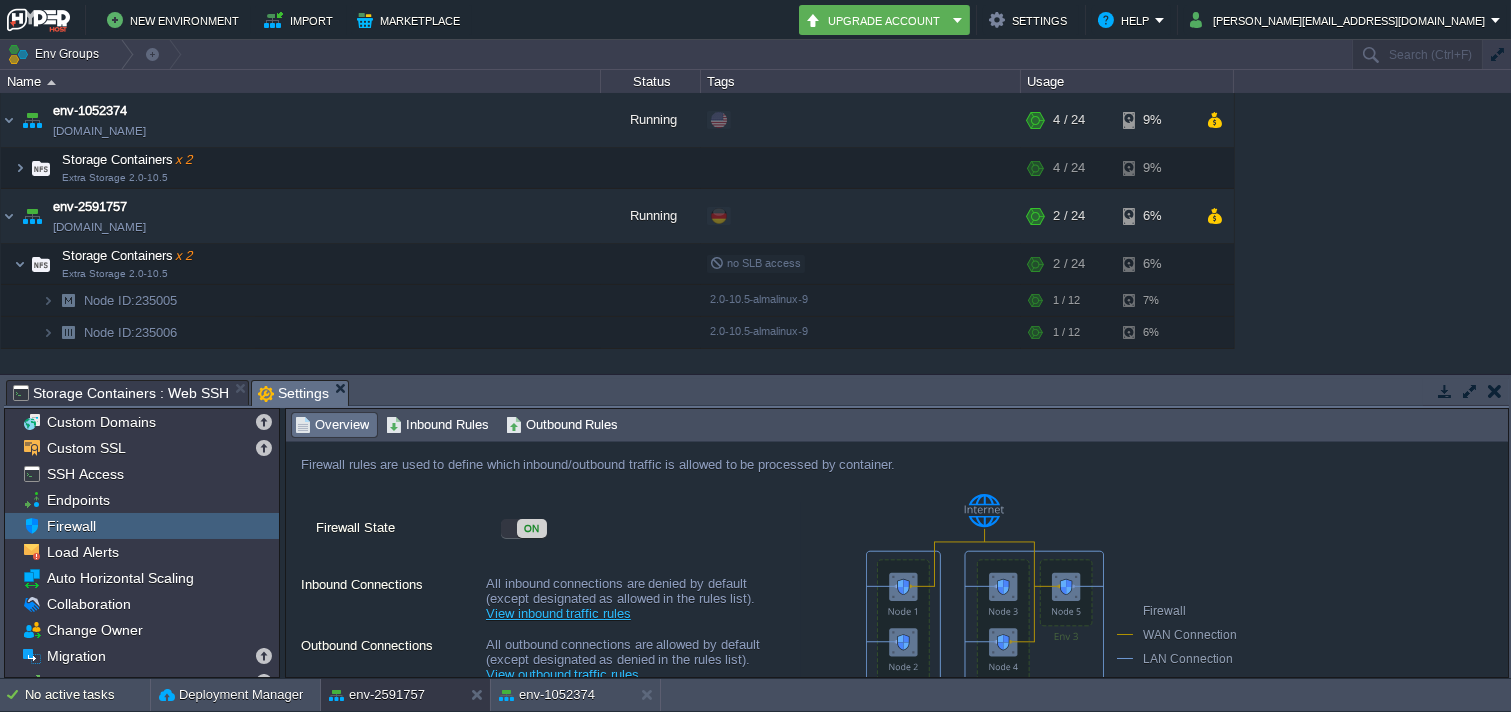click on "ON" at bounding box center (651, 532) 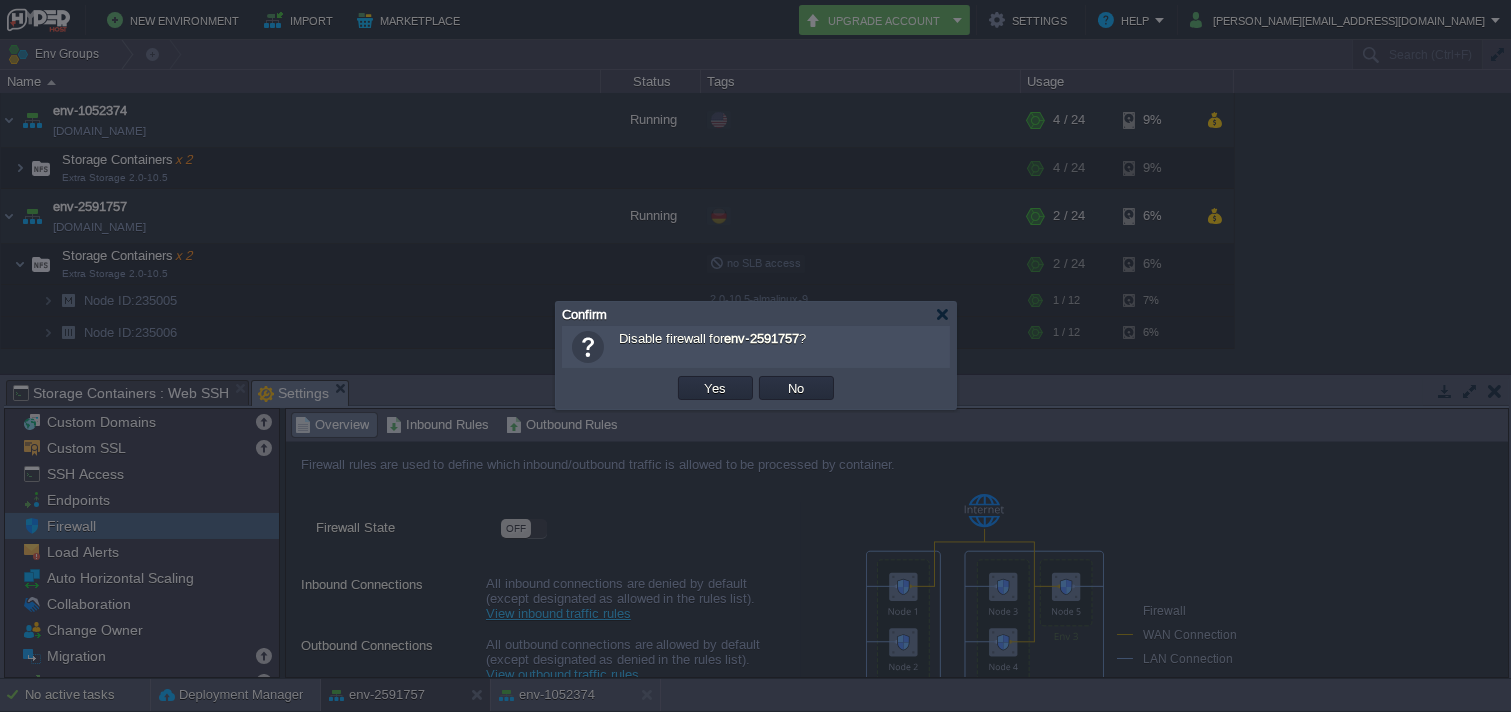 click on "Disable firewall for  env-2591757 ?" at bounding box center [756, 347] 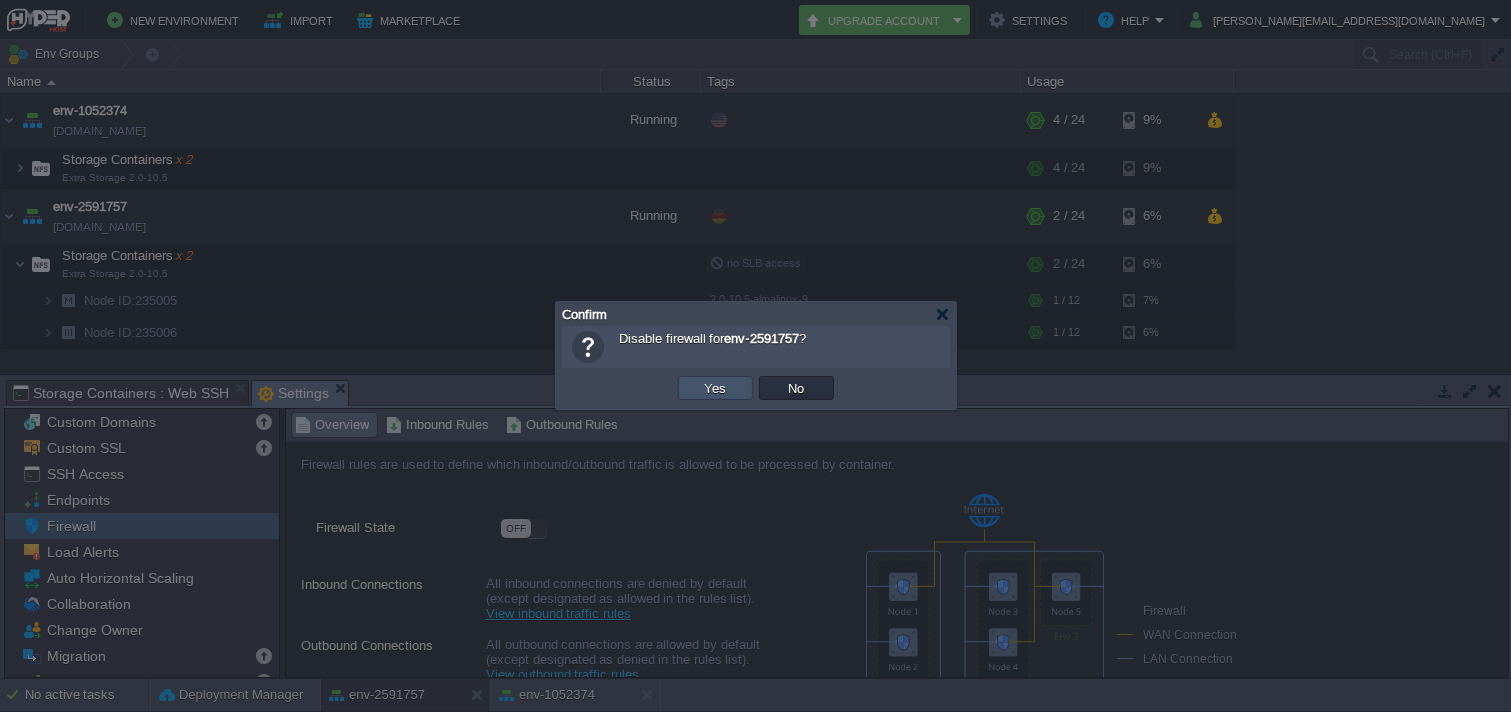 click on "Yes" at bounding box center [716, 388] 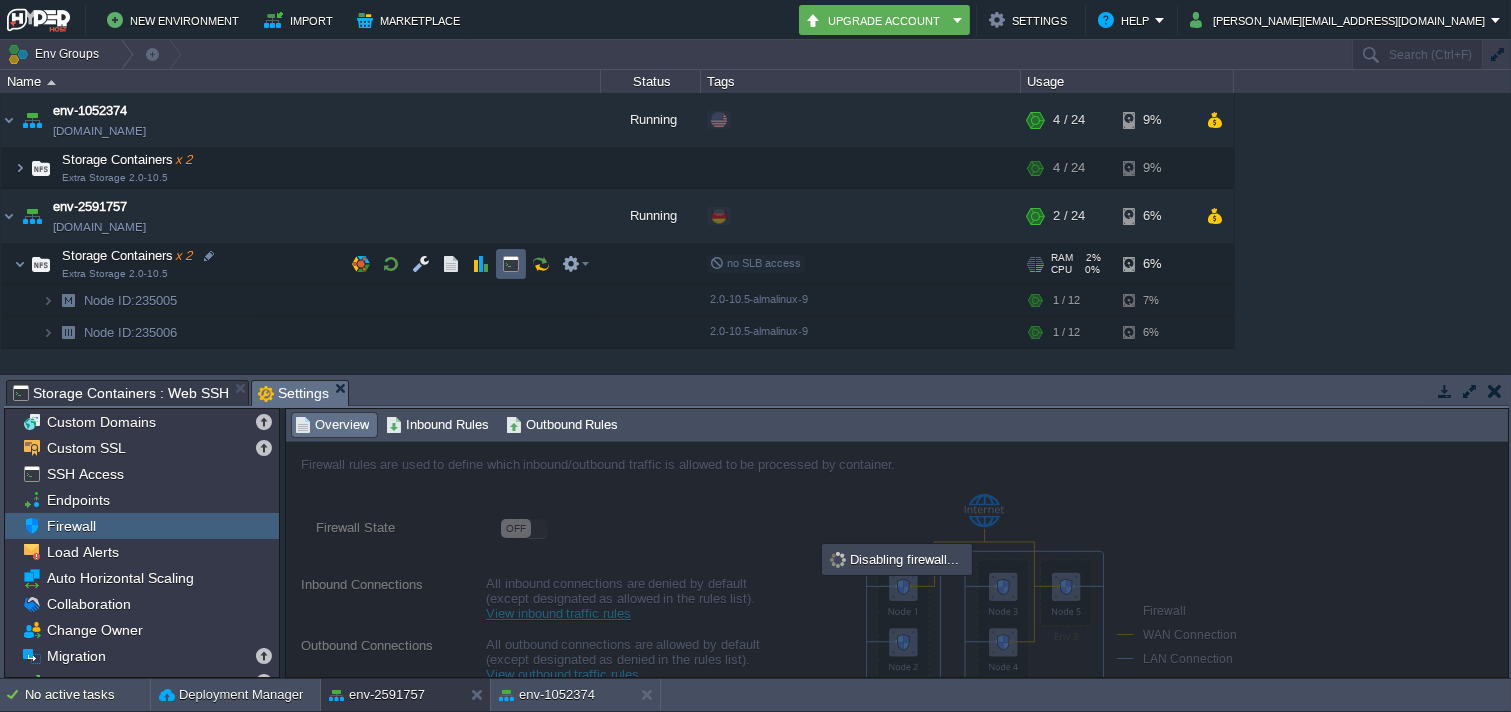 click at bounding box center [511, 264] 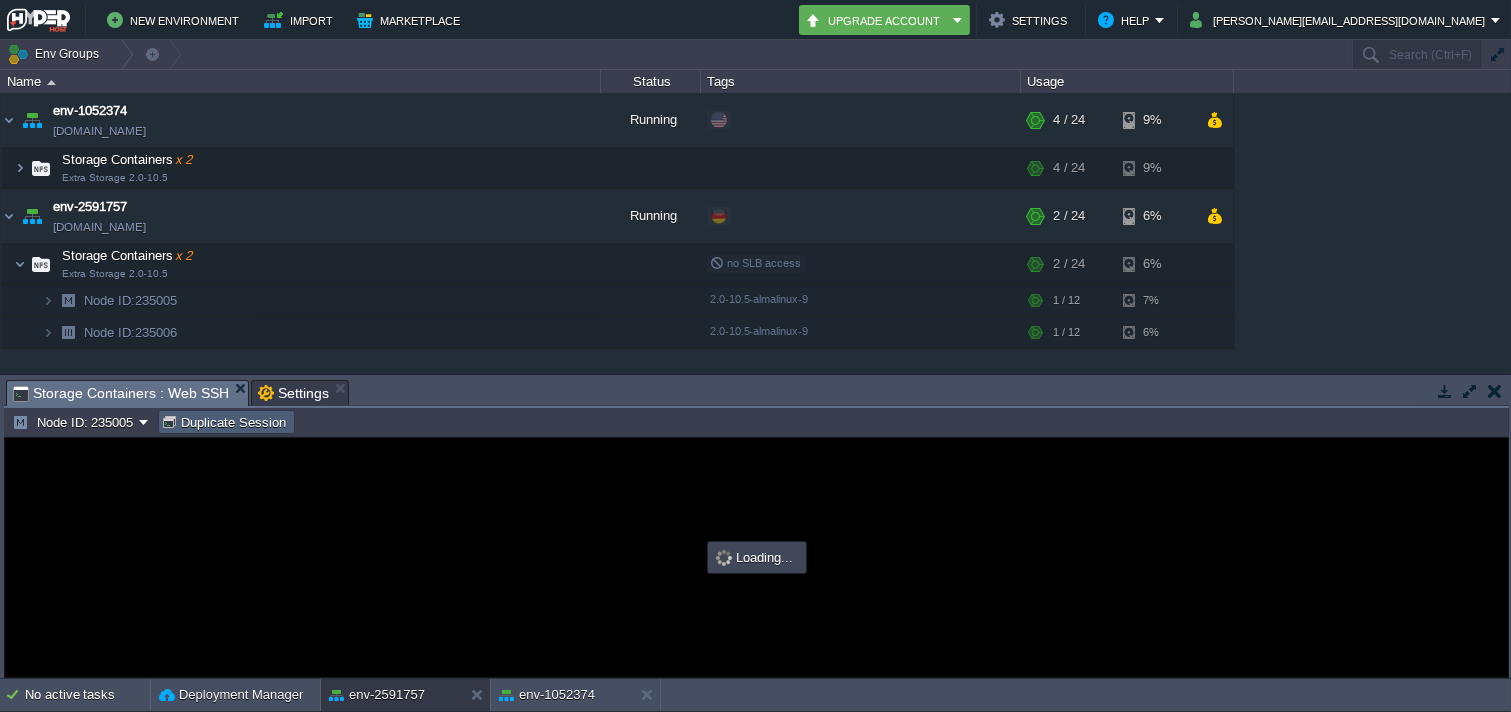 click on "Node ID: 235005" at bounding box center (75, 422) 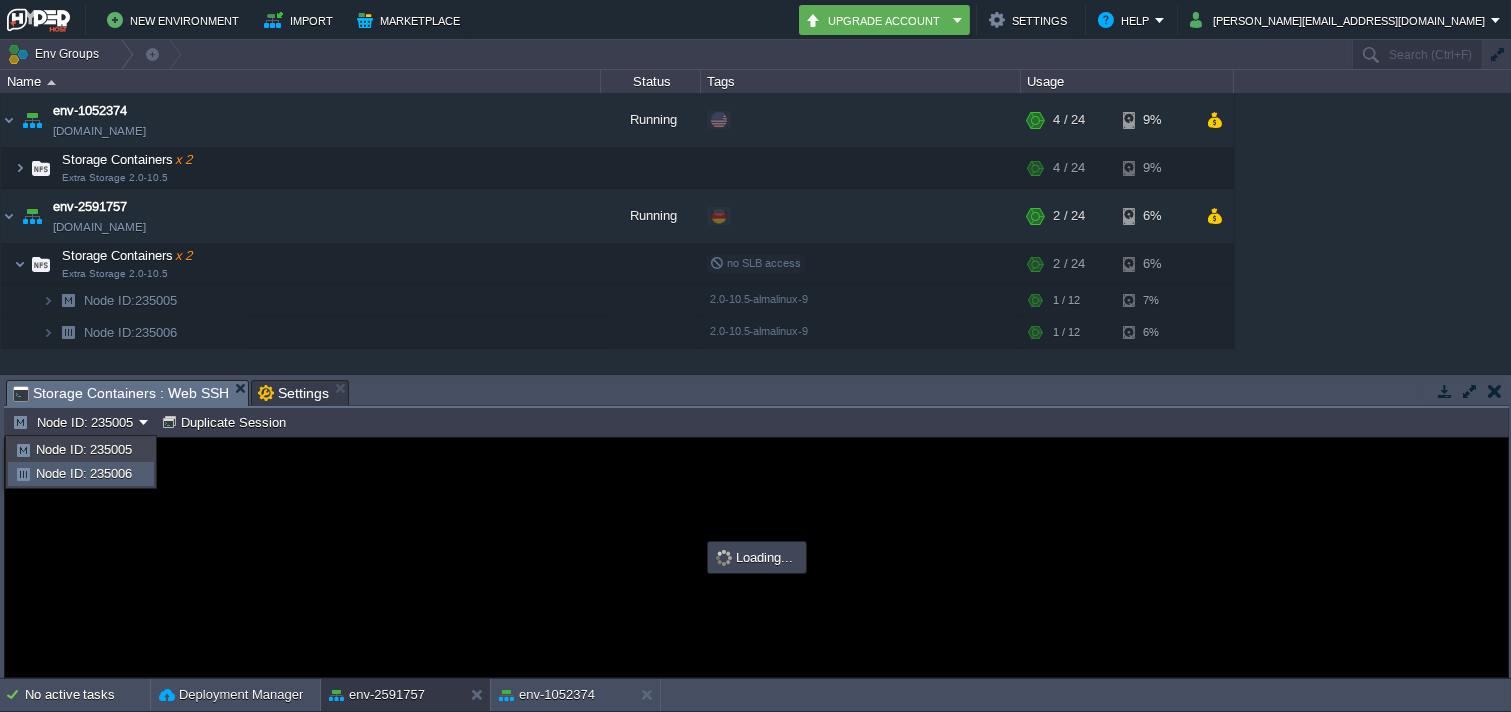 click on "Node ID: 235006" at bounding box center [84, 473] 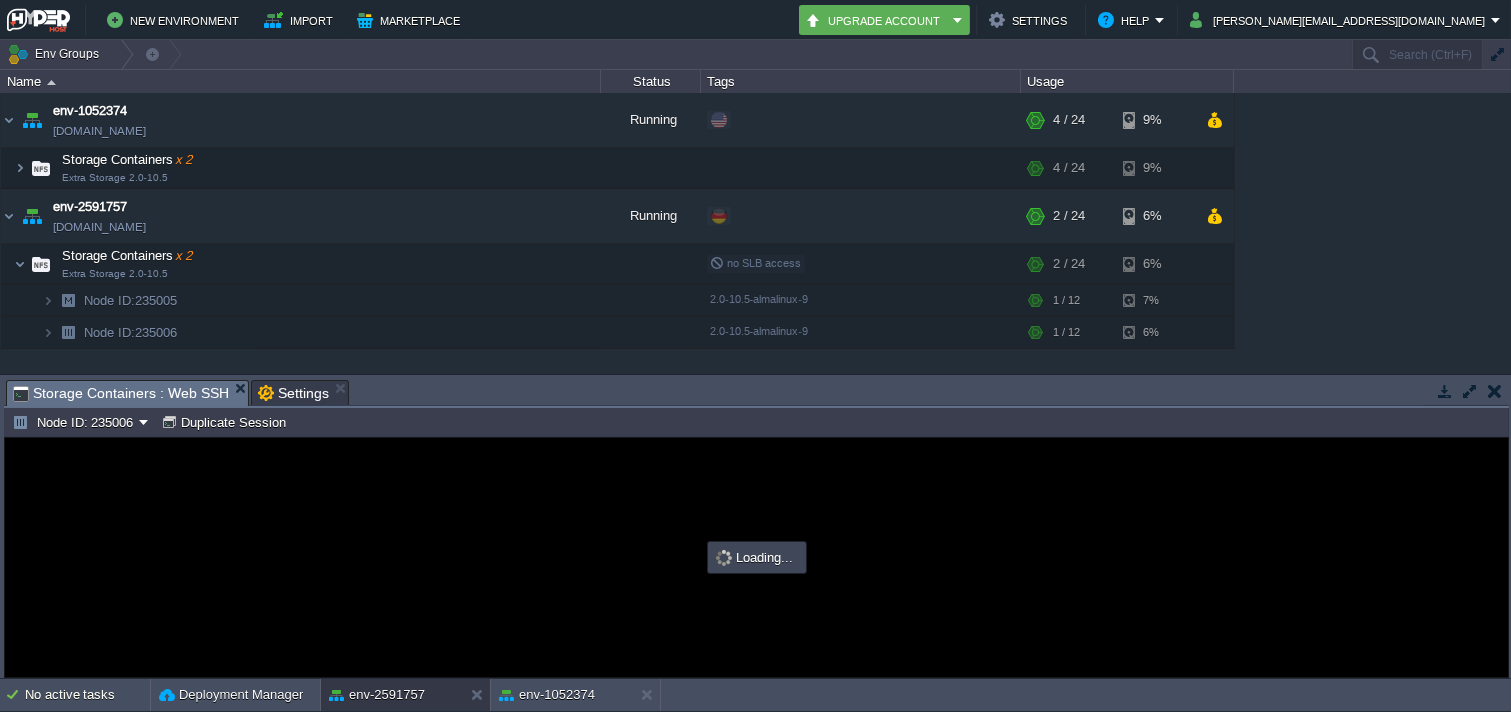 click at bounding box center (1495, 391) 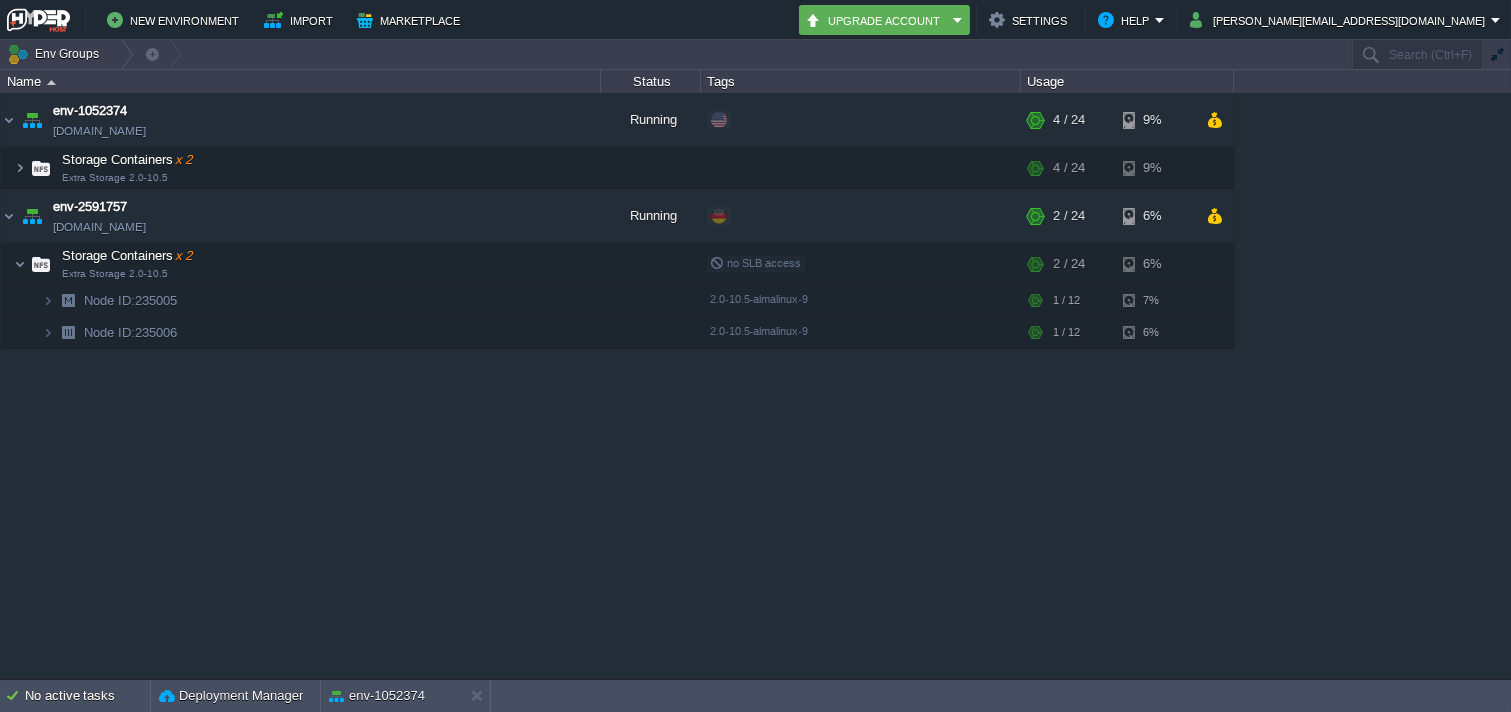 scroll, scrollTop: 0, scrollLeft: 0, axis: both 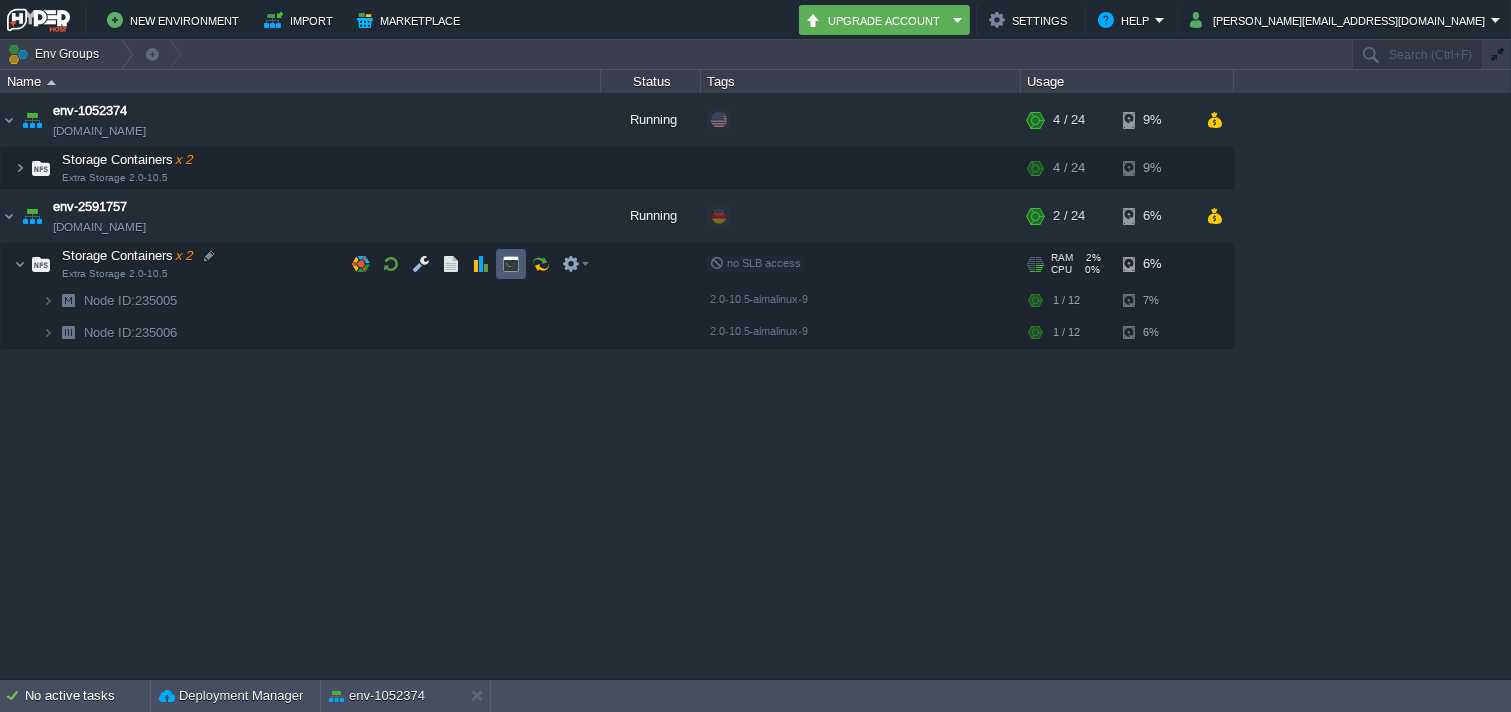 click at bounding box center [511, 264] 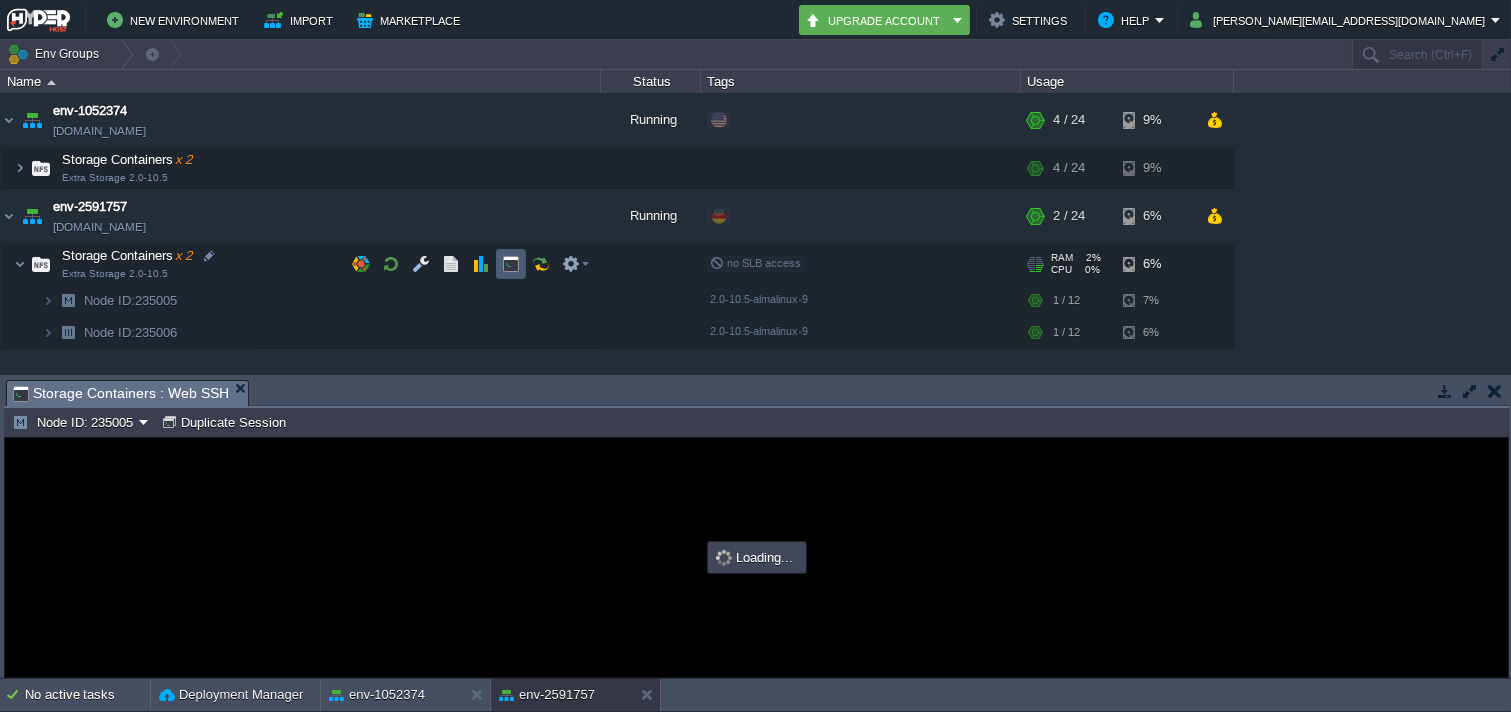scroll, scrollTop: 0, scrollLeft: 0, axis: both 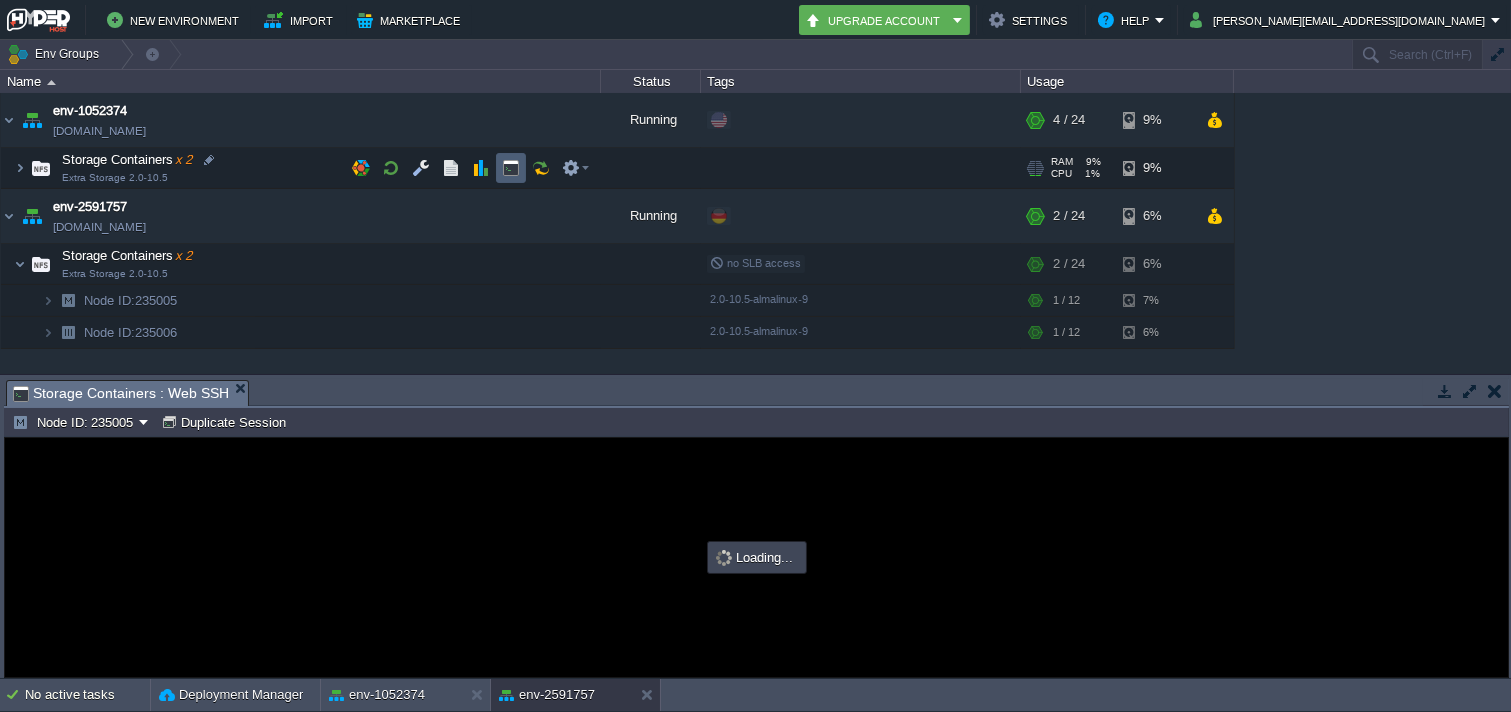 click at bounding box center [511, 168] 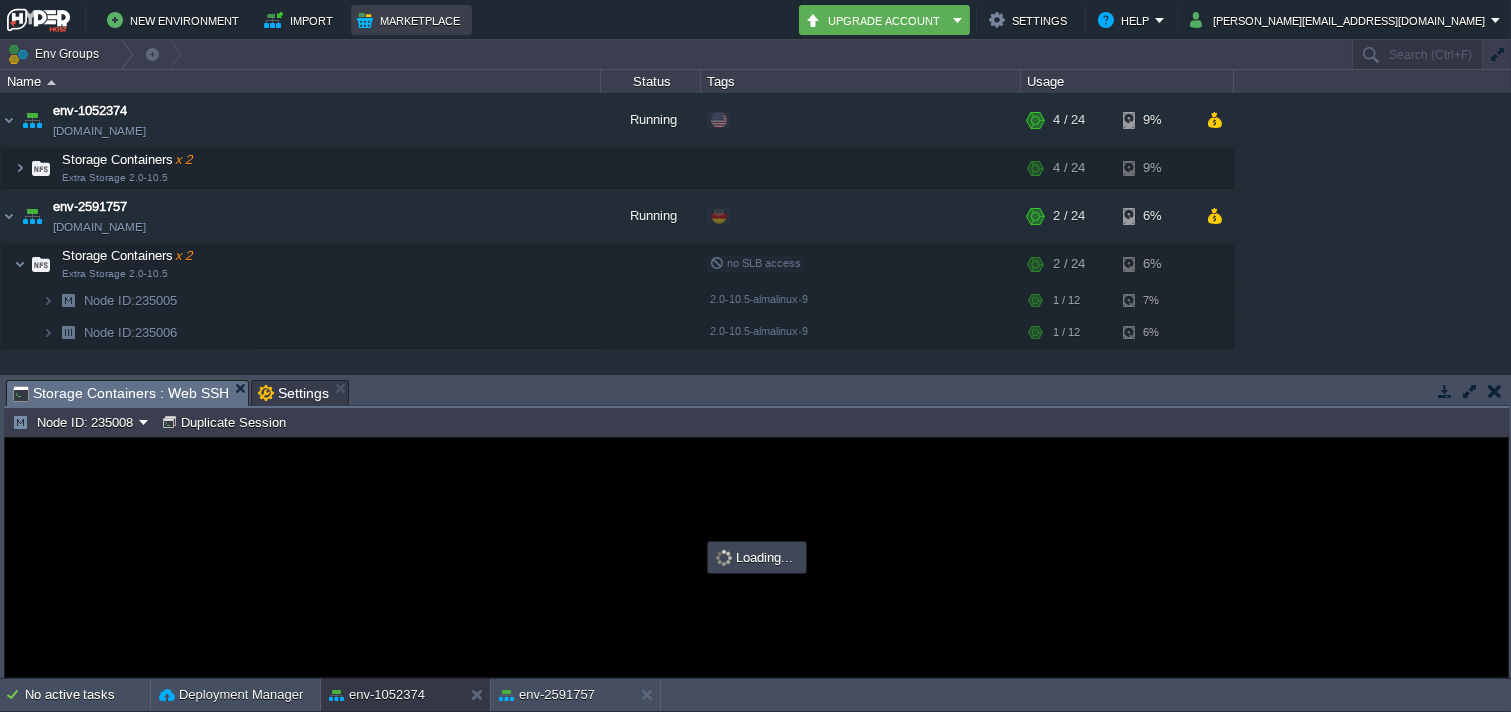 scroll, scrollTop: 0, scrollLeft: 0, axis: both 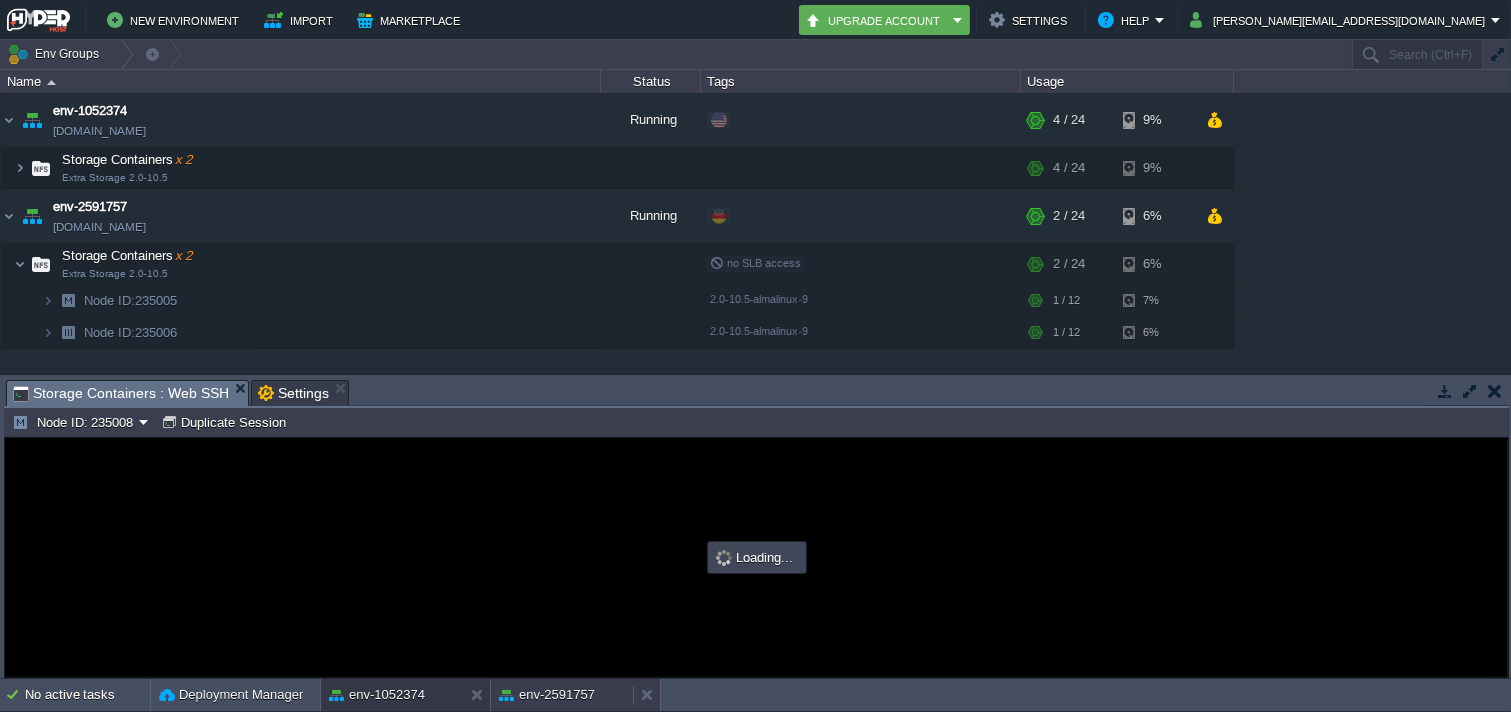 click on "env-2591757" at bounding box center [547, 695] 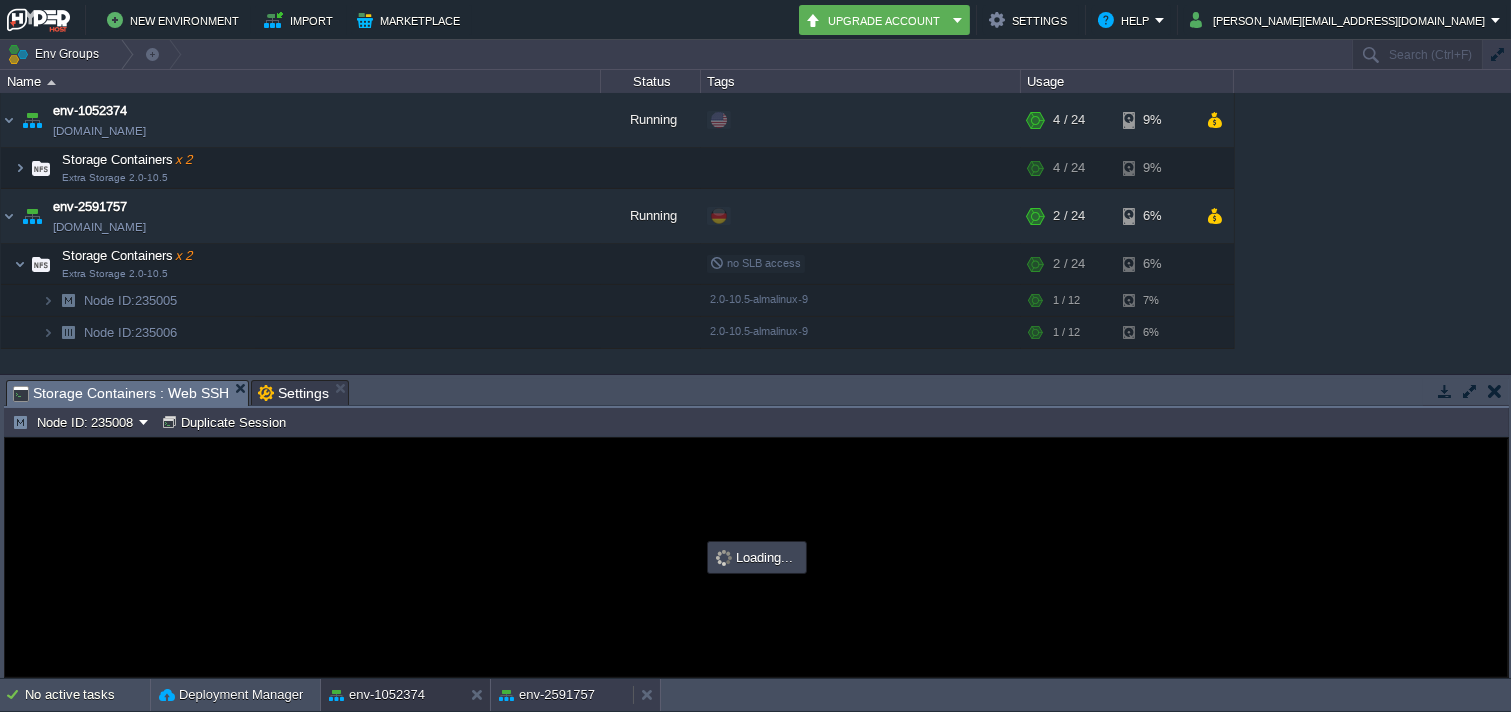 type on "#000000" 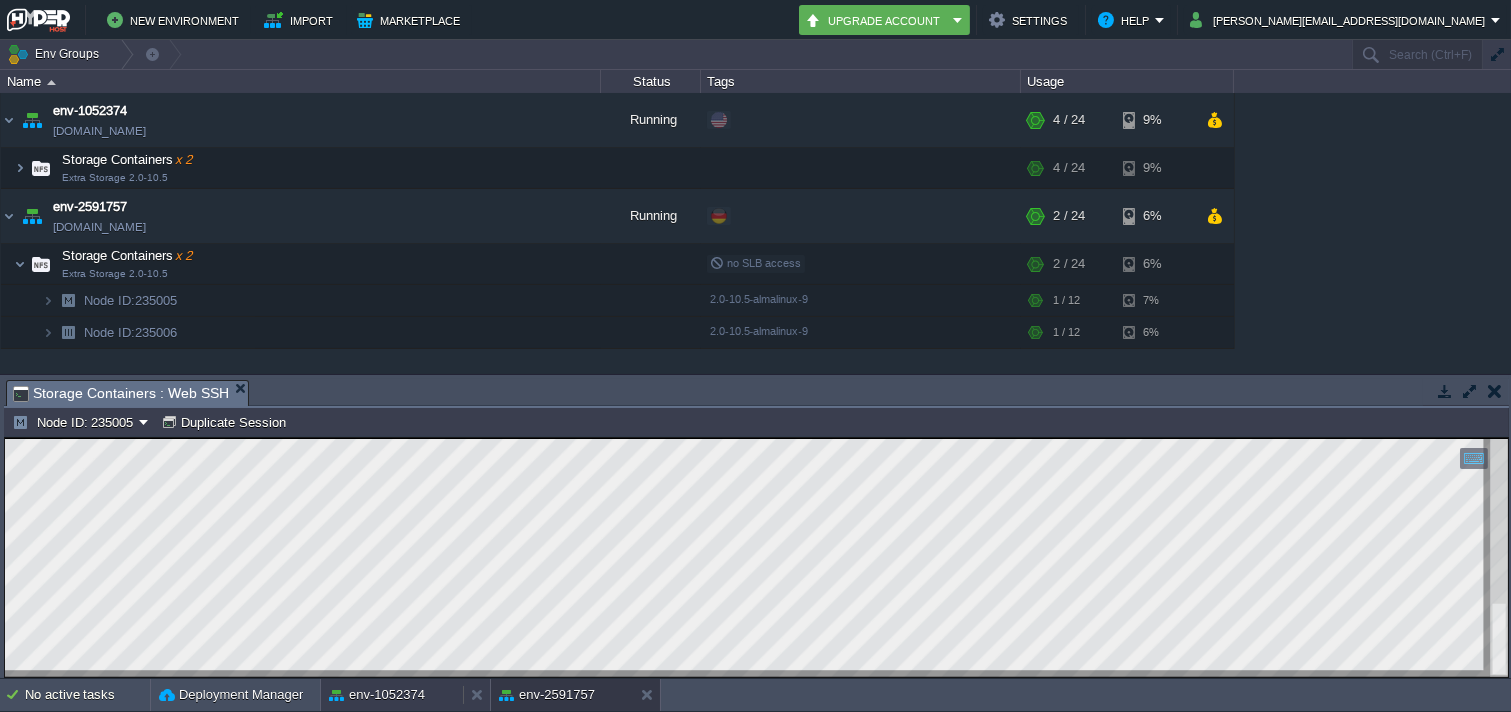 click on "env-1052374" at bounding box center (377, 695) 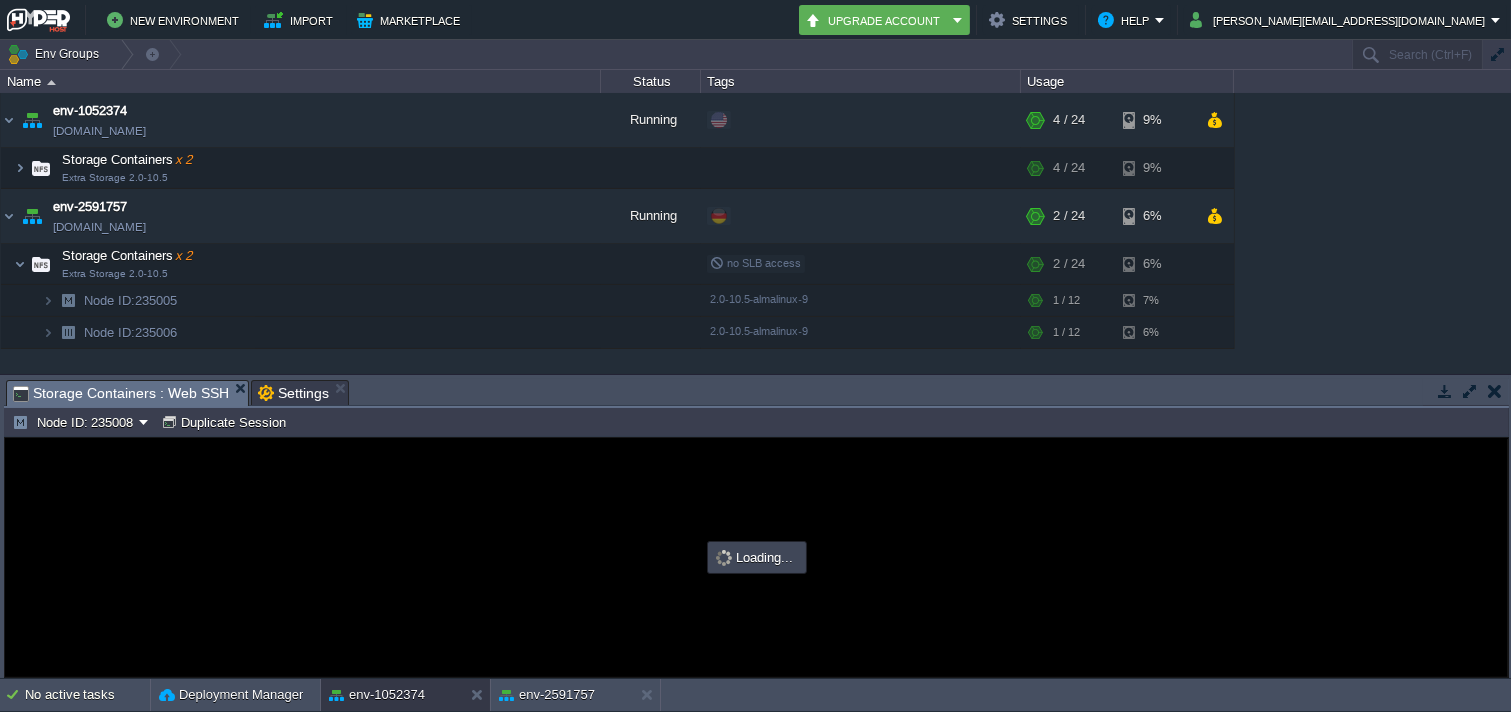 drag, startPoint x: 467, startPoint y: 542, endPoint x: 317, endPoint y: 401, distance: 205.86646 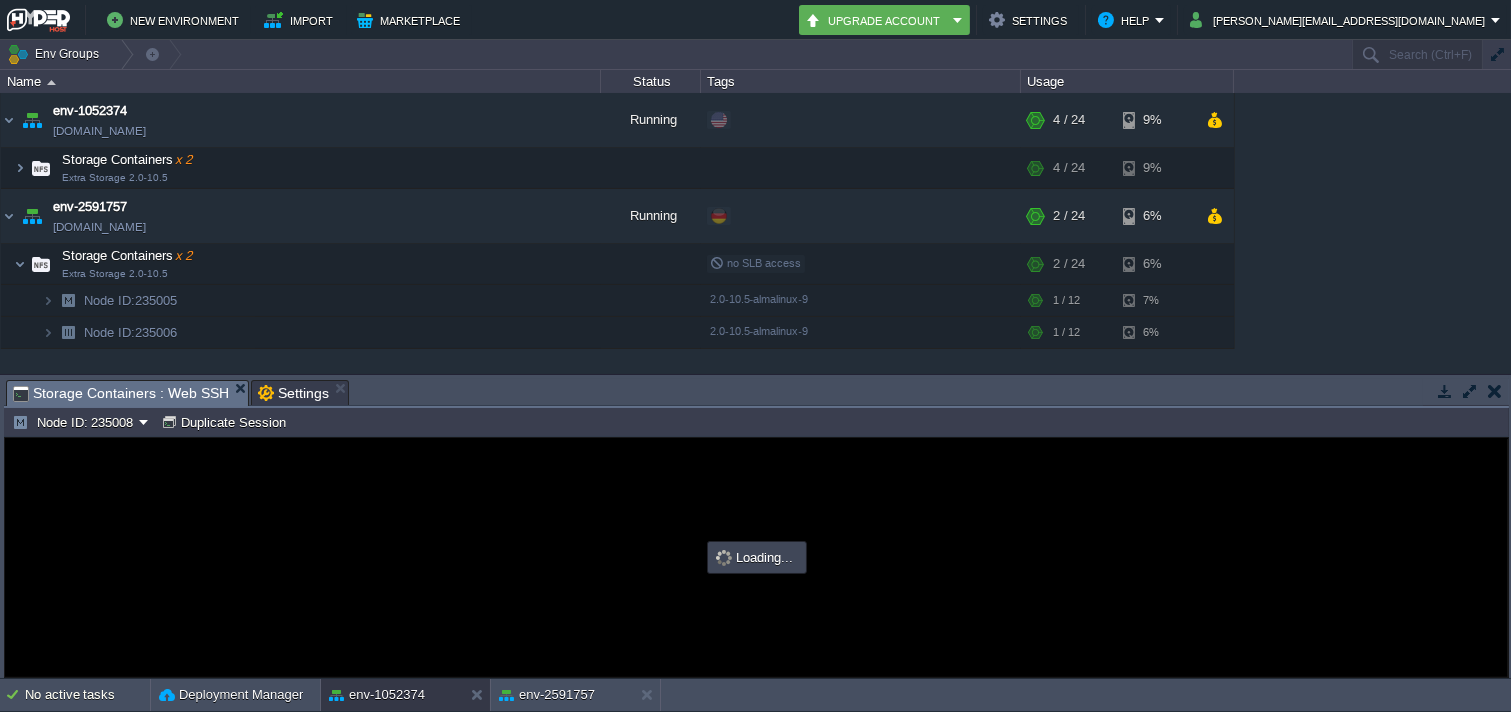 click on "Settings" at bounding box center (293, 393) 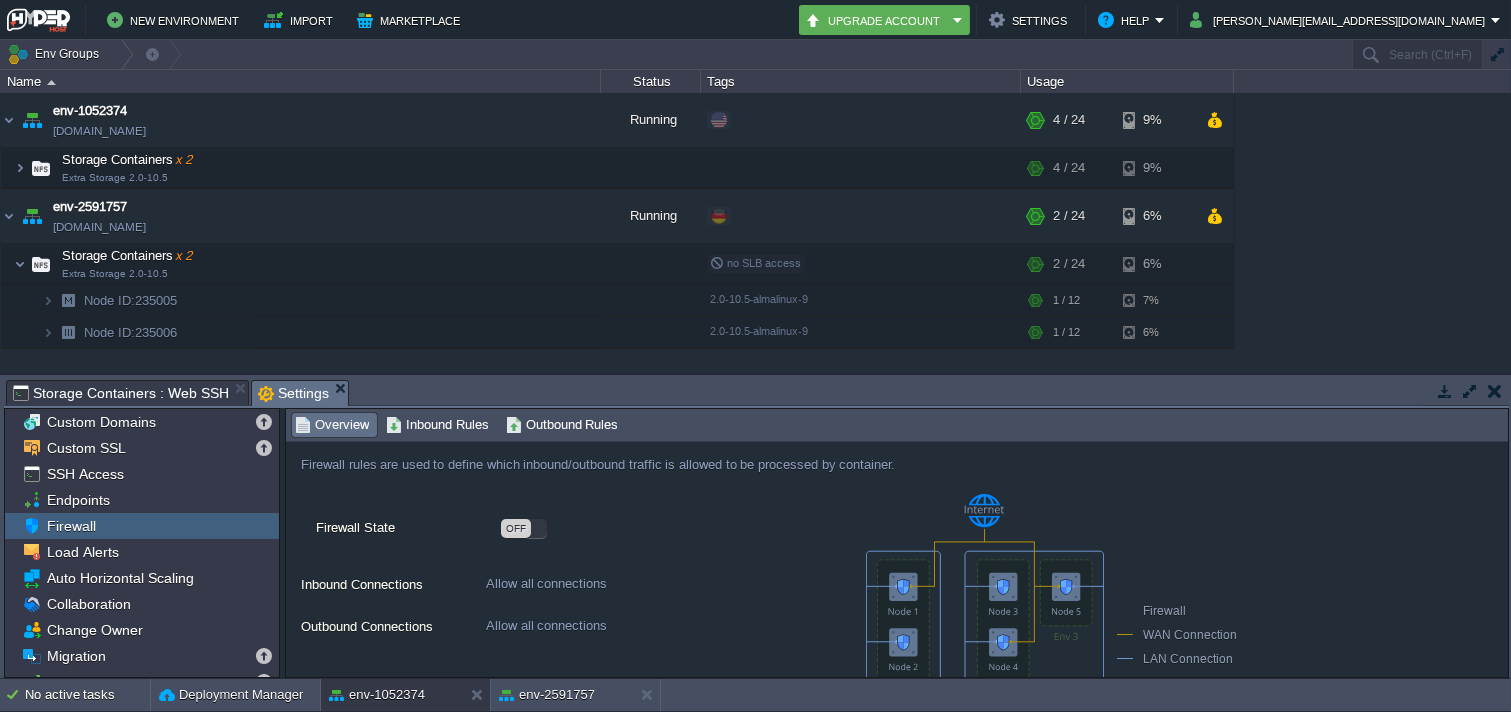 click on "Settings" at bounding box center (303, 393) 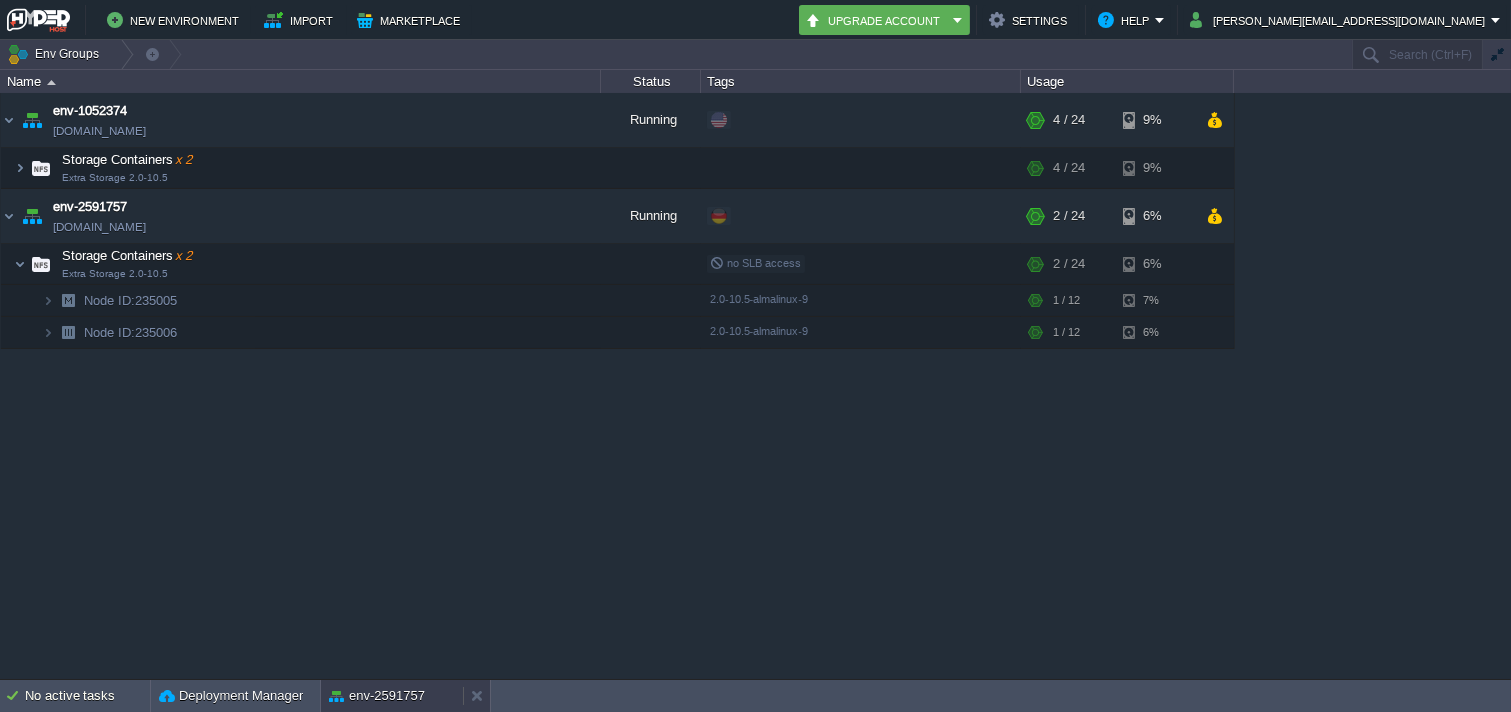 click on "env-1052374 [DOMAIN_NAME] Running                                 + Add to Env Group                                                                                                                                                            RAM                 11%                                         CPU                 3%                             4 / 24                    9%       Storage Containers  x 2 Extra Storage 2.0-10.5                                                                                                                                                            RAM                 11%                                         CPU                 3%                             4 / 24                    9%     Node ID:  235008                                                2.0-10.5-almalinux-9                                                                                                                                                                            RAM 19%" at bounding box center [755, 385] 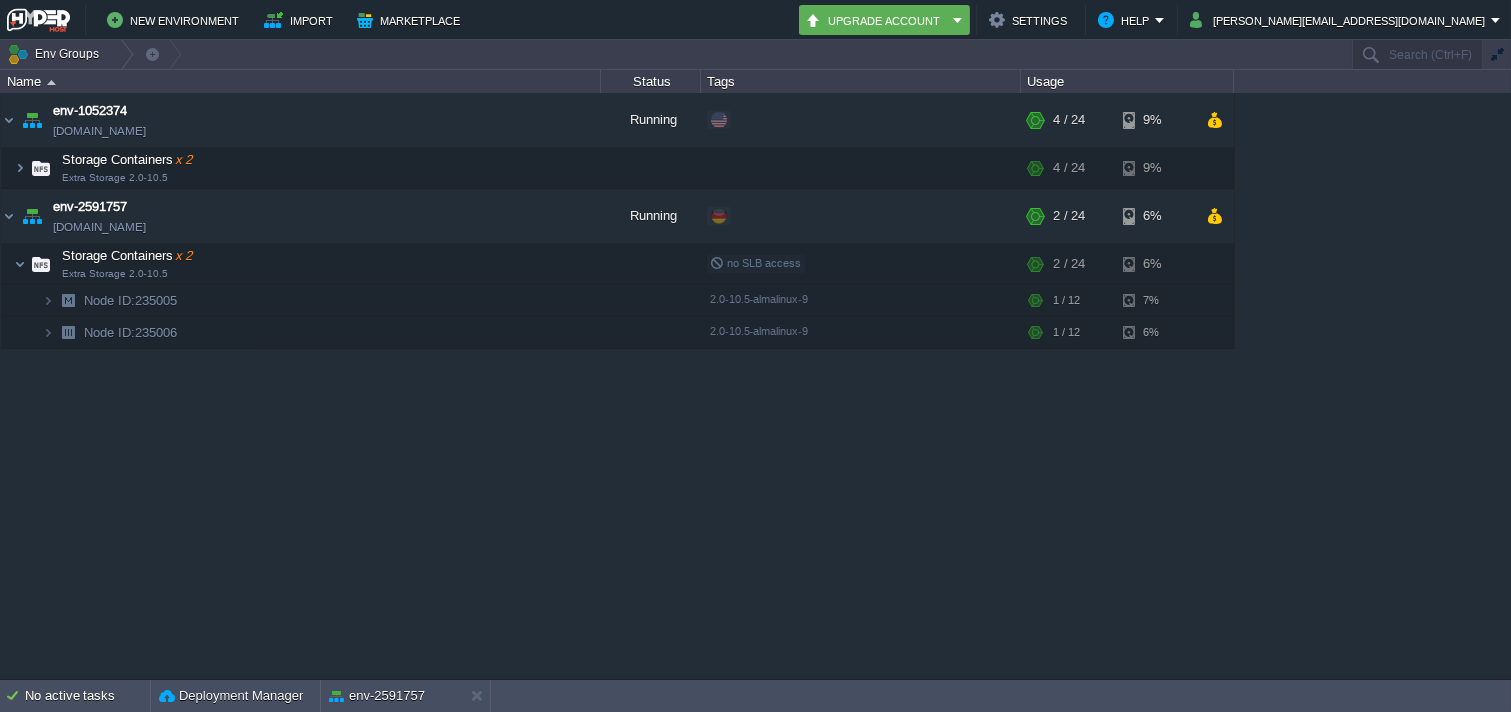 click on "env-1052374 [DOMAIN_NAME] Running                                 + Add to Env Group                                                                                                                                                            RAM                 11%                                         CPU                 3%                             4 / 24                    9%       Storage Containers  x 2 Extra Storage 2.0-10.5                                                                                                                                                            RAM                 11%                                         CPU                 3%                             4 / 24                    9%     Node ID:  235008                                                2.0-10.5-almalinux-9                                                                                                                                                                            RAM 19%" at bounding box center [755, 385] 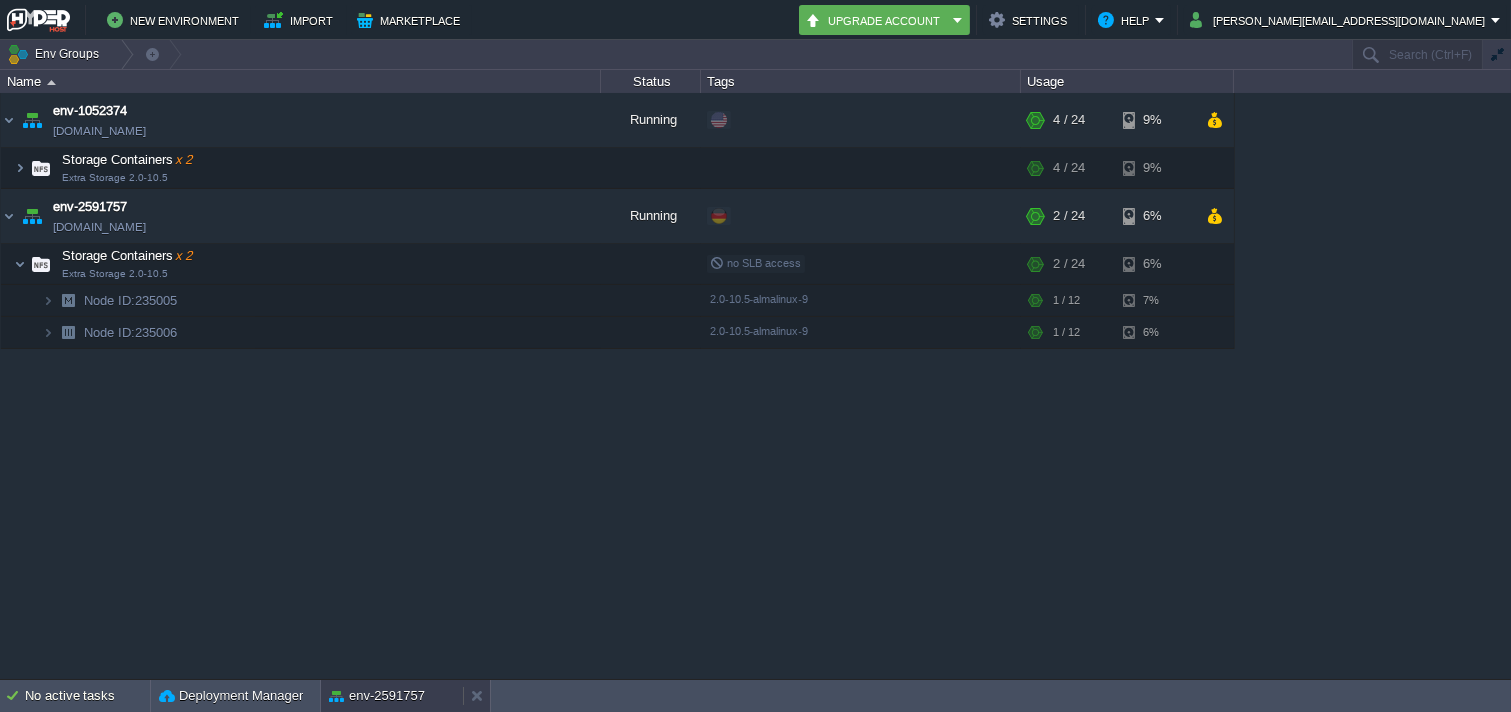 click on "env-2591757" at bounding box center (377, 696) 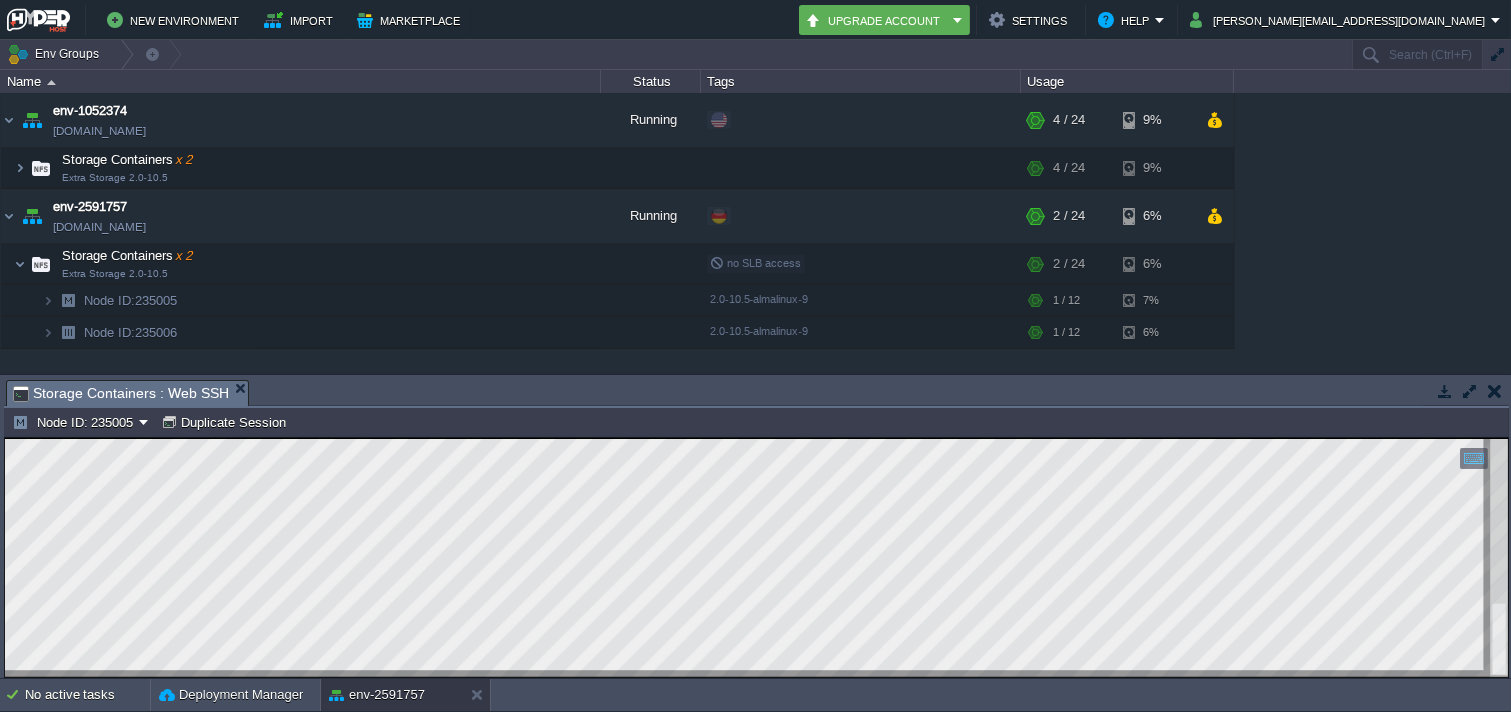 click on "Node ID: 235005" at bounding box center [75, 422] 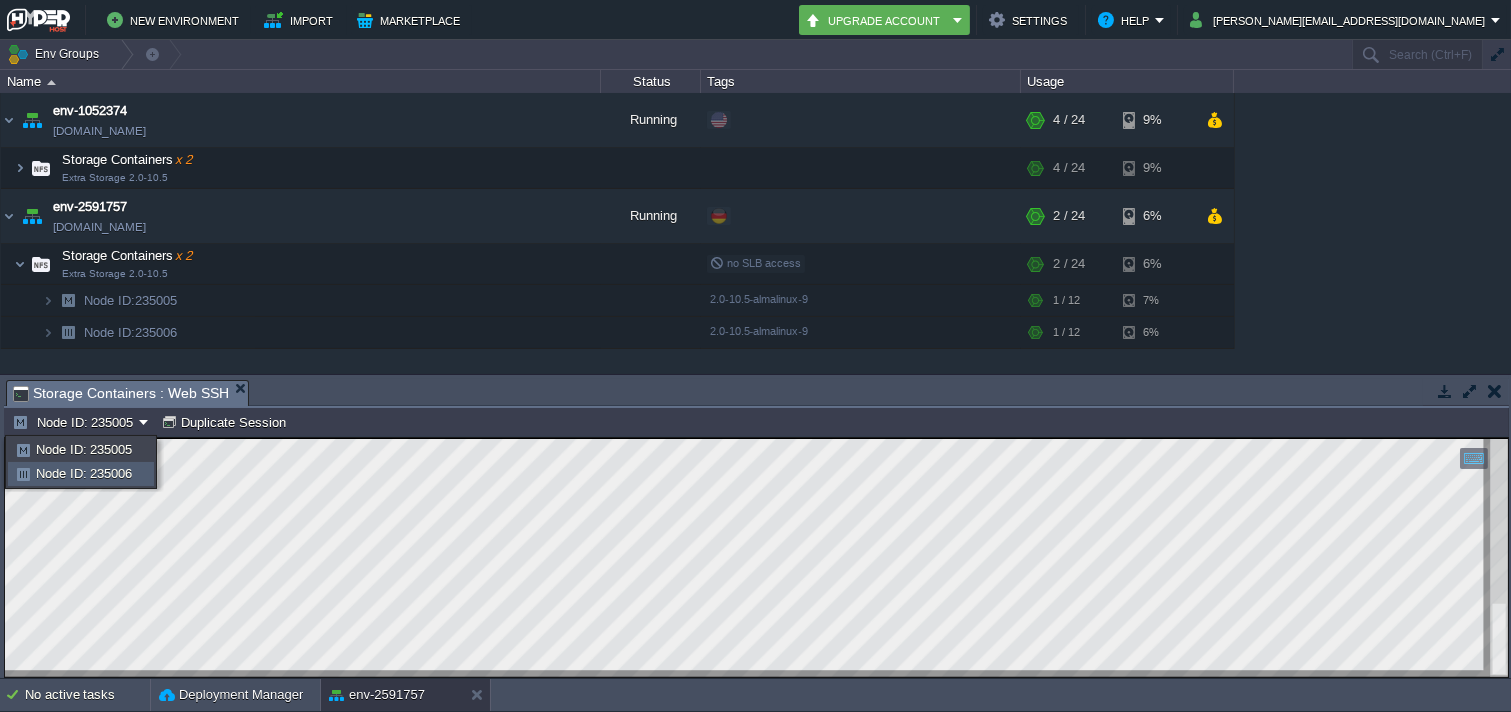 click on "Node ID: 235006" at bounding box center [84, 473] 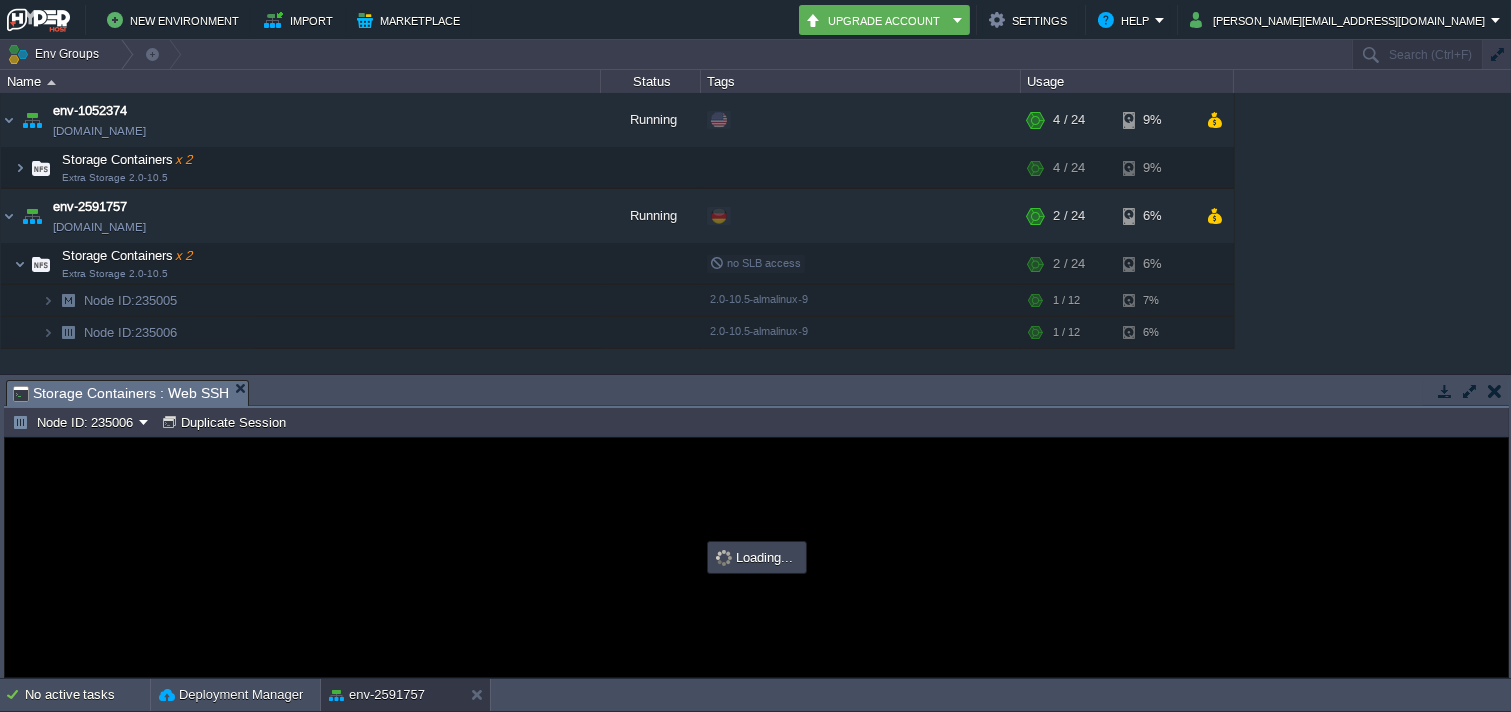 scroll, scrollTop: 0, scrollLeft: 0, axis: both 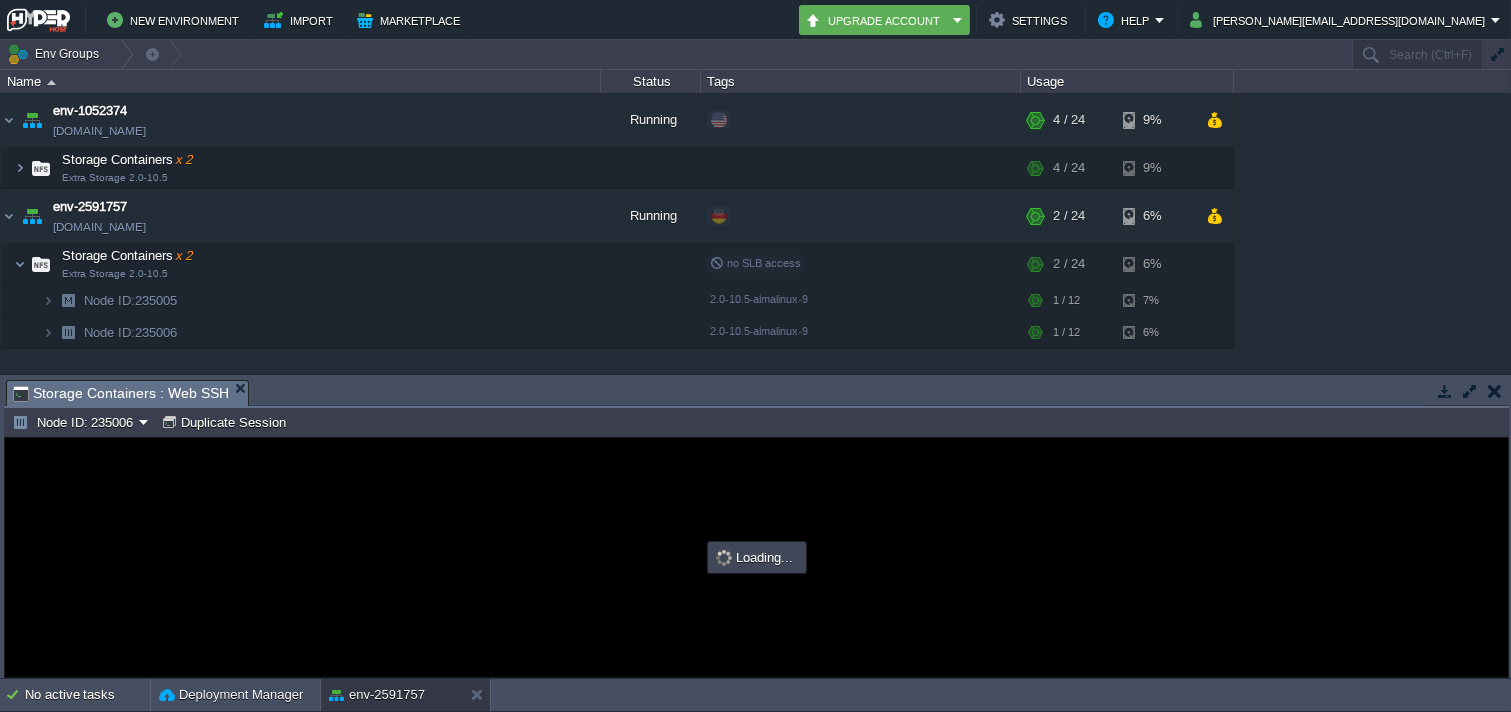 type on "#000000" 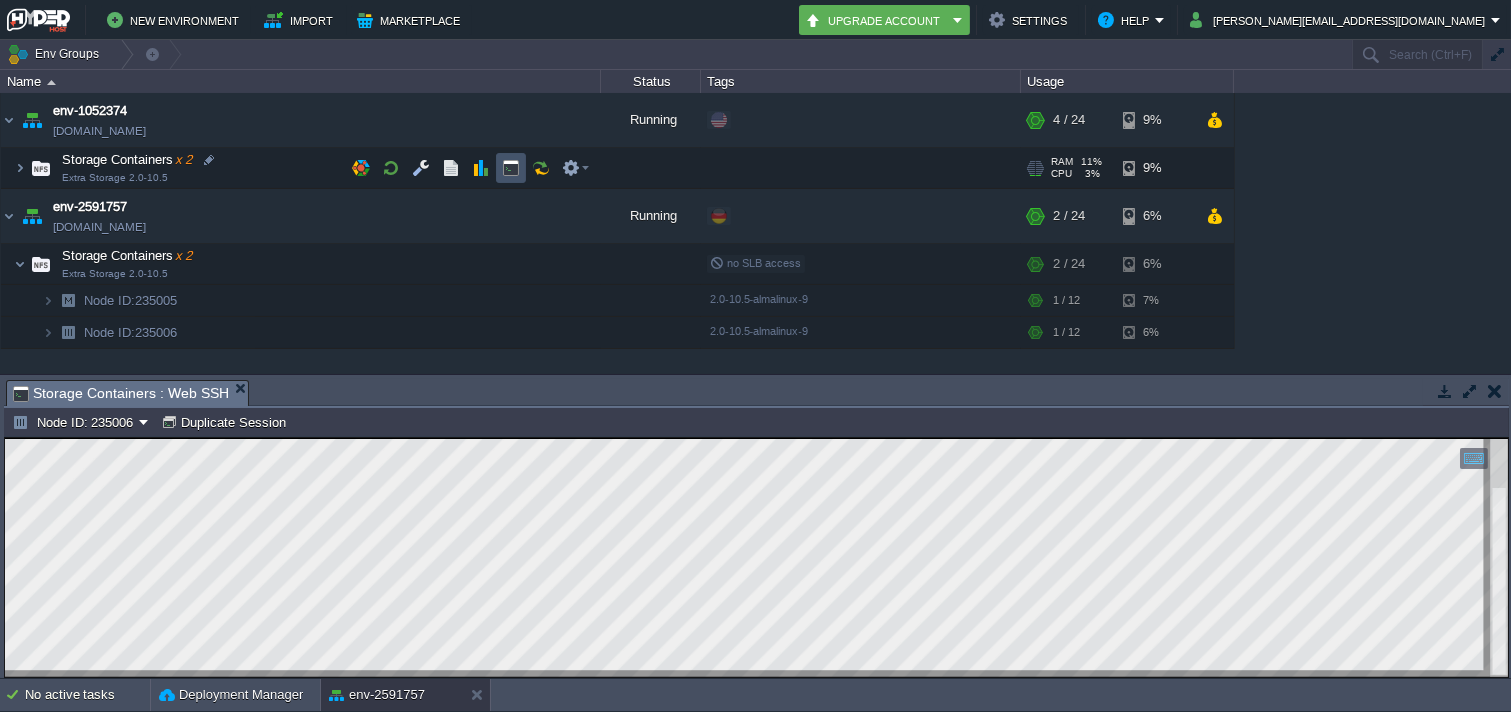 click at bounding box center [511, 168] 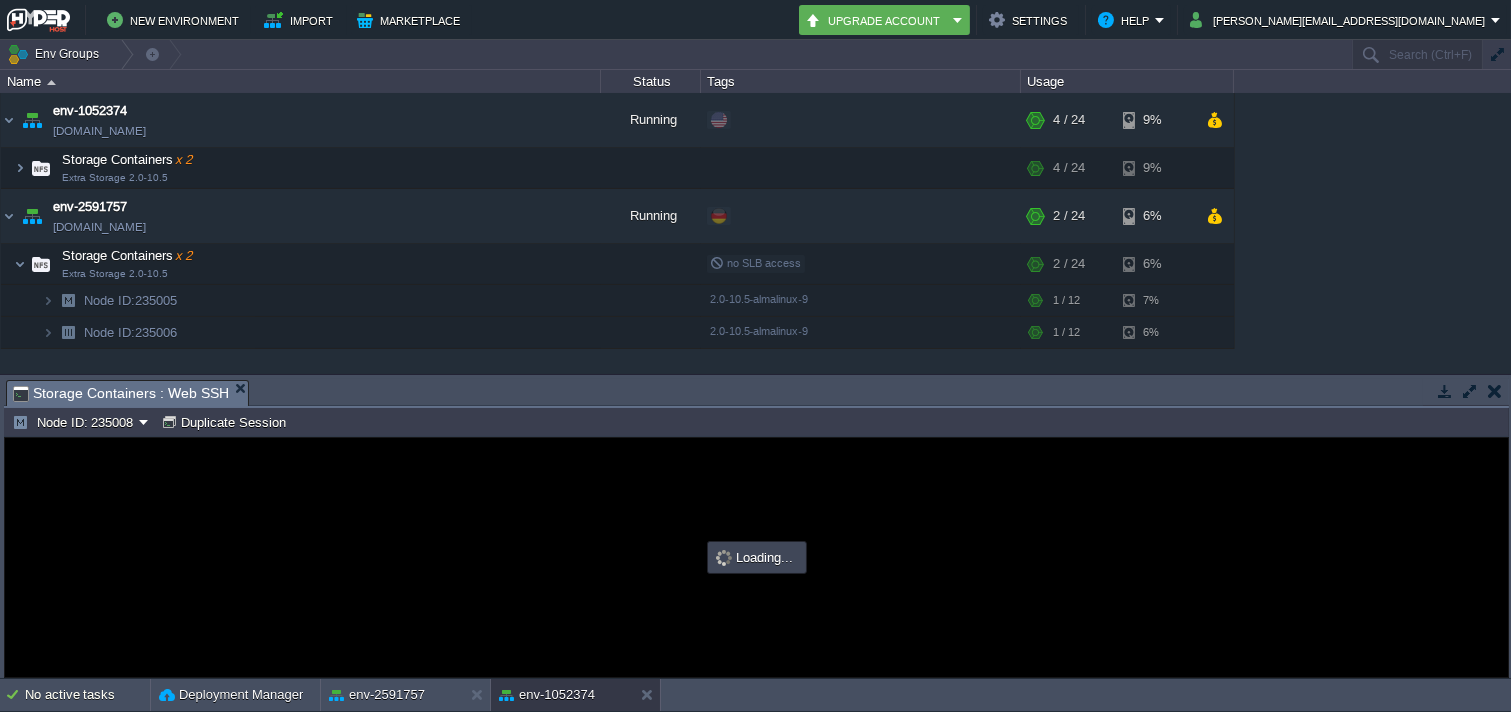 scroll, scrollTop: 0, scrollLeft: 0, axis: both 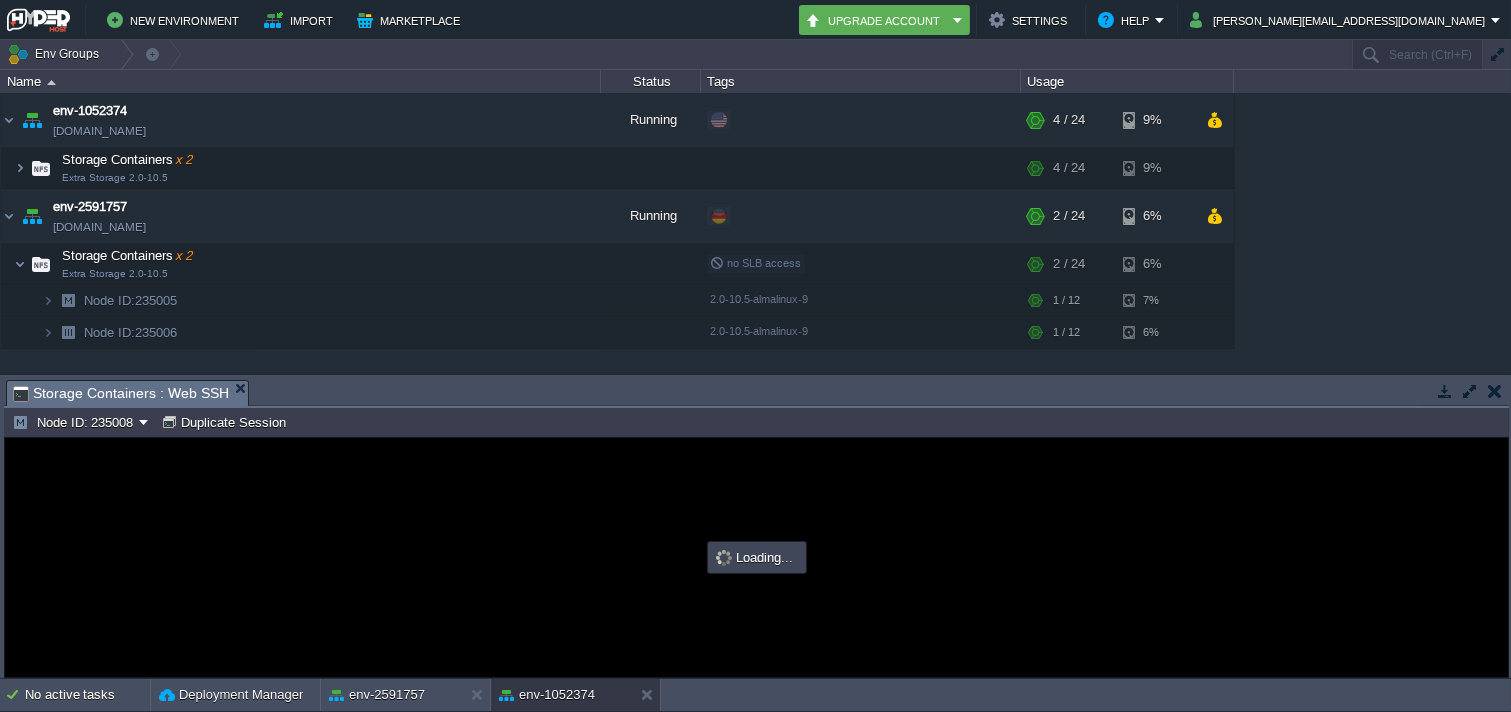 type on "#000000" 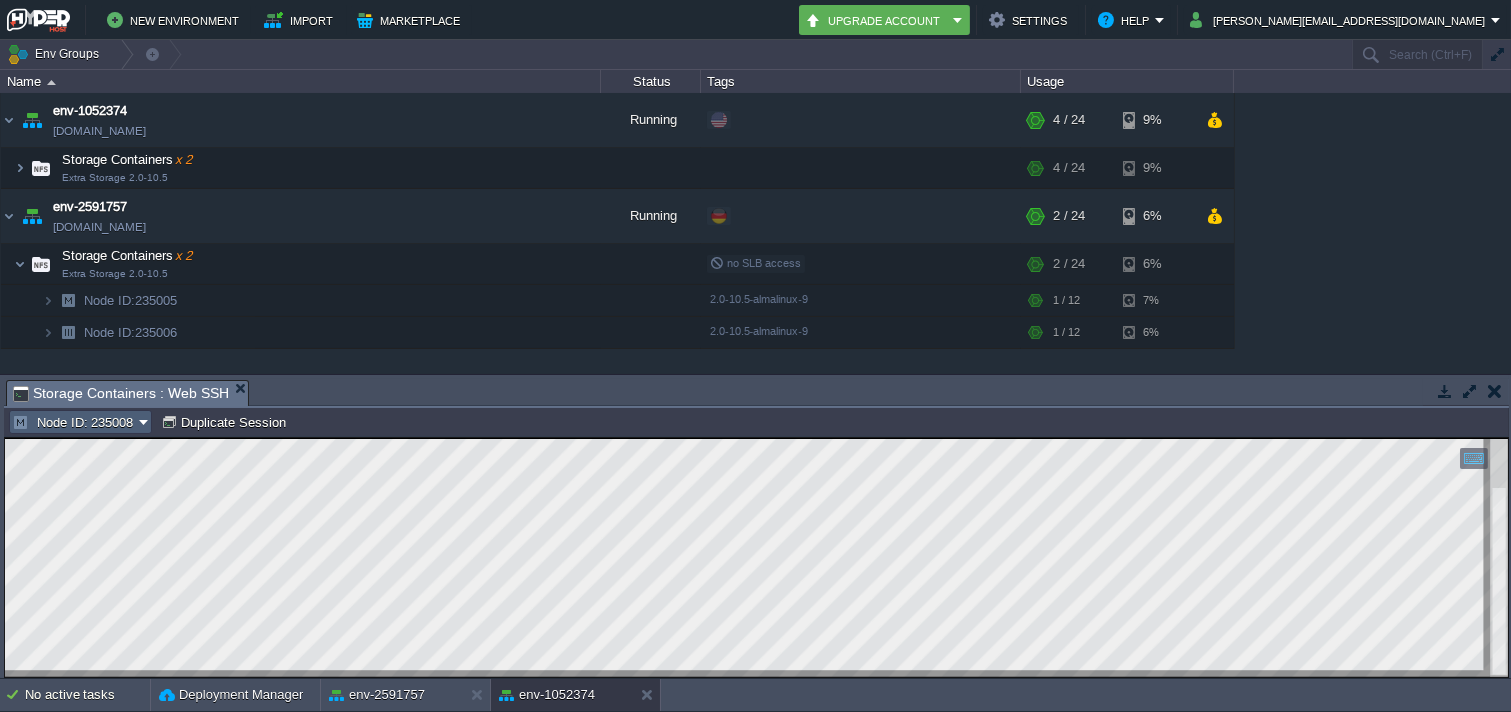 click on "Node ID: 235008" at bounding box center (80, 422) 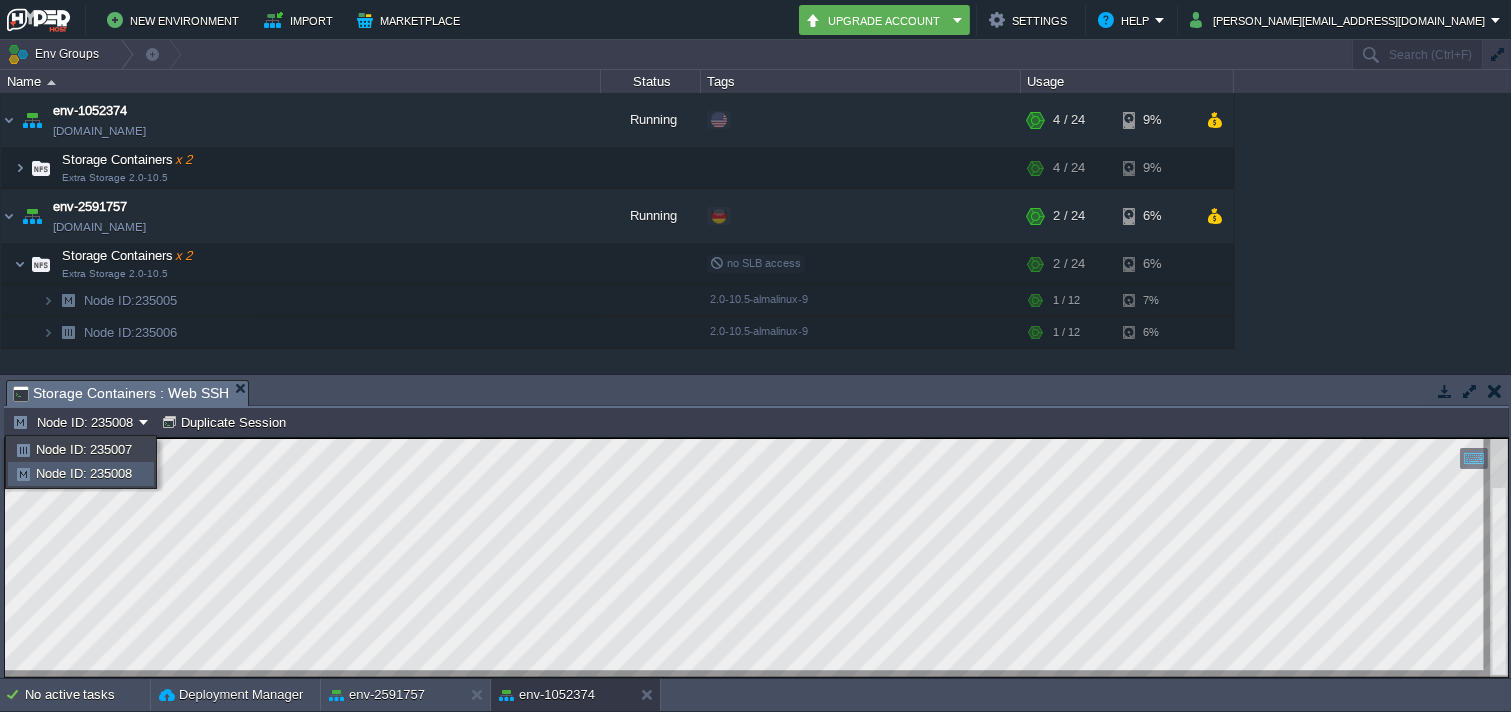 click on "Node ID: 235008" at bounding box center [81, 474] 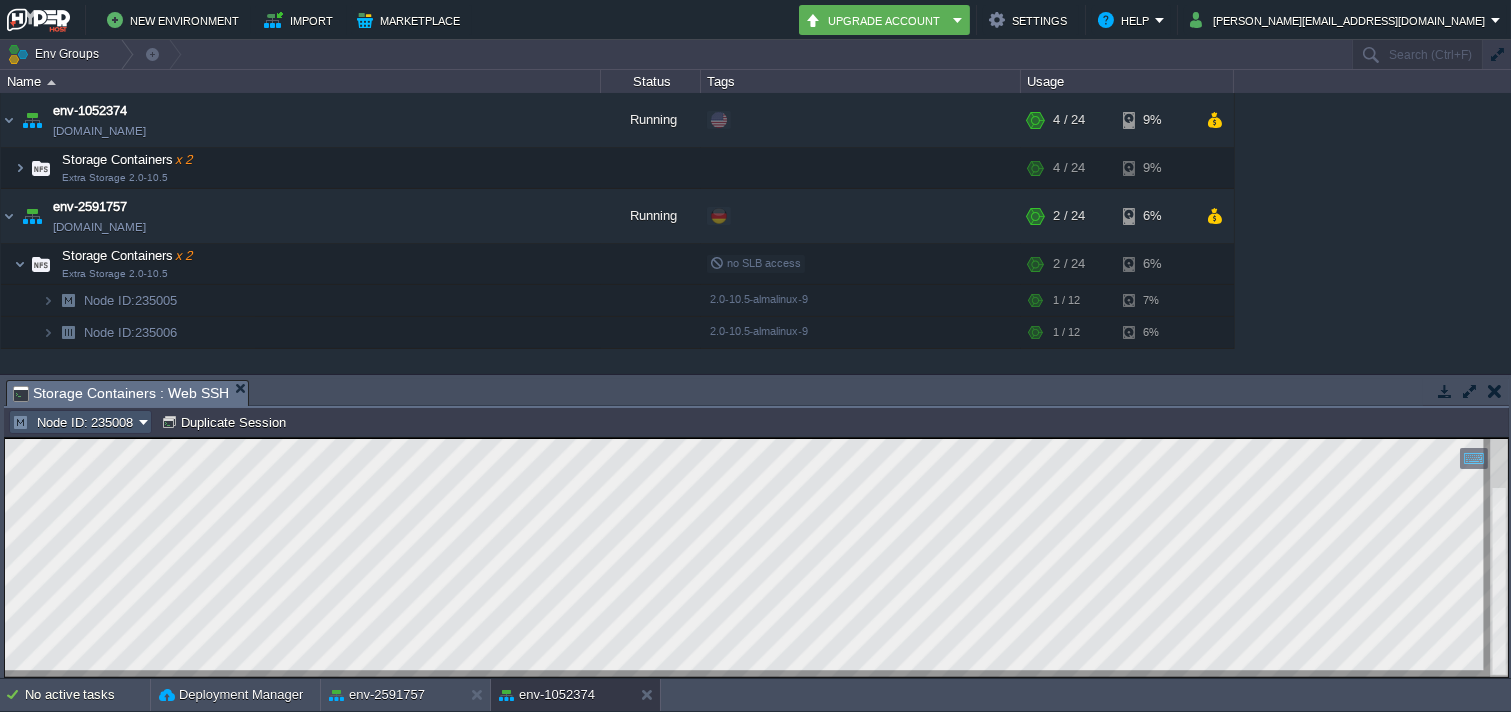click on "Node ID: 235008" at bounding box center [75, 422] 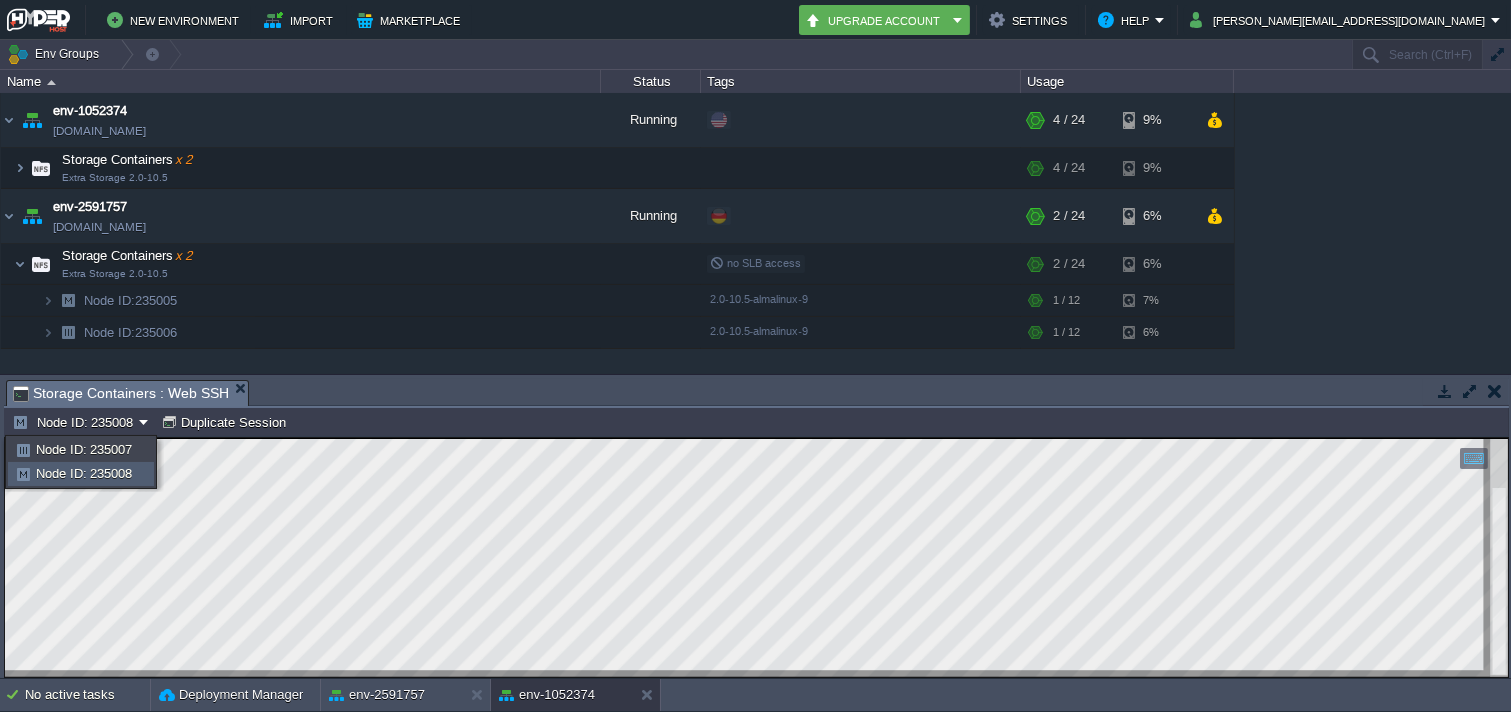 click on "Node ID: 235007" at bounding box center [84, 449] 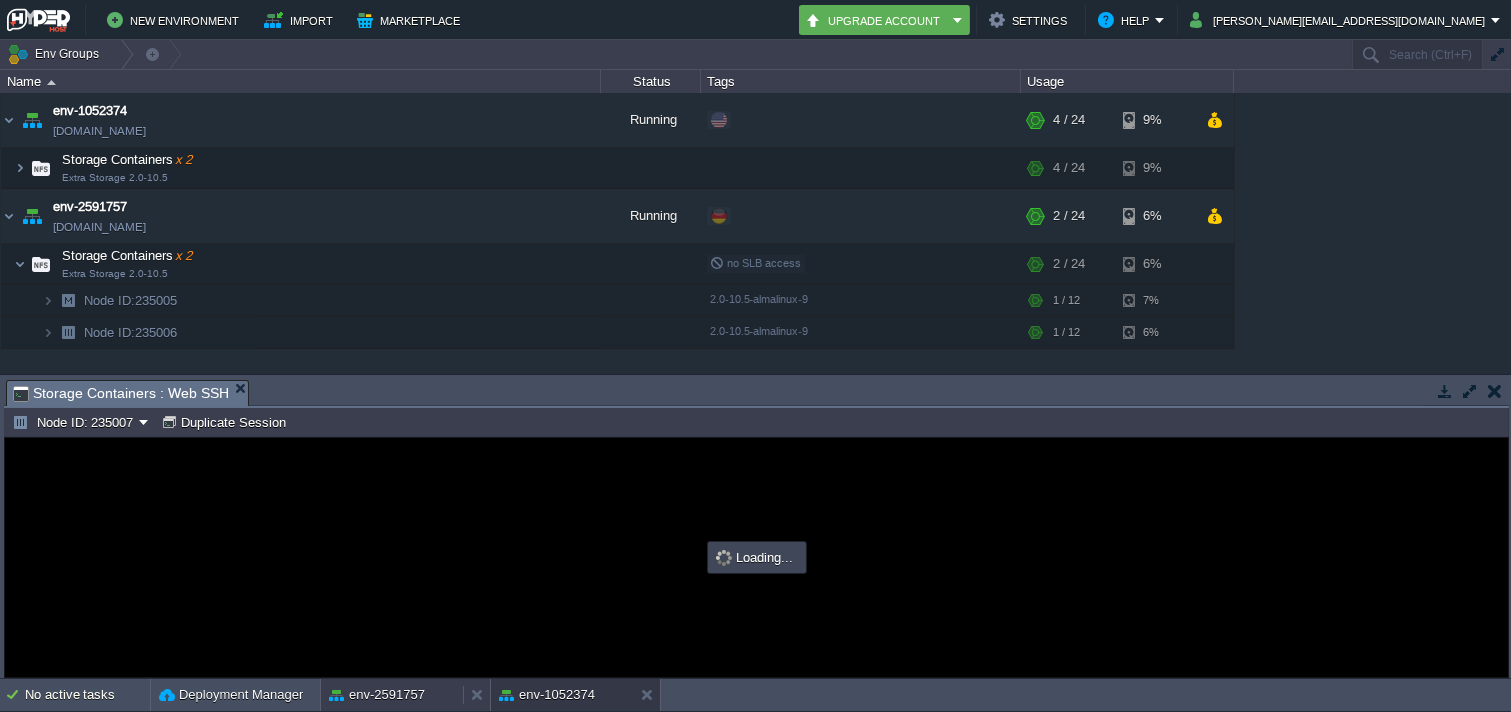 click on "env-2591757" at bounding box center (392, 695) 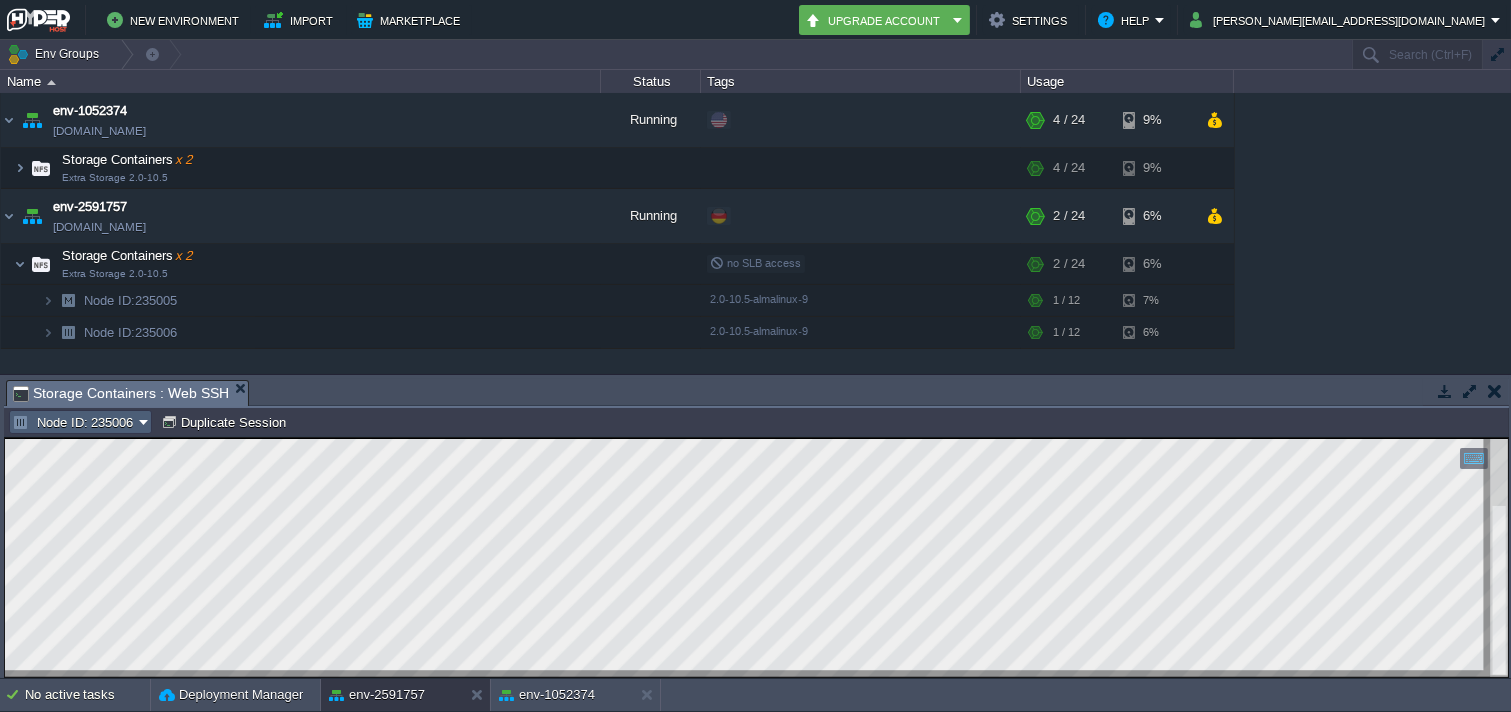 click on "Node ID: 235006" at bounding box center [75, 422] 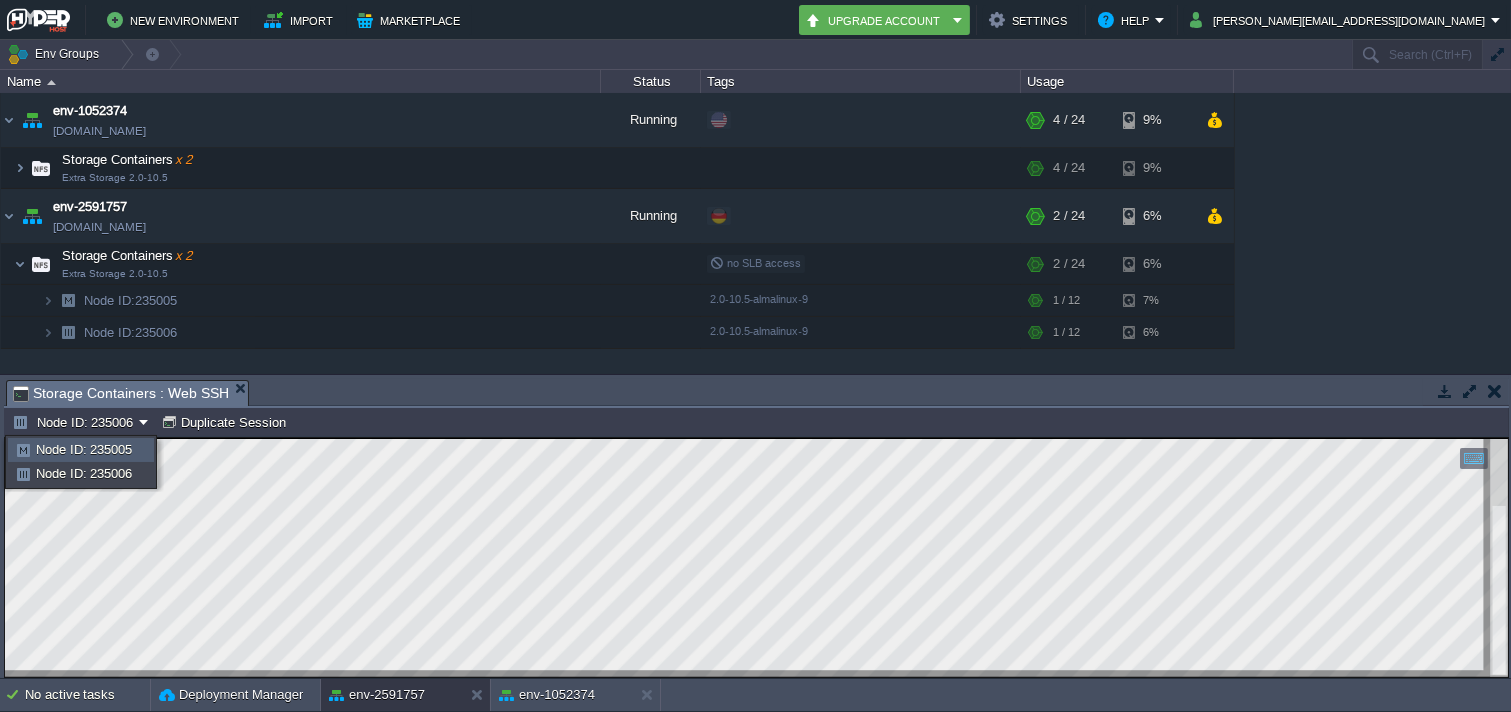 click on "Node ID: 235005" at bounding box center (84, 449) 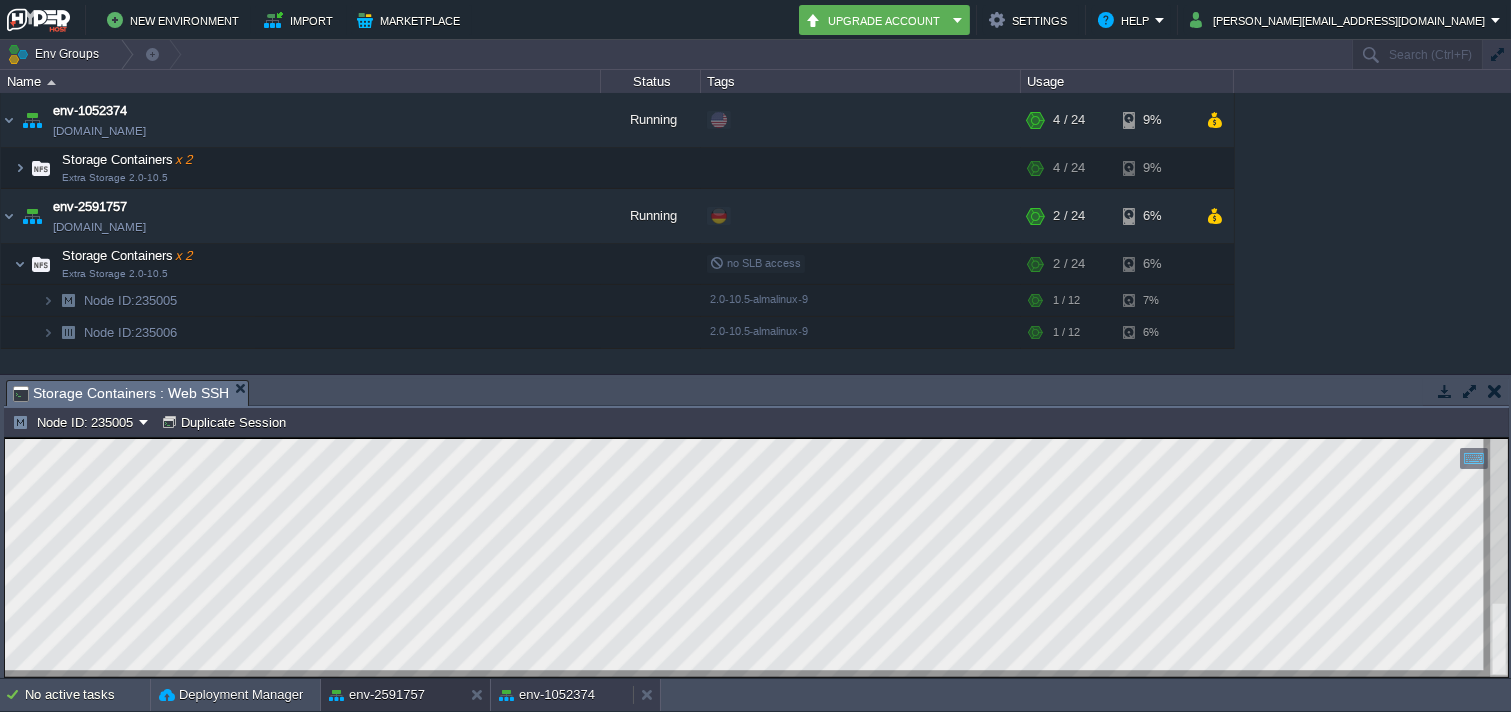 scroll, scrollTop: 0, scrollLeft: 0, axis: both 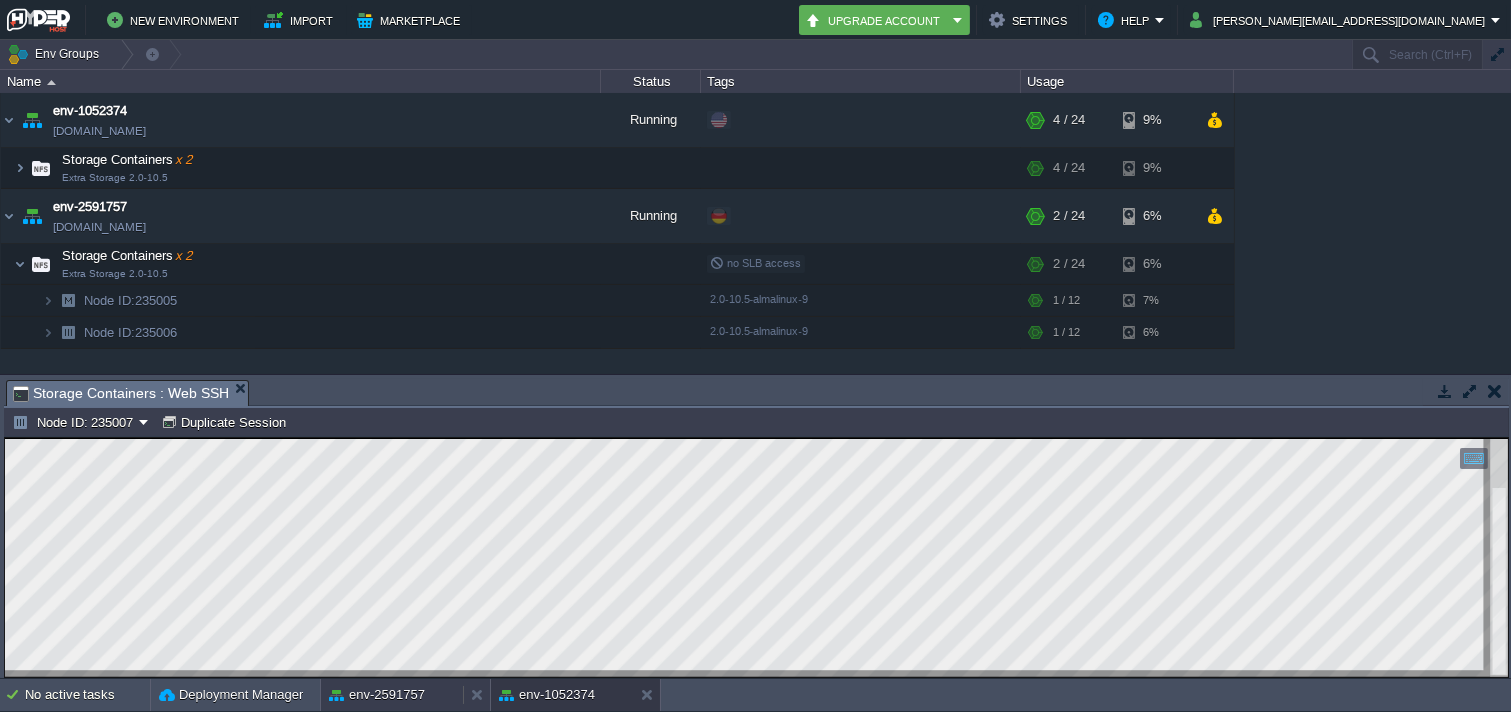 click on "env-2591757" at bounding box center [377, 695] 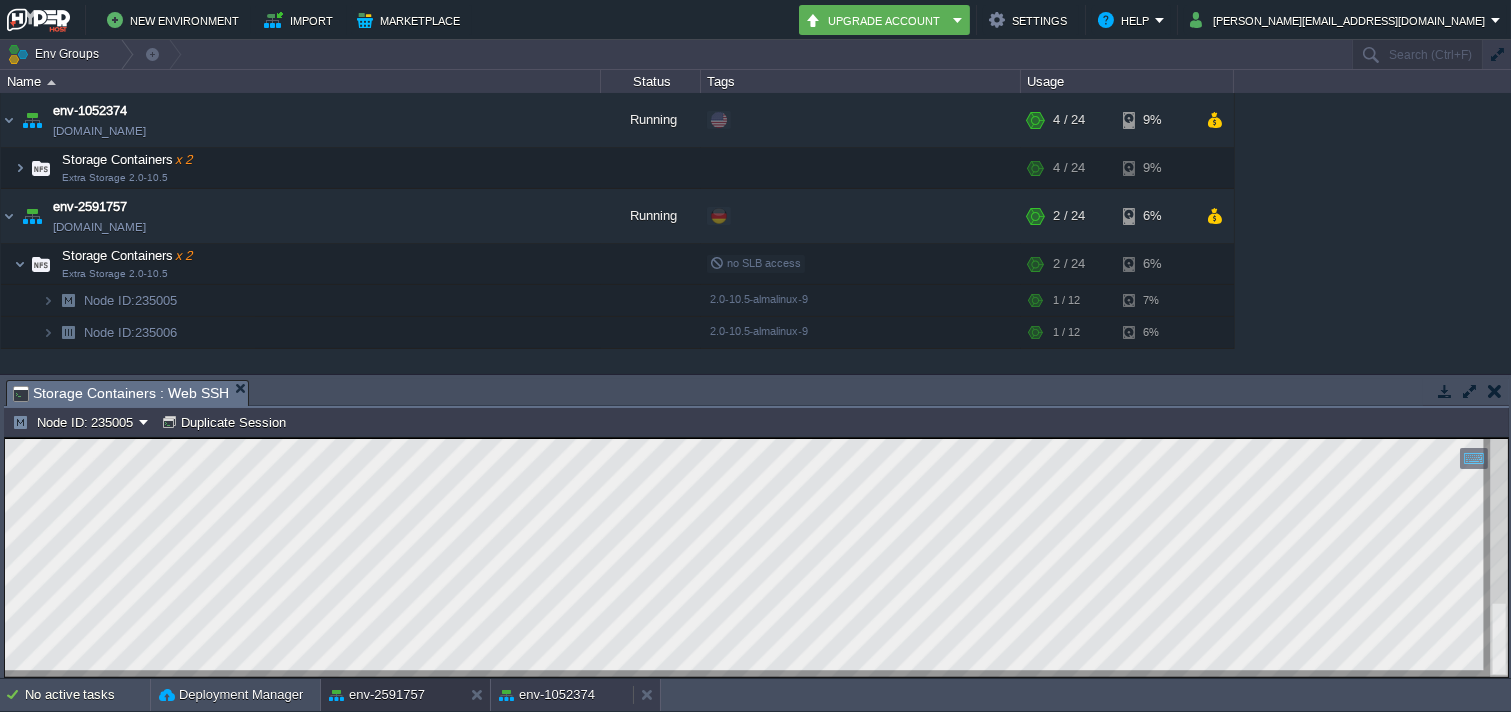 click on "env-1052374" at bounding box center (562, 695) 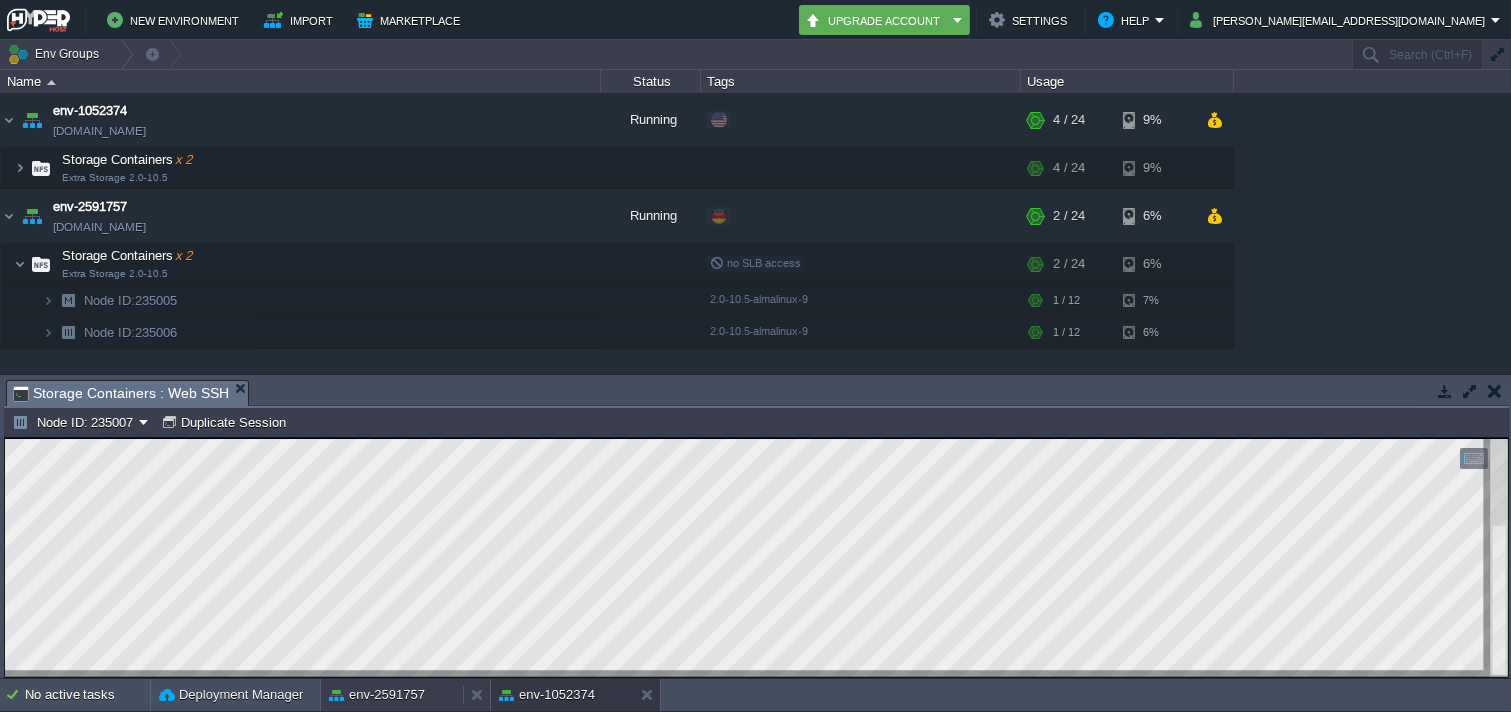 click on "env-2591757" at bounding box center (377, 695) 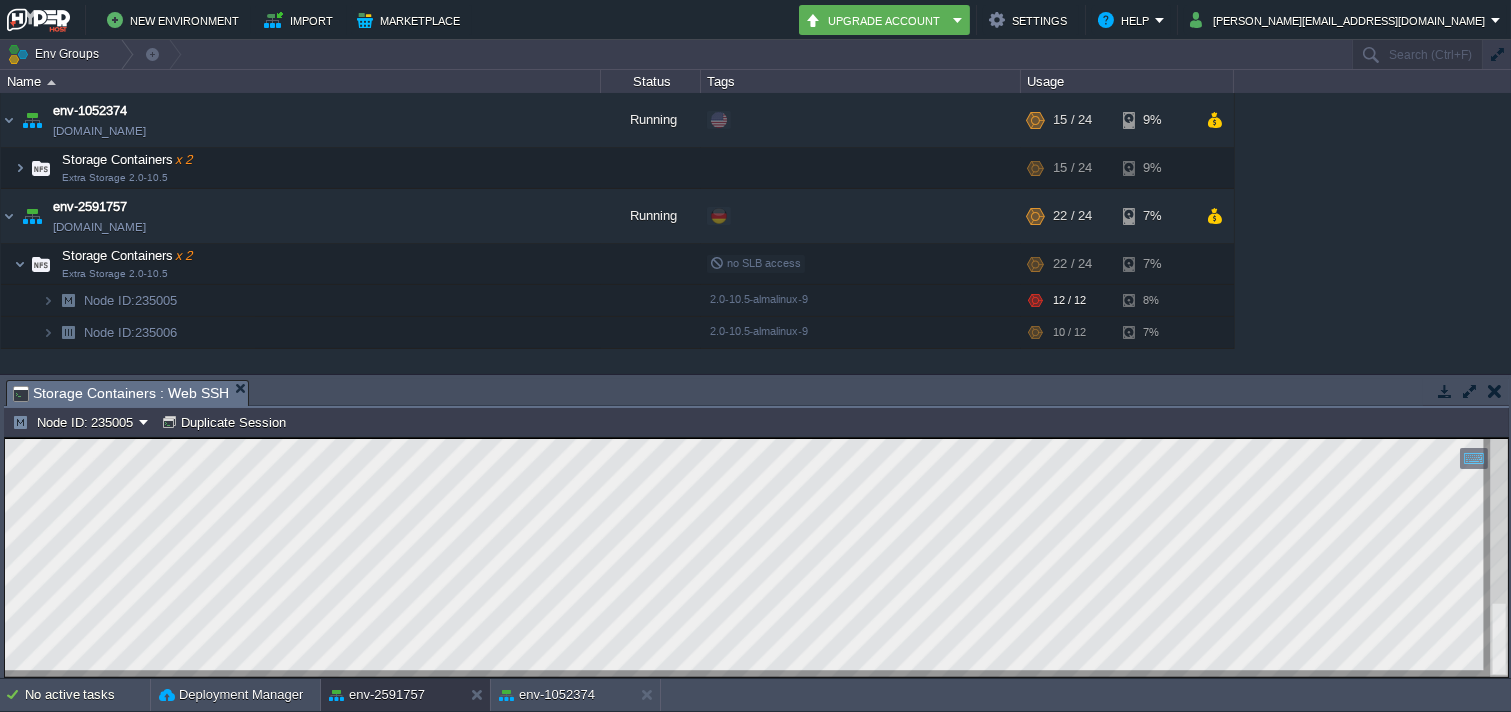 click at bounding box center (756, 557) 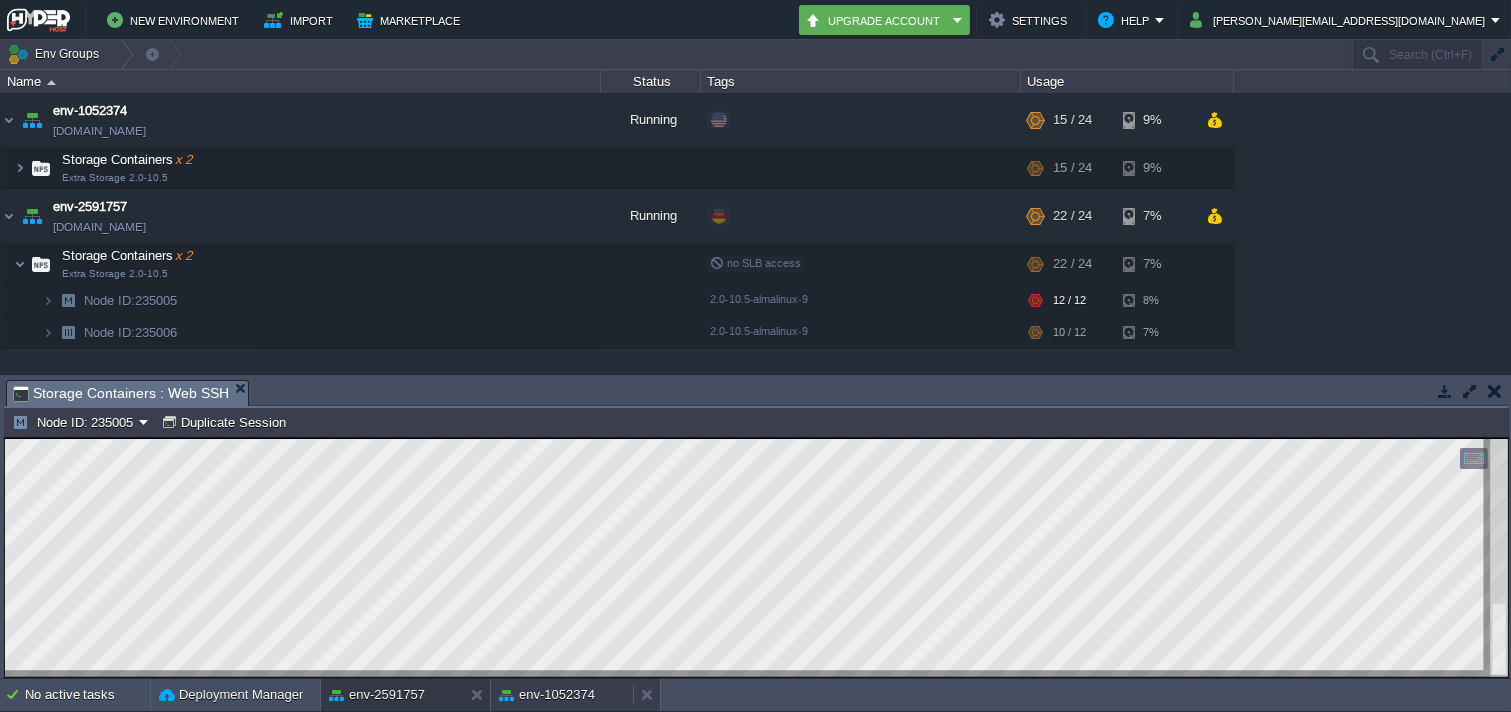 click on "env-1052374" at bounding box center [547, 695] 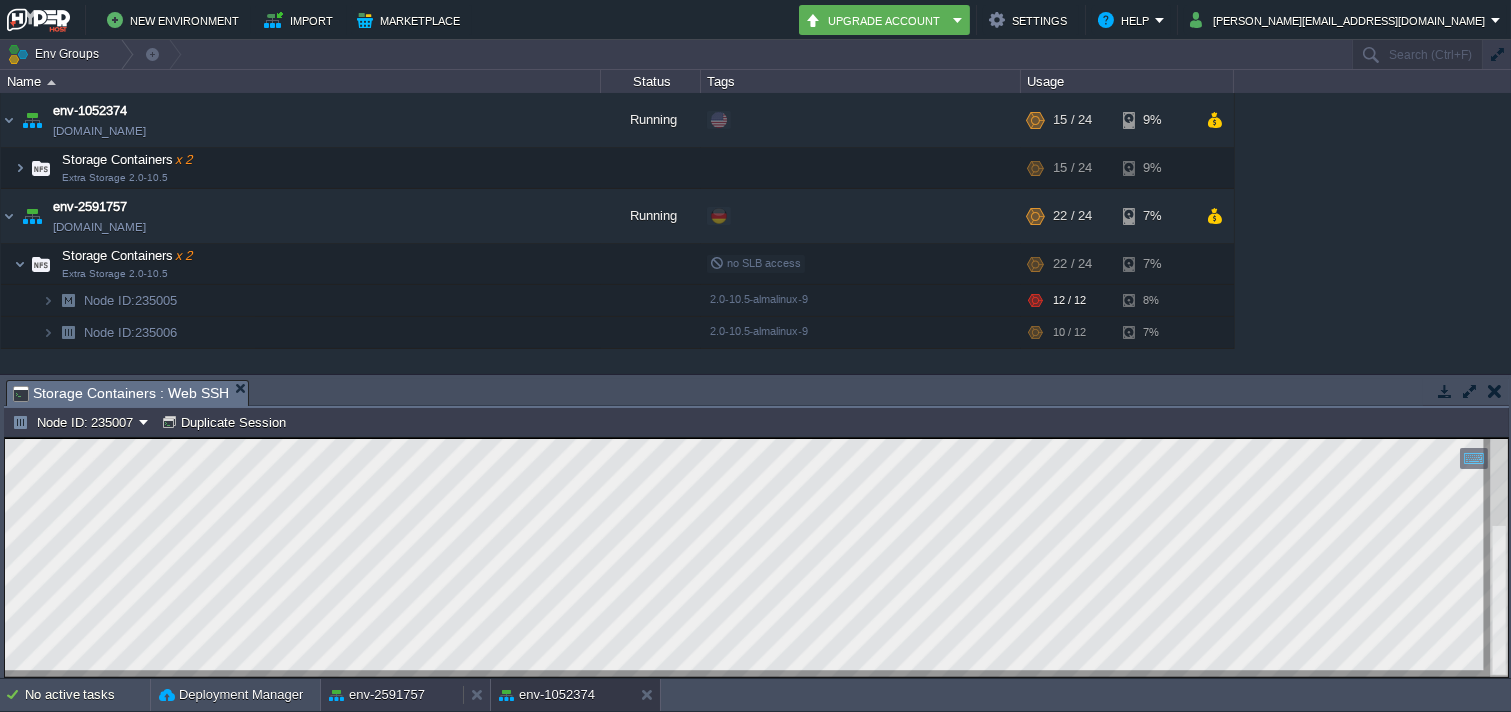 click on "env-2591757" at bounding box center (377, 695) 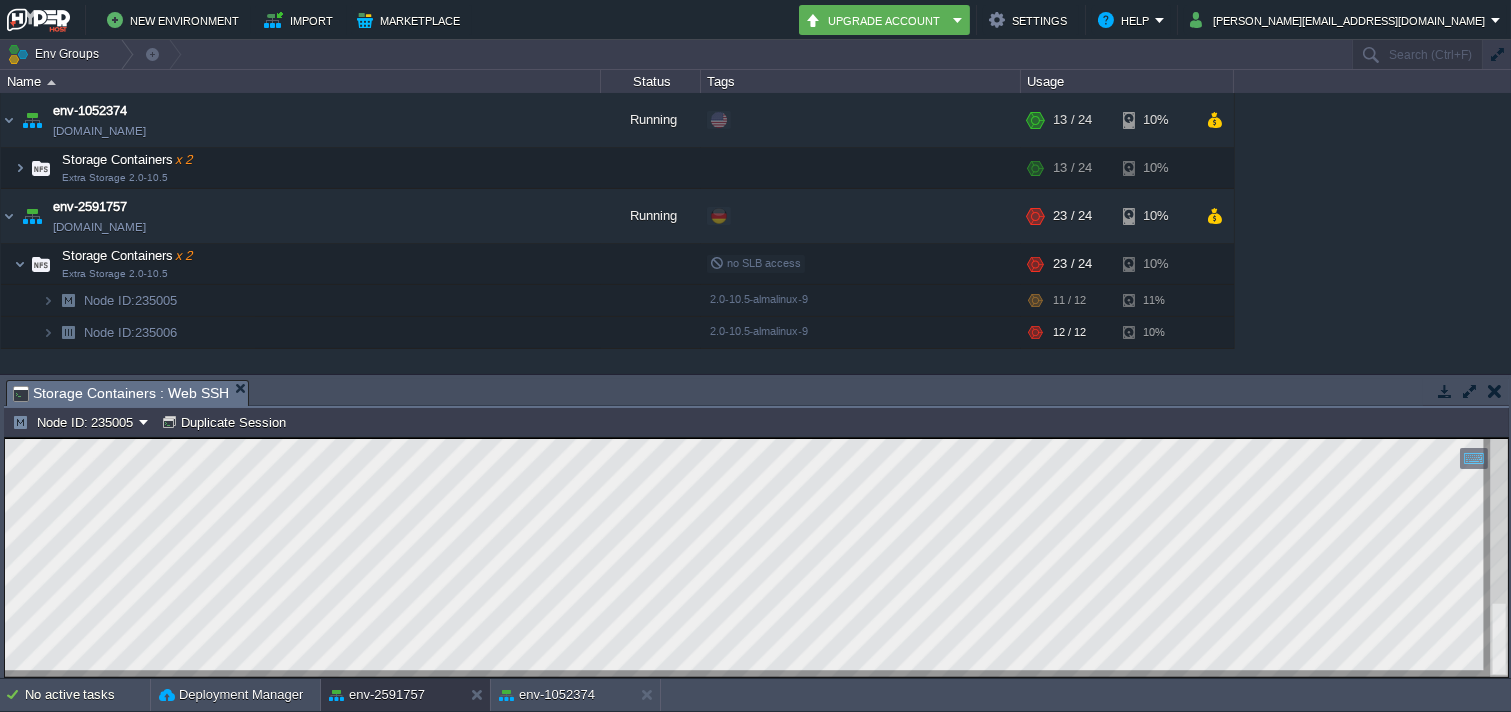 click on "Tasks Activity Log Archive Git / SVN Storage Containers : Web SSH Storage Containers : Web SSH   Upload Delete Deploy to ... Custom application packages that can be deployed to your environments.  Learn More   Name Comment Size Upload Date   HelloWorld.zip Sample package which you can deploy to your environment. Feel free to delete and upload a package of your own. 575 KB 11:20   |   [DATE]         No items to display   id Date Environment Name Duration day [DATE]   10291407 20:39 env-2591757  Adjusting firewall rules         7s 1752807600000   10291357 20:32 env-2591757  Starting environment         33s 1752807600000   10291262 20:19 env-1052374  Starting environment         43s 1752807600000   10288446 15:26 env-1052374  Saving ips.txt file         1m 33s 1752807600000   10285279 12:15 env-1052374  Saving ips.txt file         50s 1752807600000   10285271 12:15 env-1052374  Reading ips.txt file         11s 1752807600000   10285220 12:12 env-1052374  Uploading file" at bounding box center (756, 526) 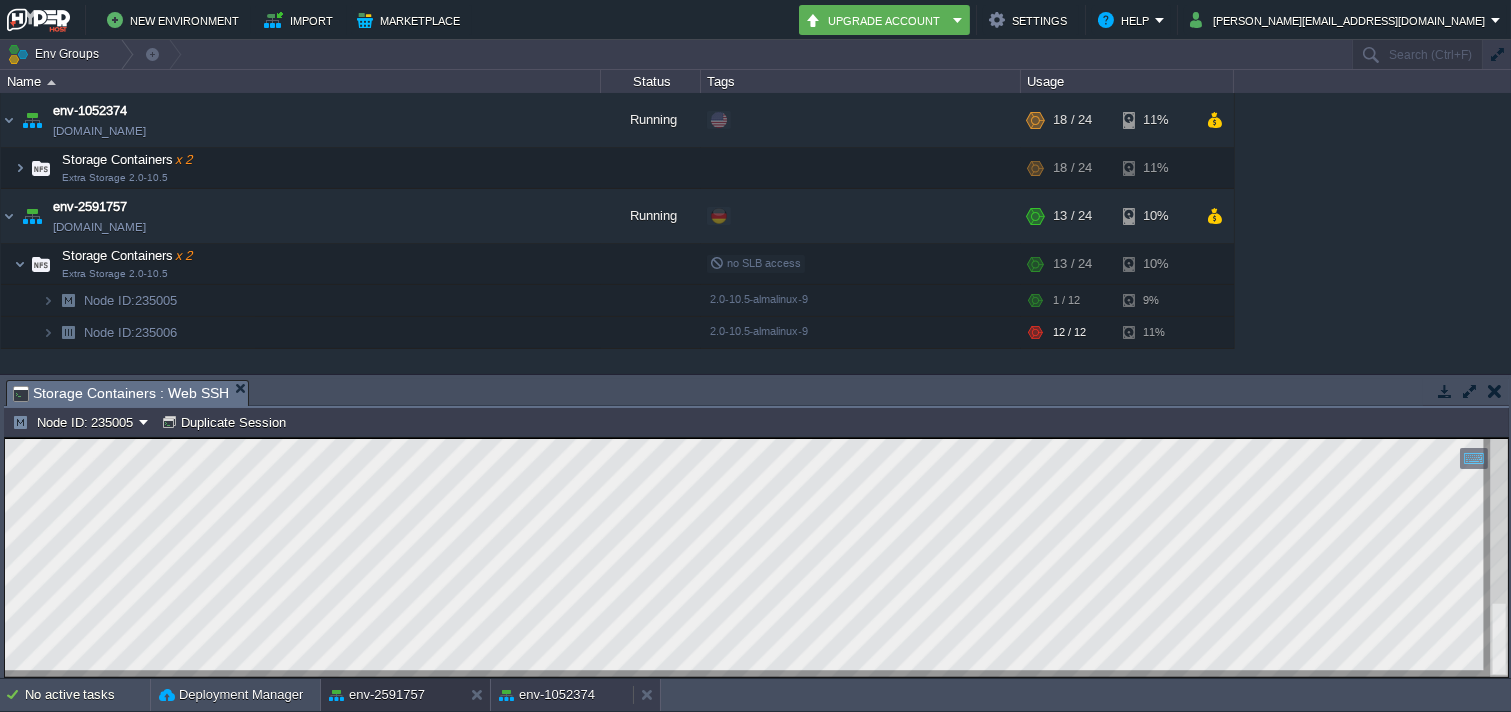 click on "env-1052374" at bounding box center [547, 695] 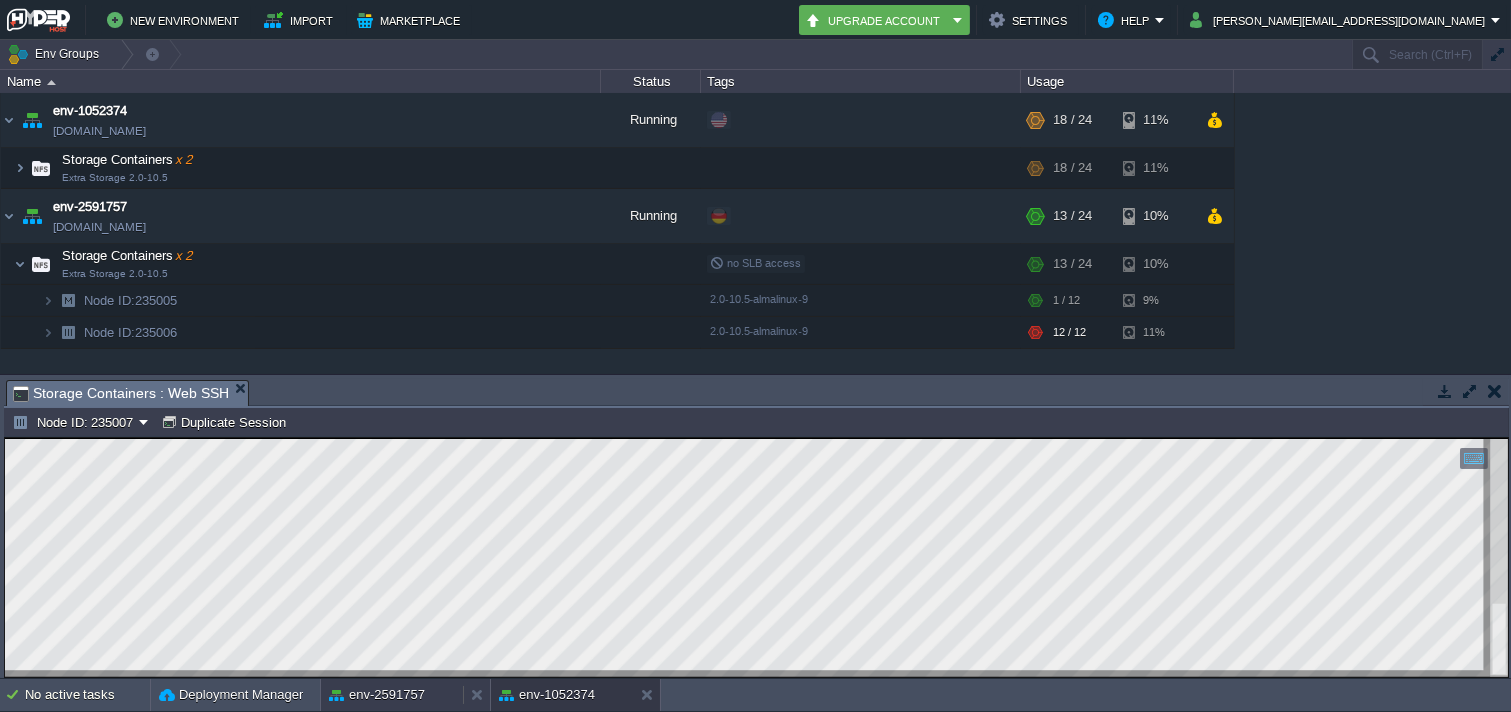 click on "env-2591757" at bounding box center [377, 695] 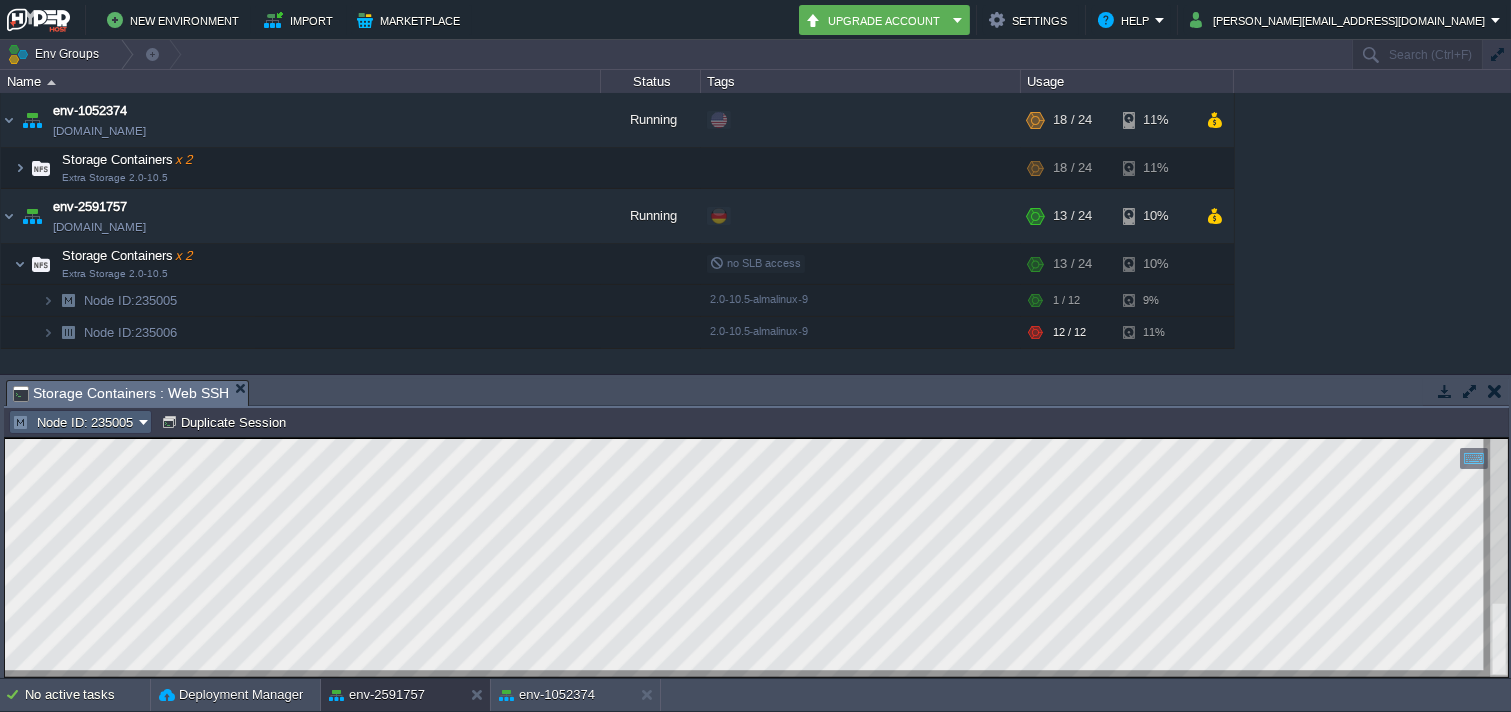 click on "Node ID: 235005" at bounding box center (75, 422) 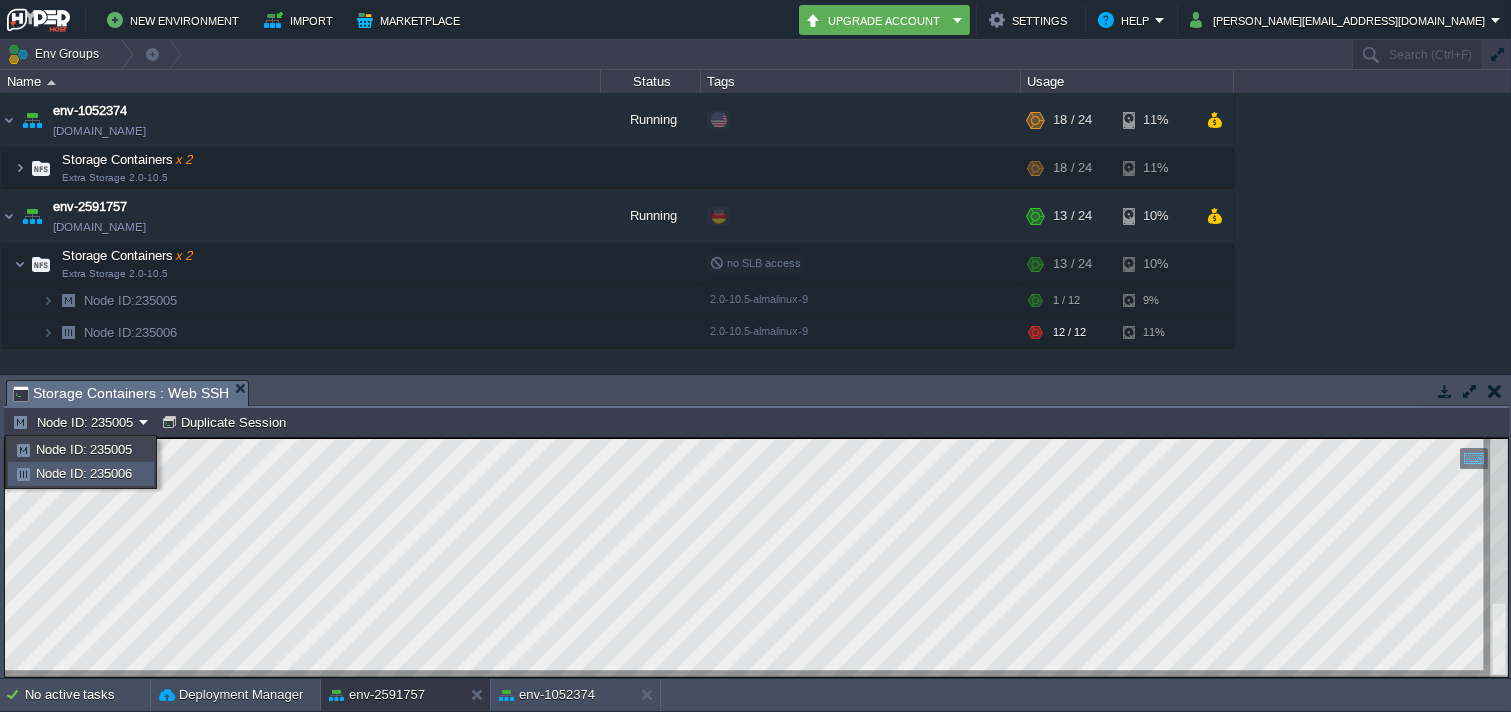 click on "Node ID: 235006" at bounding box center [84, 473] 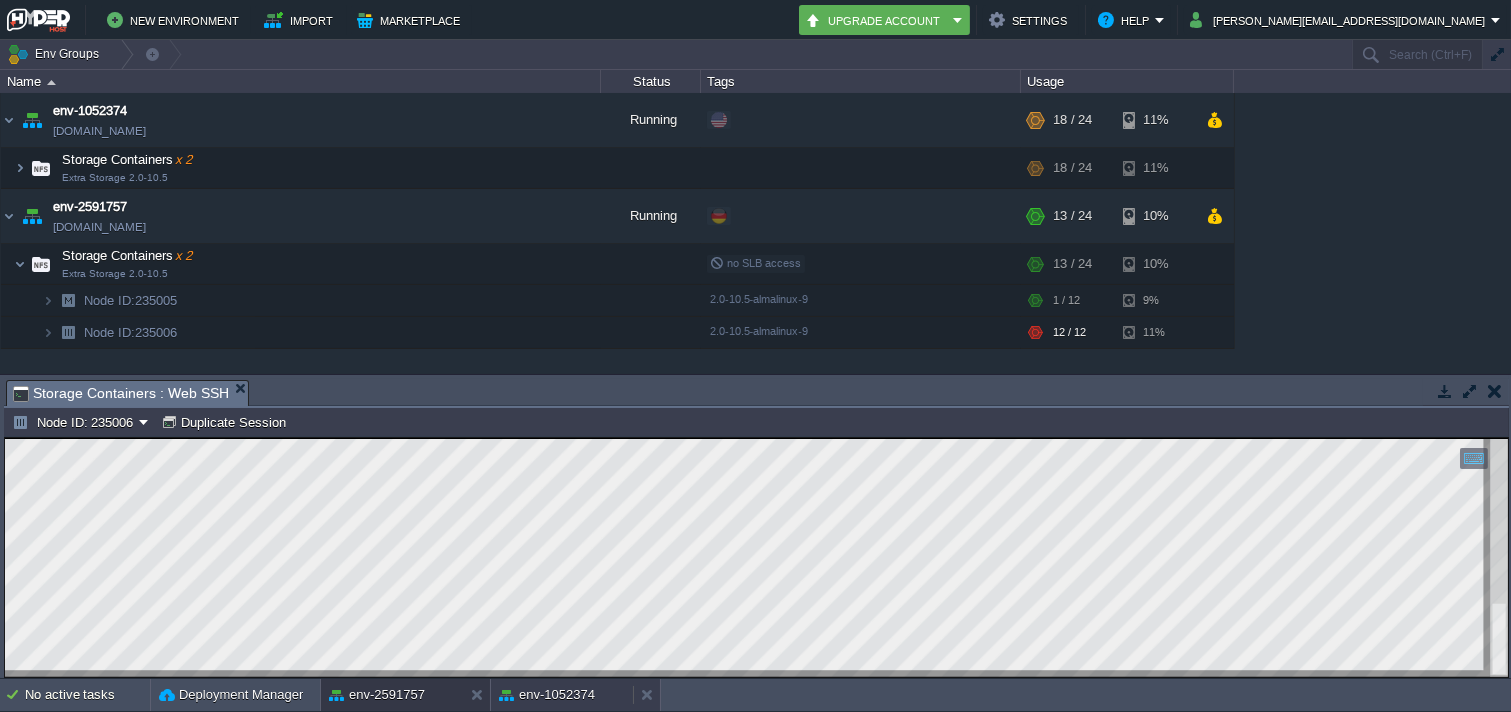 click on "env-1052374" at bounding box center (562, 695) 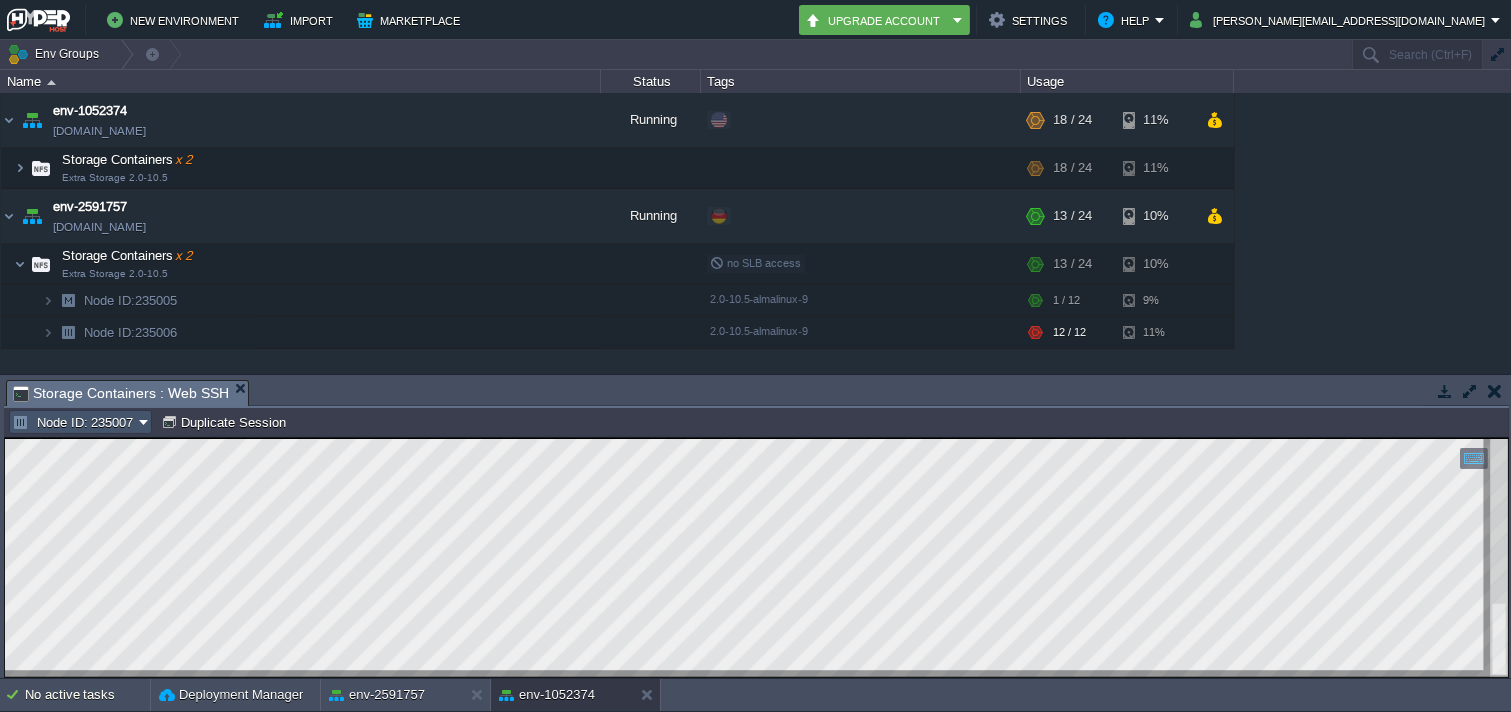 click on "Node ID: 235007" at bounding box center (75, 422) 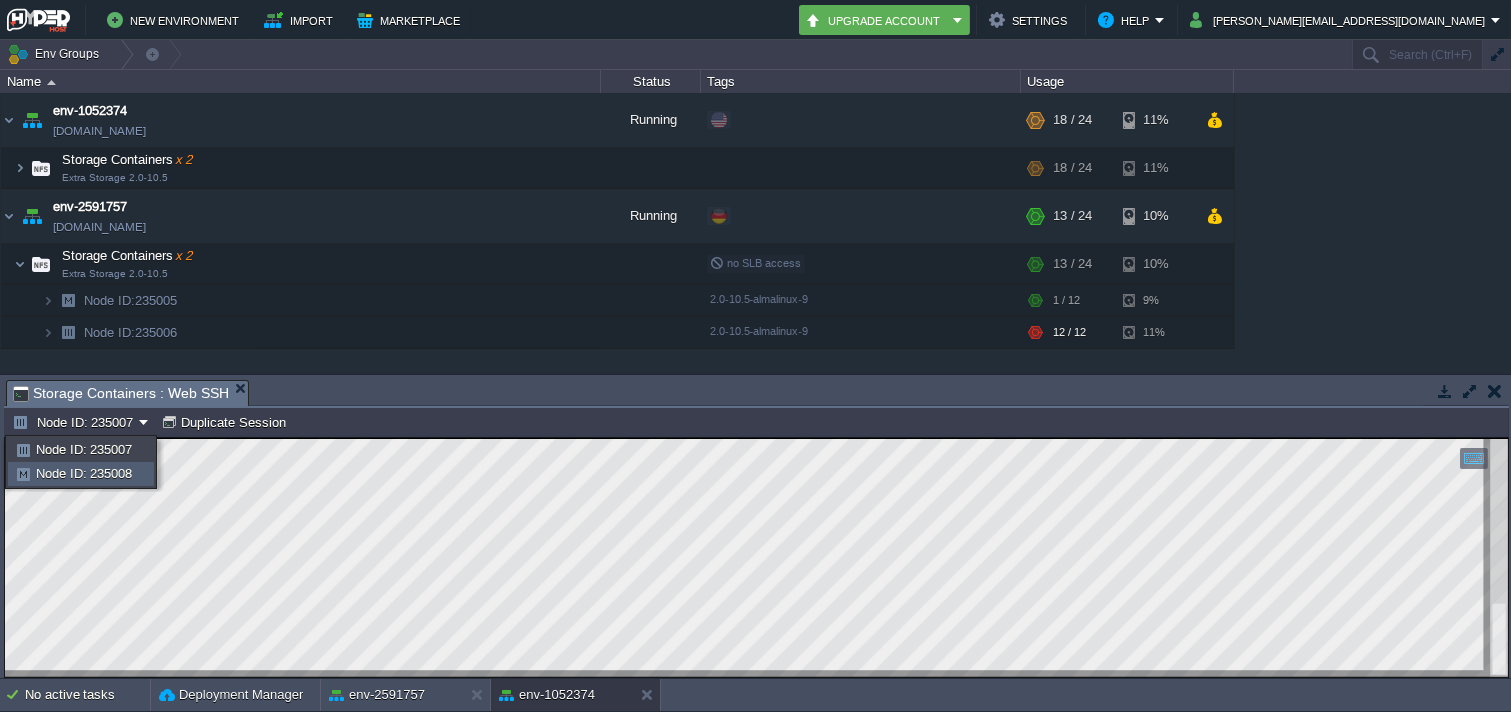 click on "Node ID: 235008" at bounding box center [81, 474] 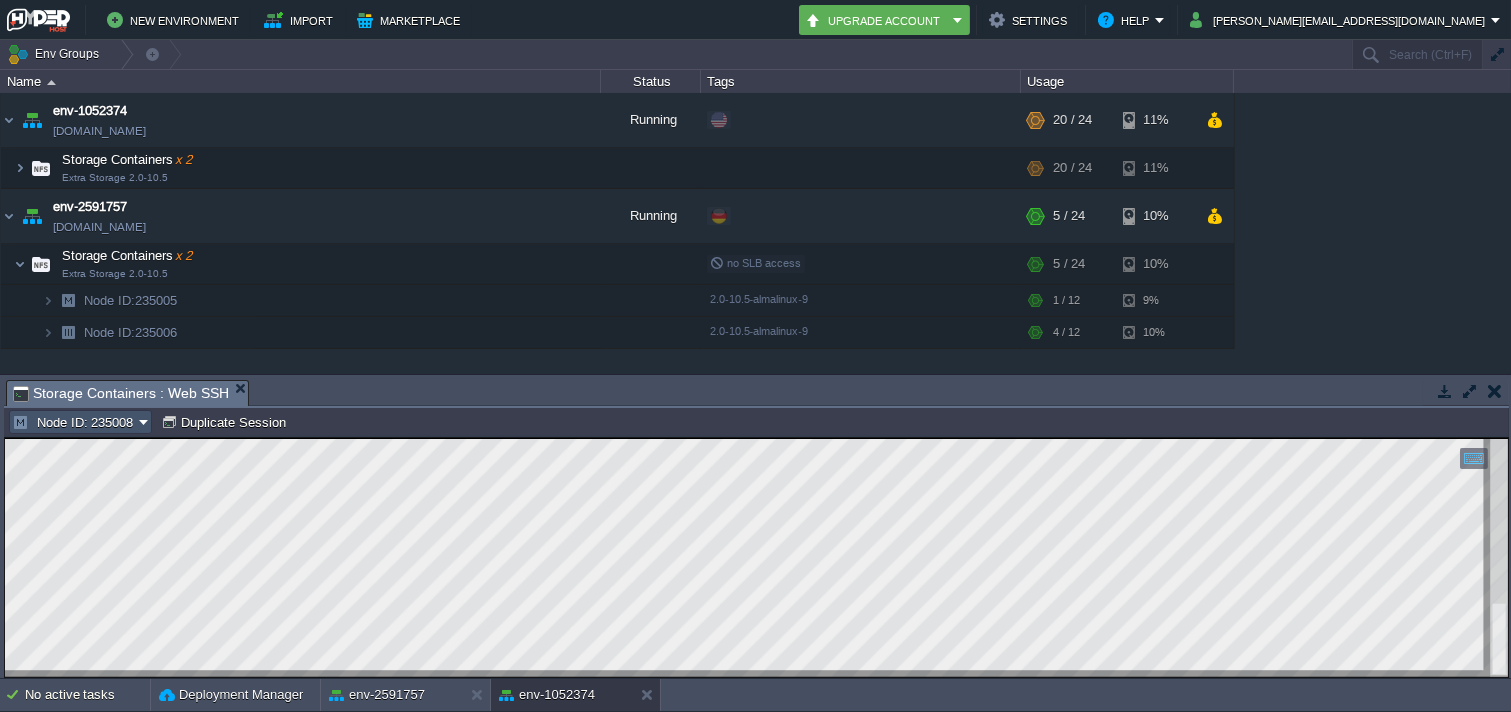 click on "Node ID: 235008" at bounding box center [75, 422] 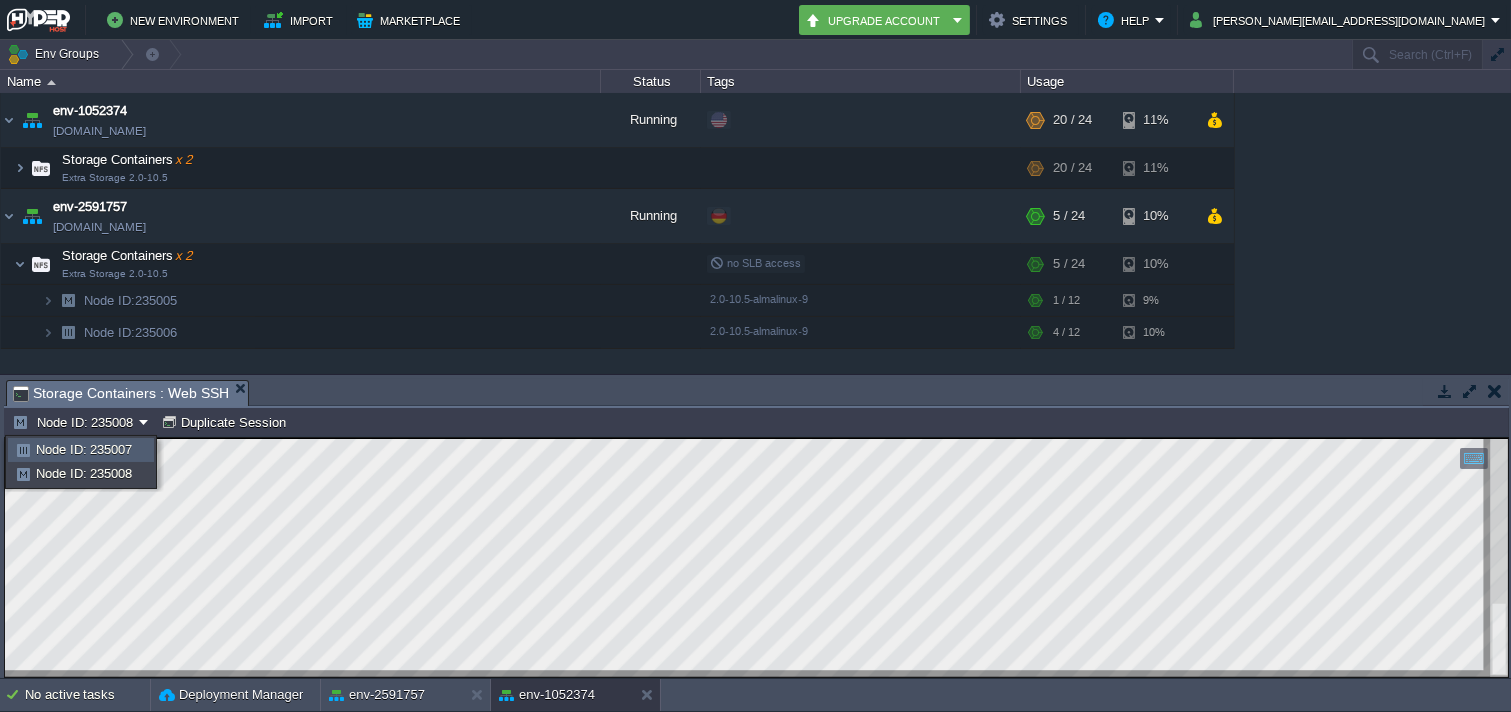 click on "Node ID: 235007" at bounding box center (84, 449) 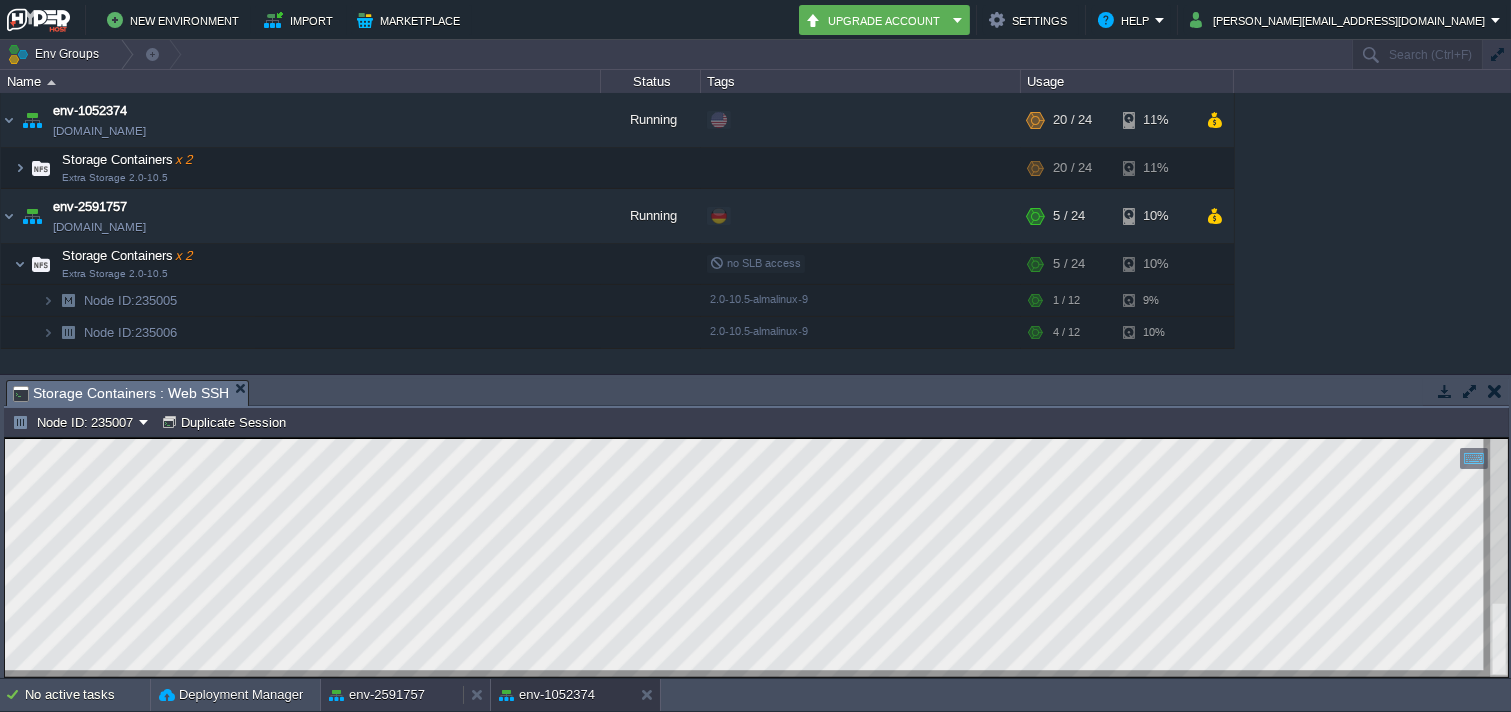 click on "env-2591757" at bounding box center (377, 695) 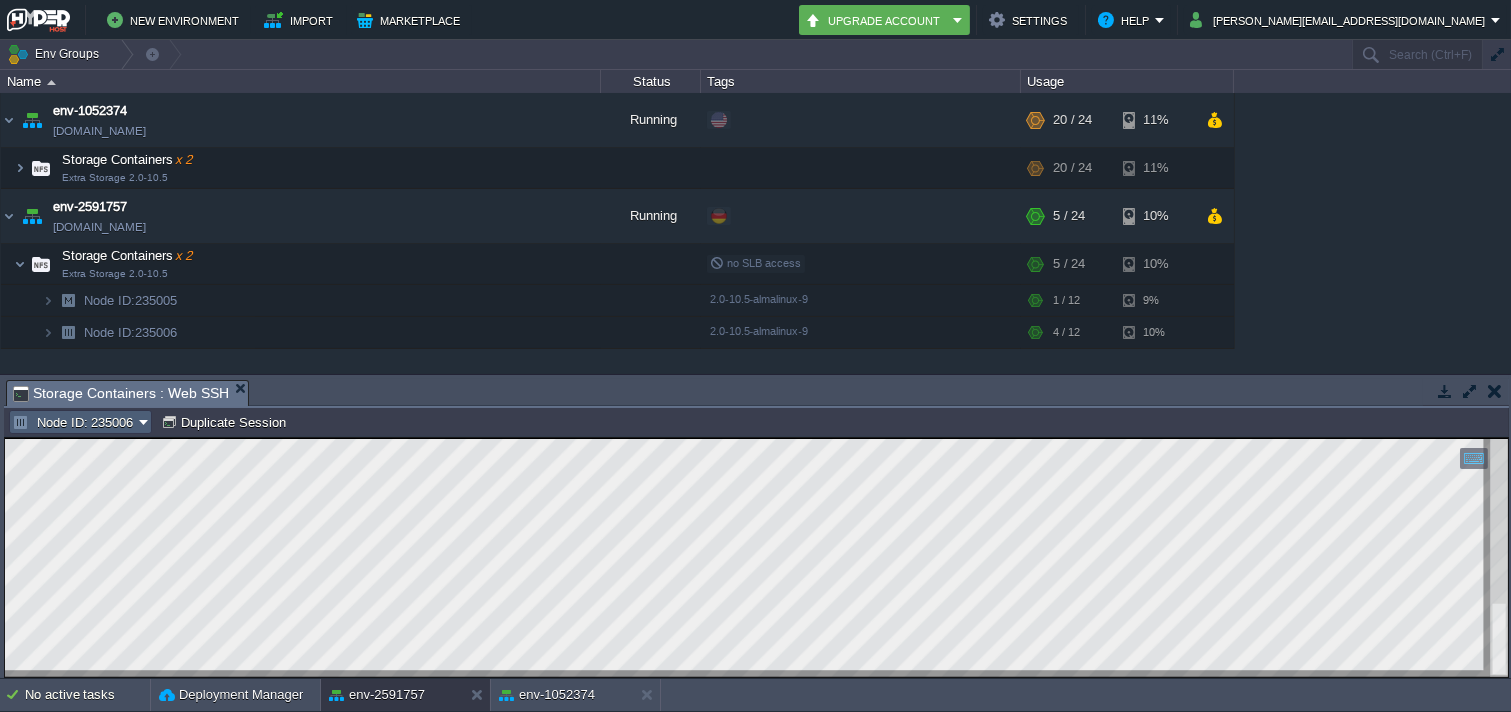 click on "Node ID: 235006" at bounding box center (75, 422) 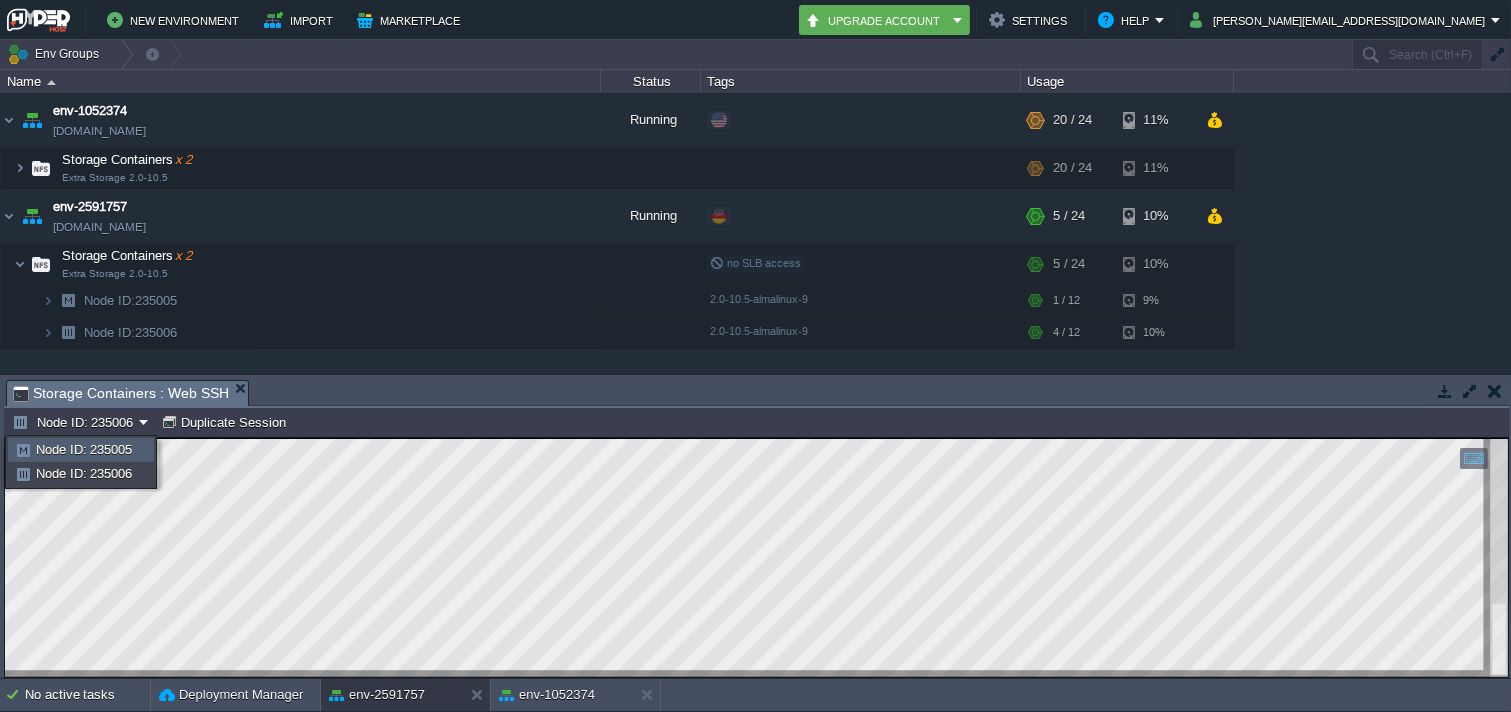 click on "Node ID: 235005" at bounding box center (84, 449) 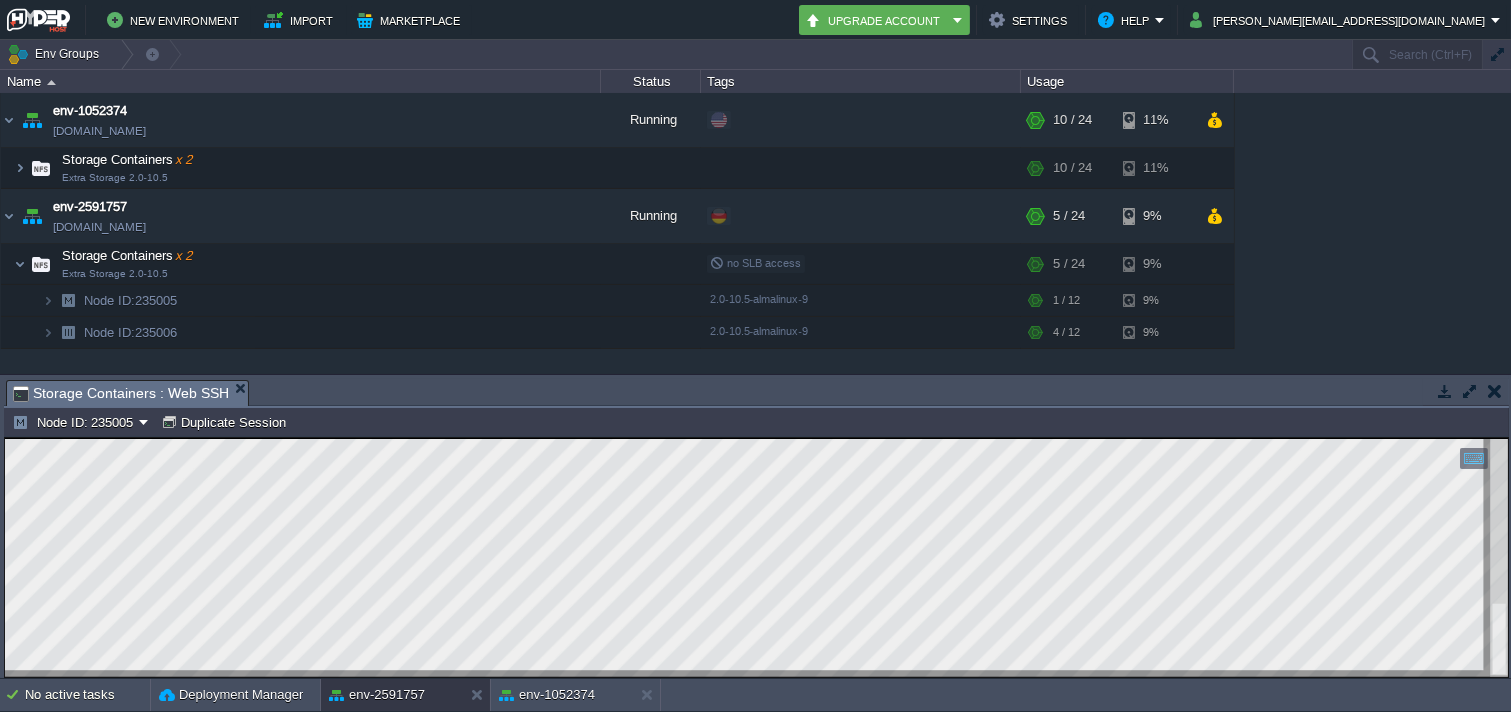click on "Node ID: 235005 Duplicate Session" at bounding box center [756, 422] 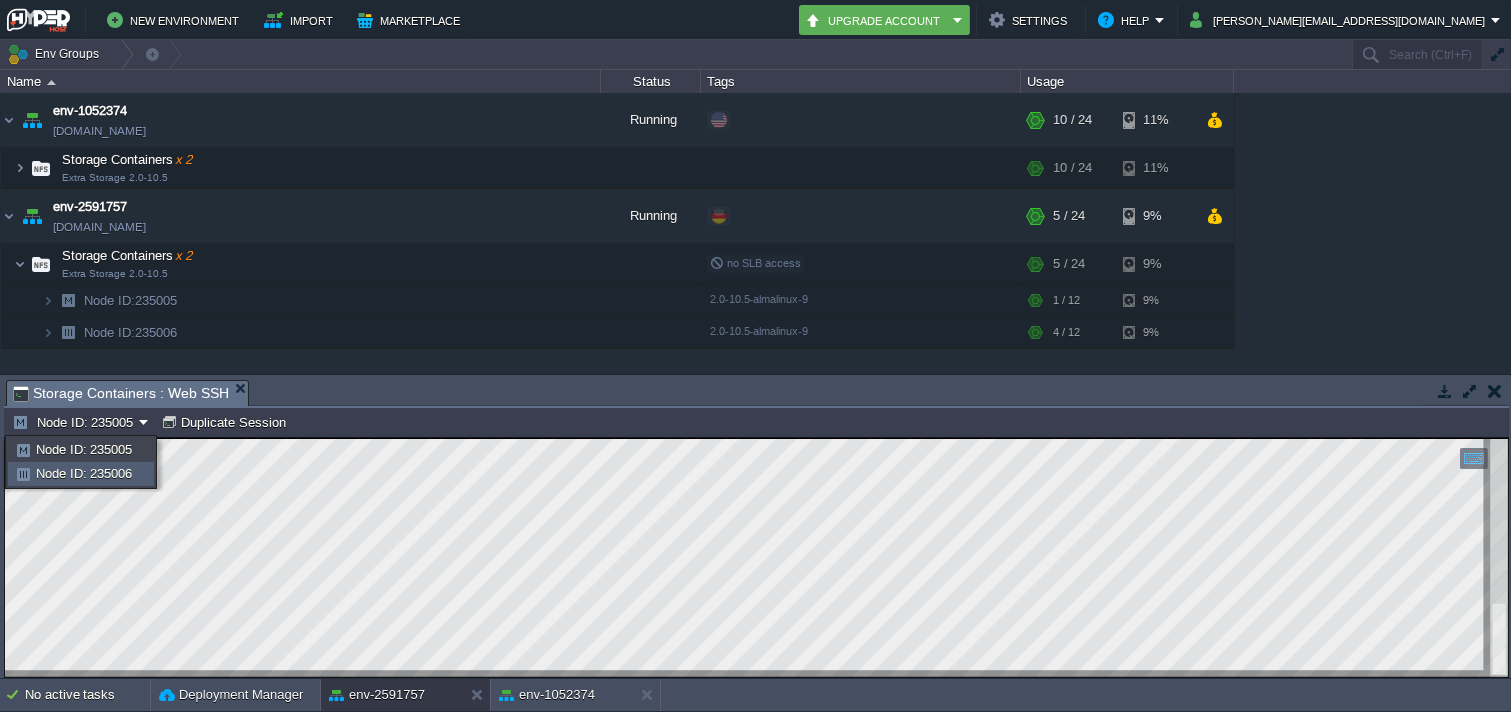click on "Node ID: 235006" at bounding box center [81, 474] 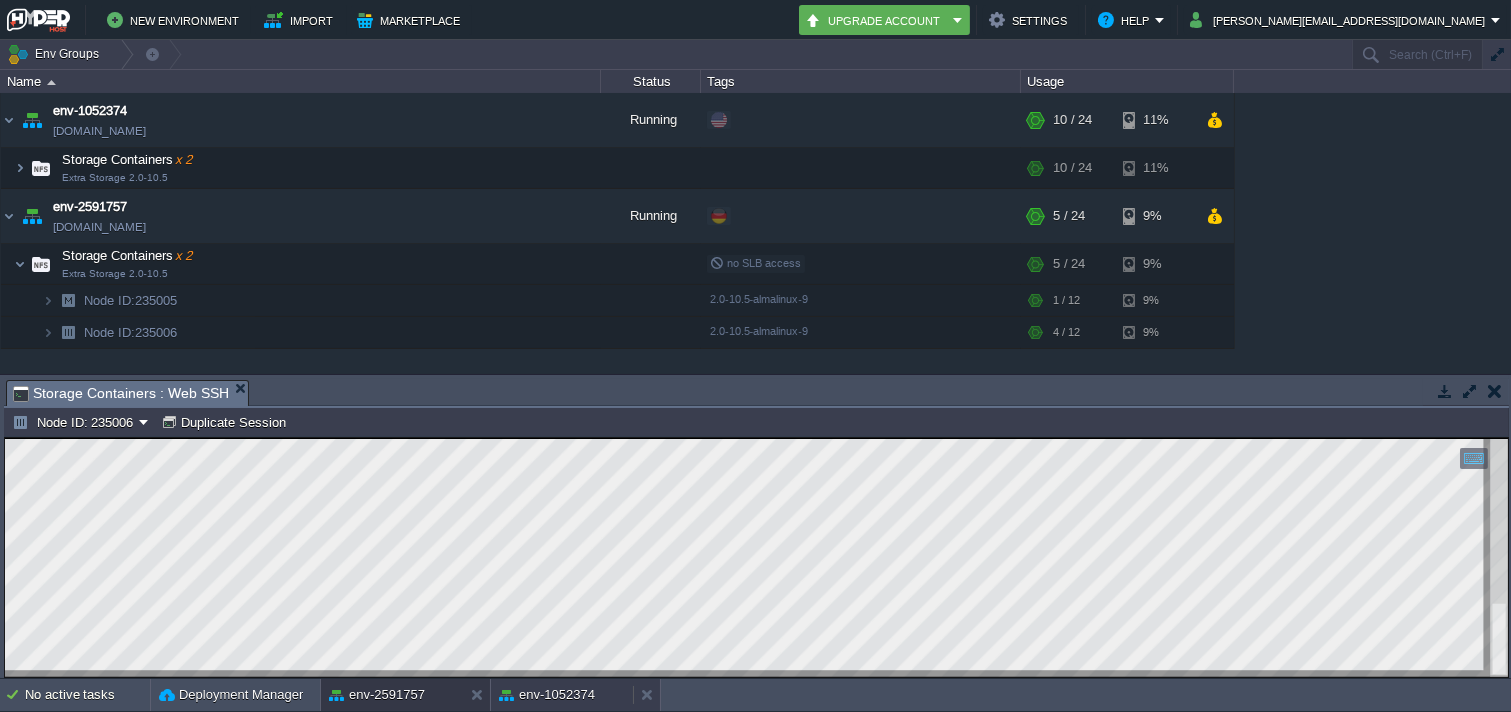 click on "env-1052374" at bounding box center (547, 695) 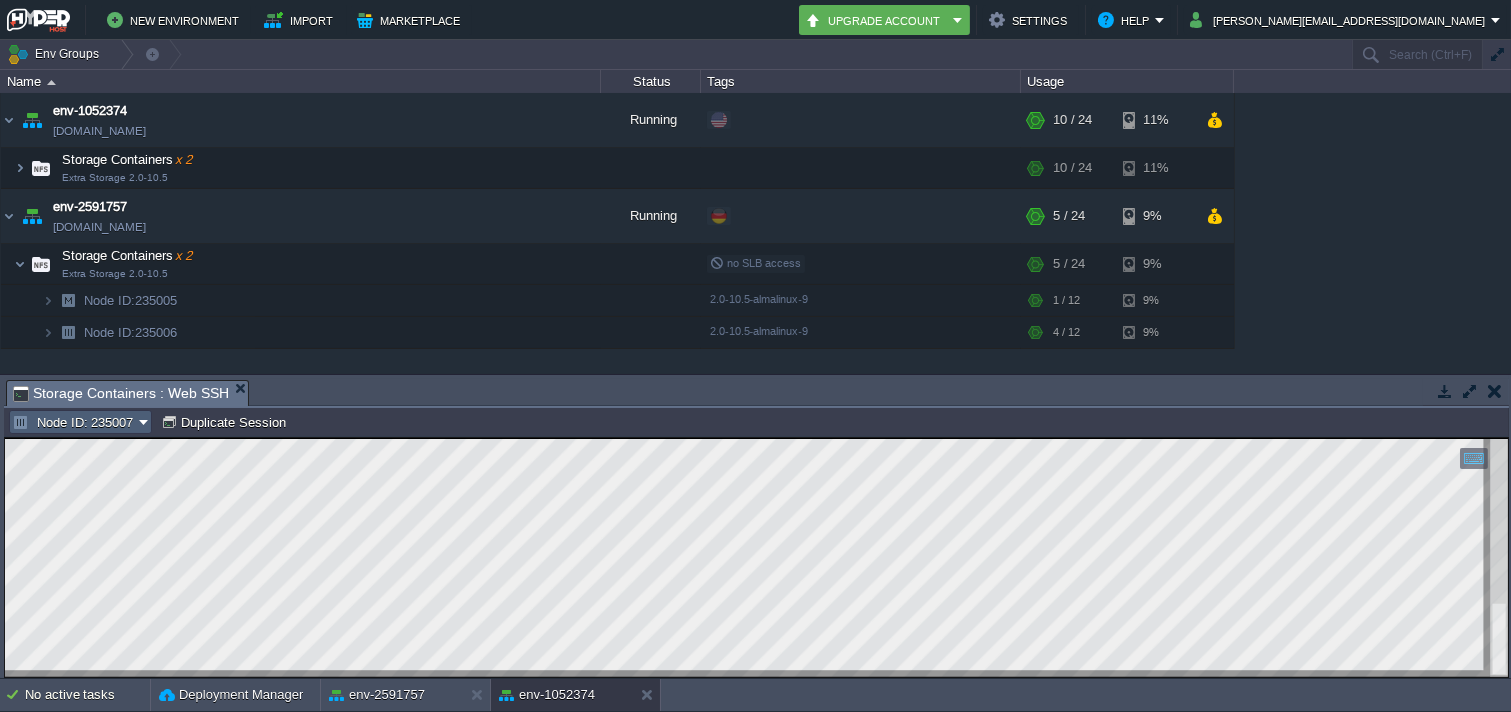 click on "Node ID: 235007" at bounding box center [75, 422] 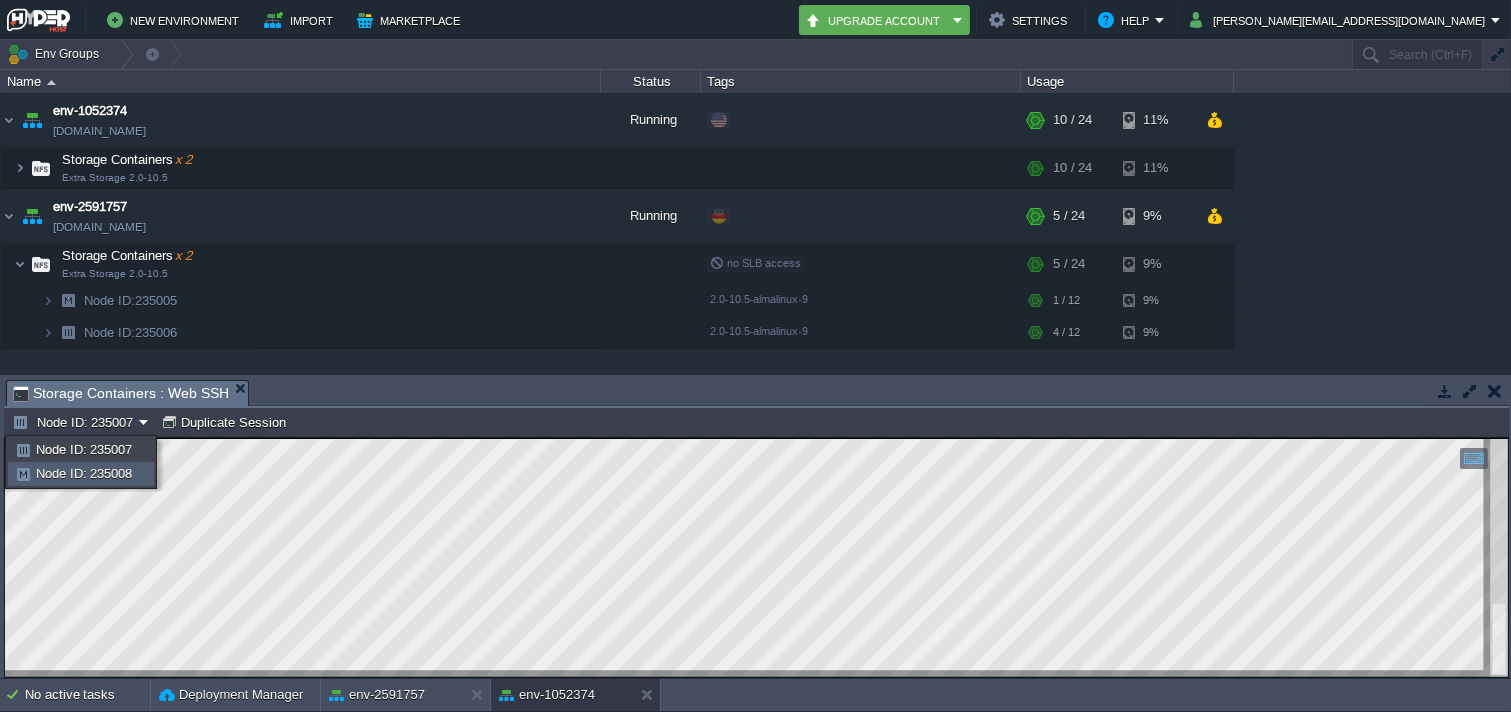 click on "Node ID: 235008" at bounding box center [81, 474] 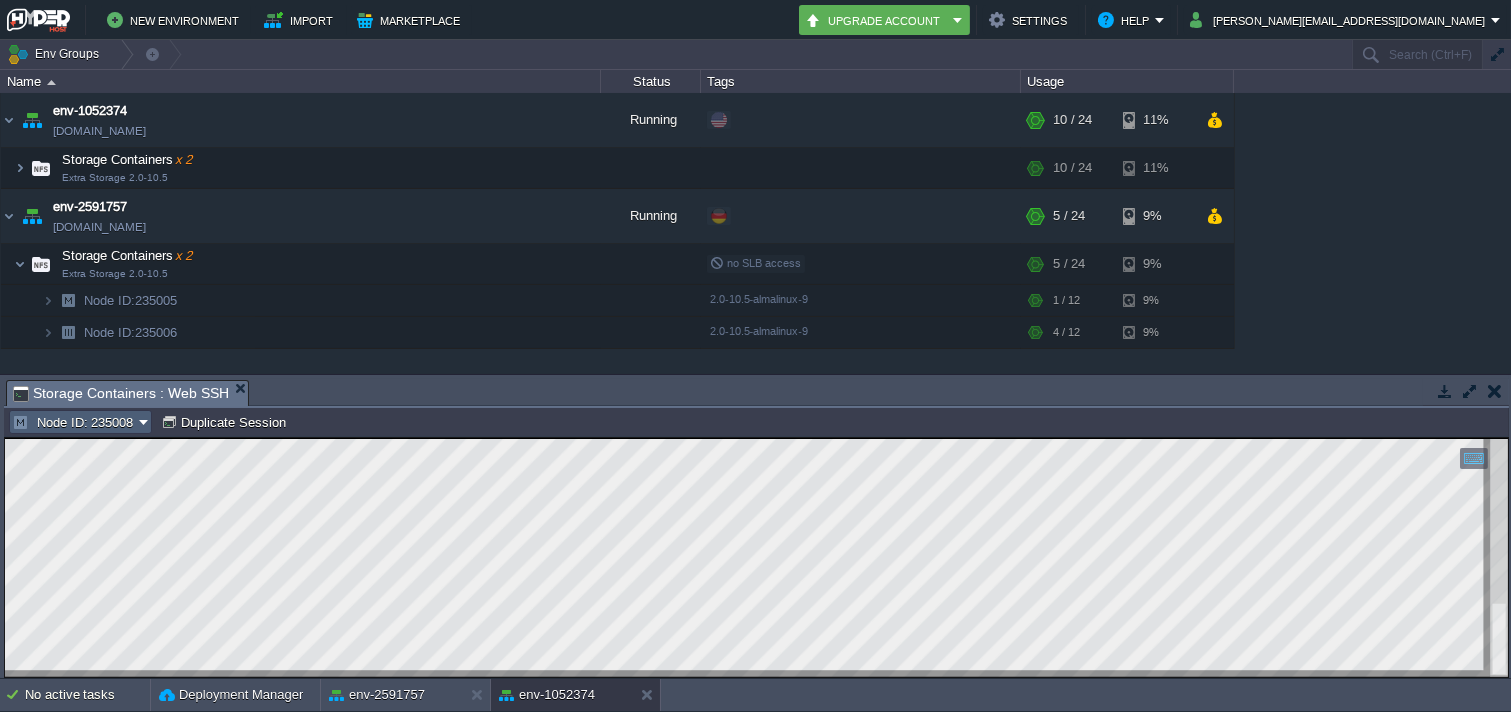 click on "Node ID: 235008" at bounding box center [75, 422] 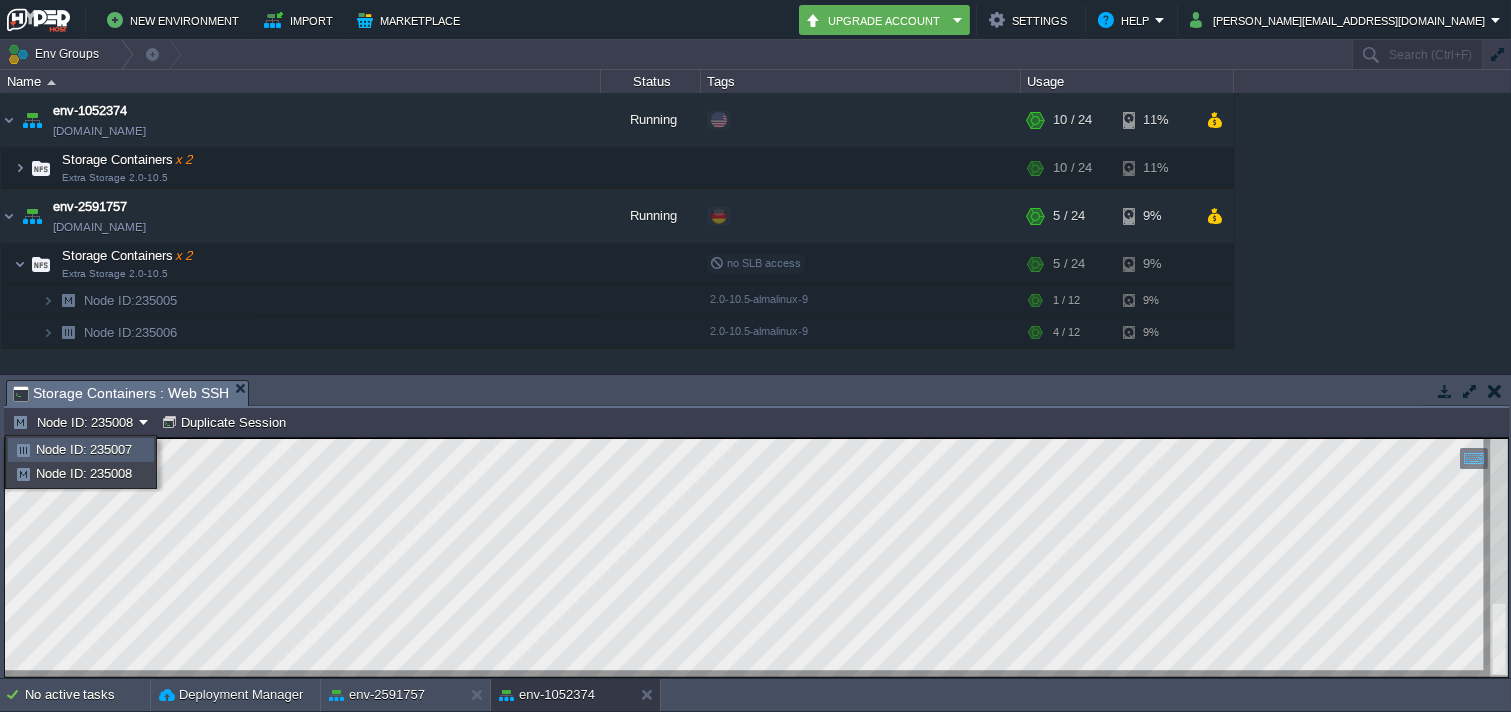 click on "Node ID: 235007" at bounding box center [84, 449] 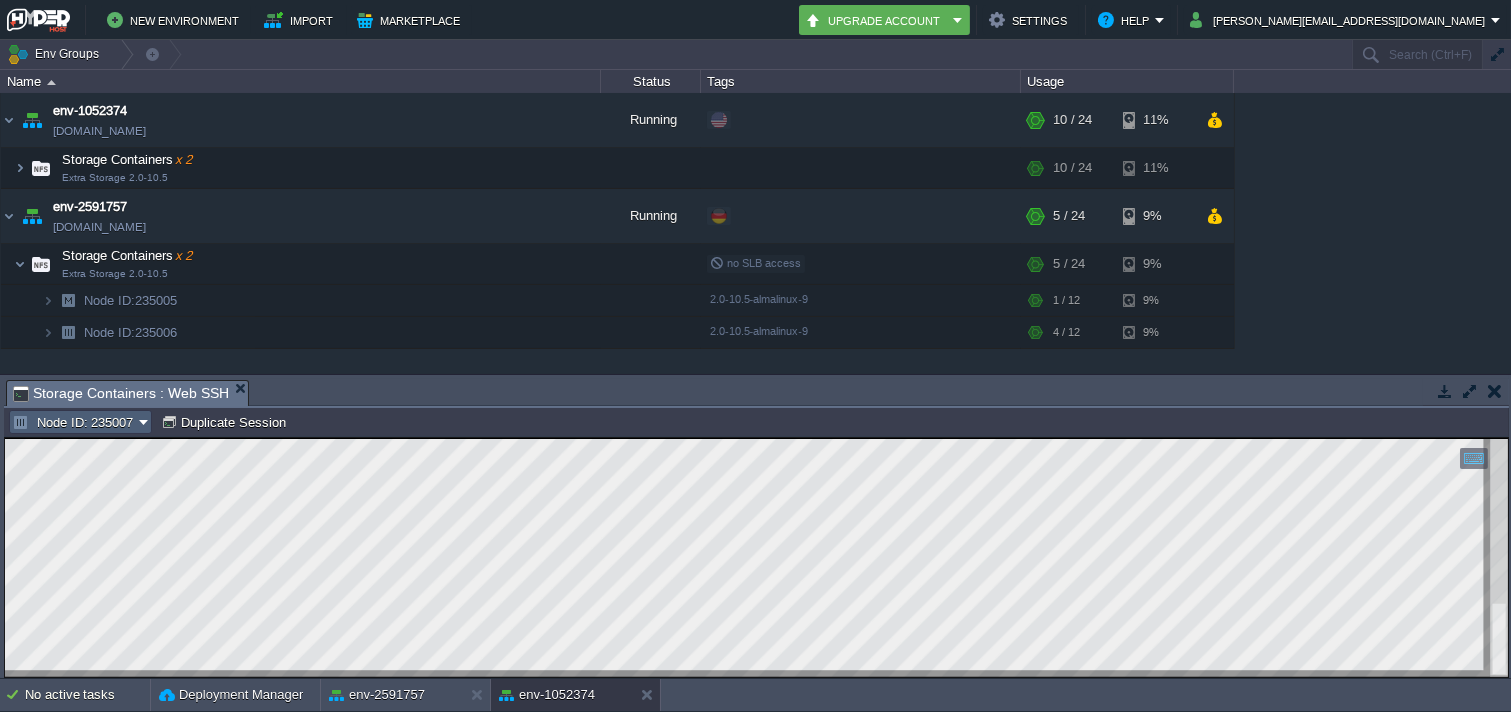 click on "Node ID: 235007" at bounding box center (80, 422) 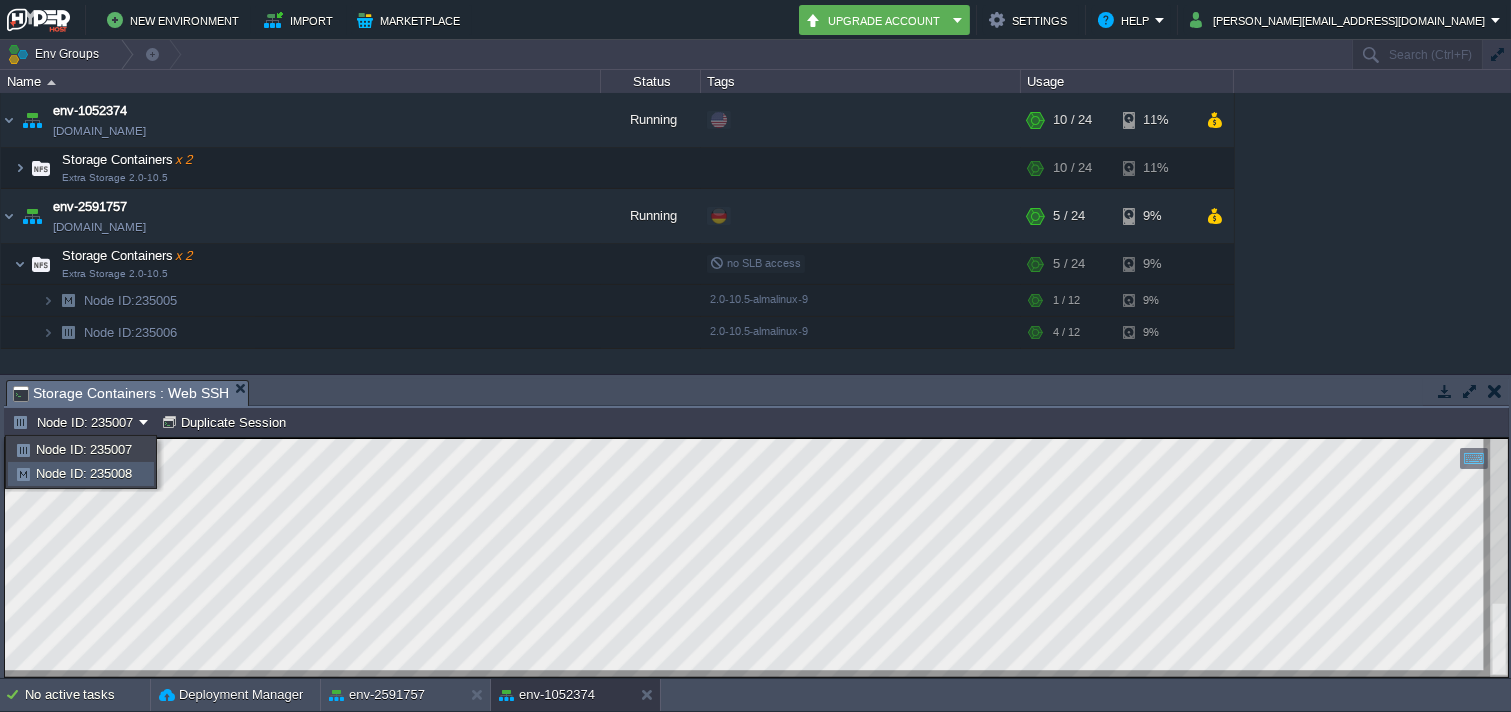 click on "Node ID: 235008" at bounding box center [81, 474] 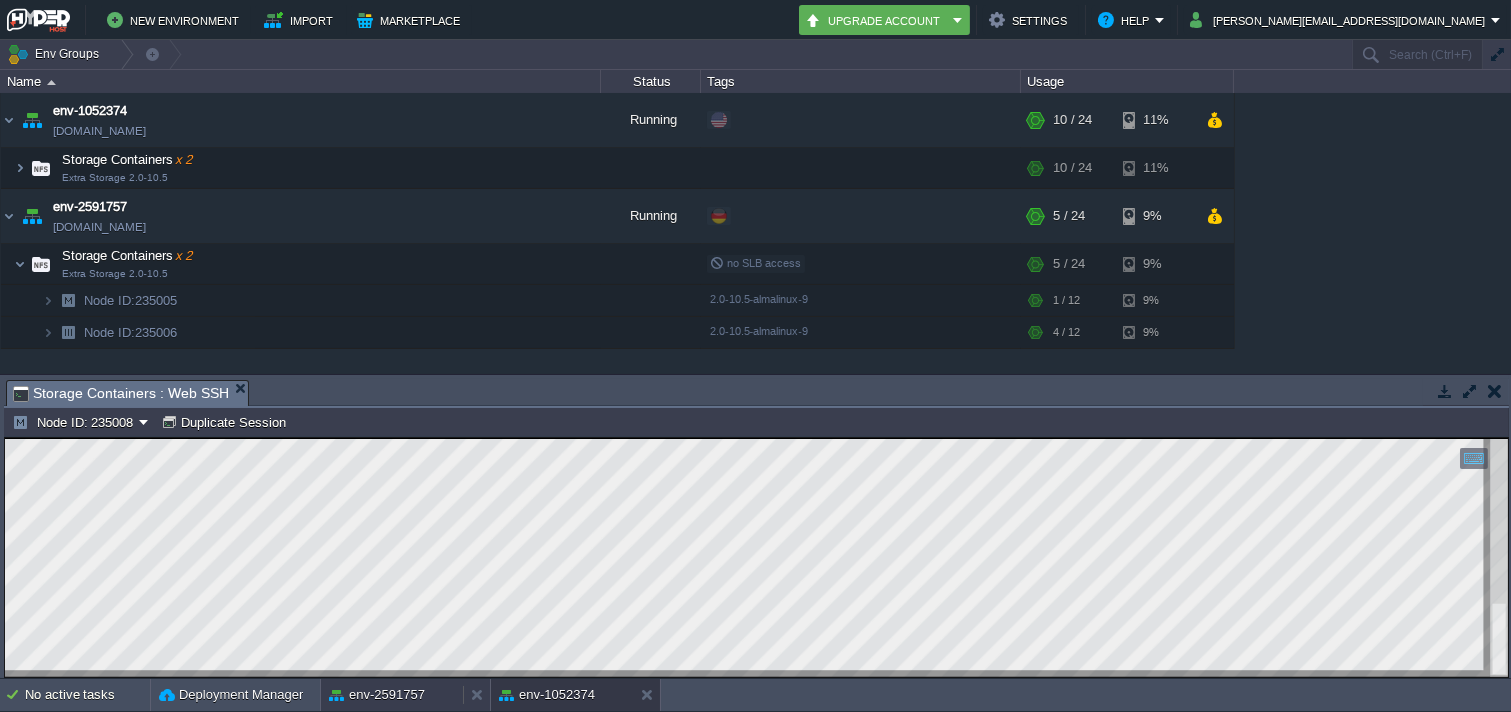 click on "env-2591757" at bounding box center (377, 695) 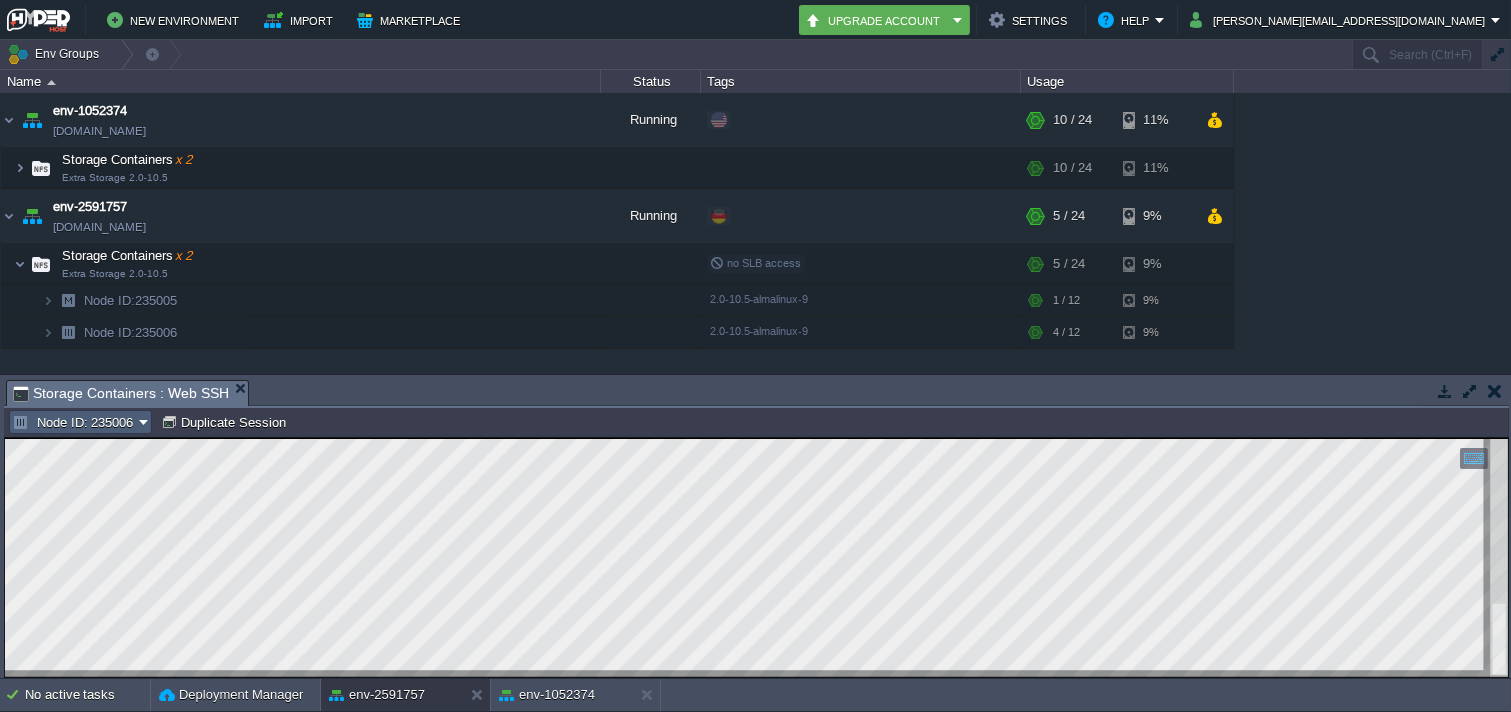 click on "Node ID: 235006" at bounding box center [75, 422] 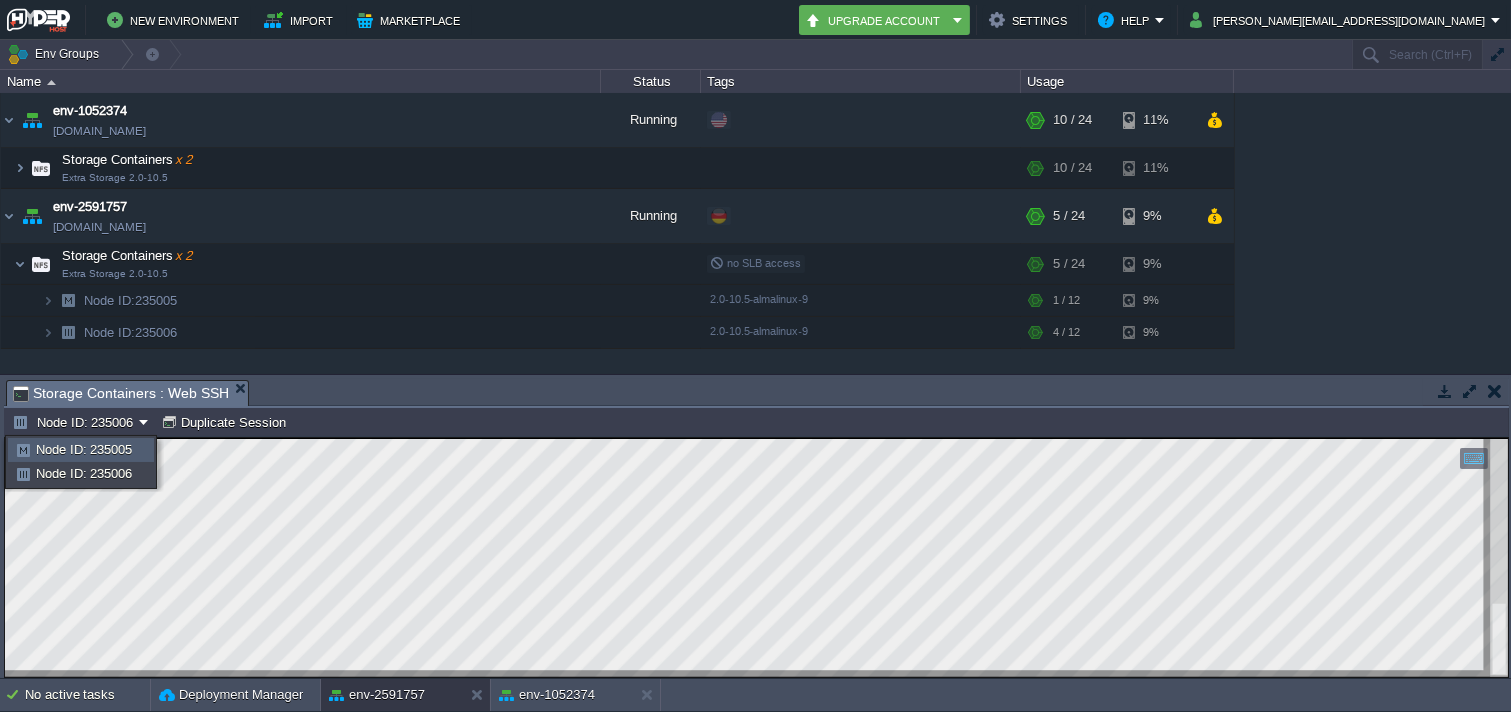 click on "Node ID: 235005" at bounding box center (81, 450) 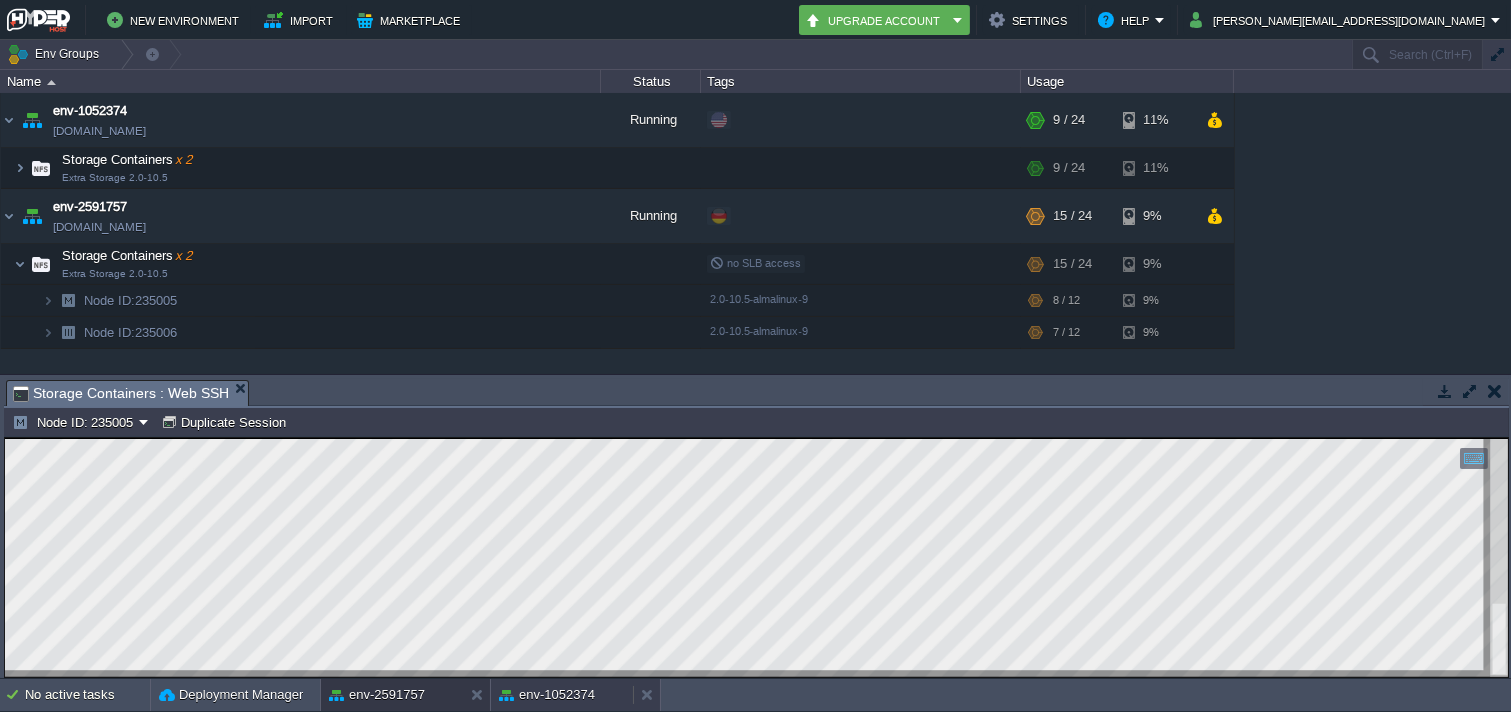 click on "env-1052374" at bounding box center [547, 695] 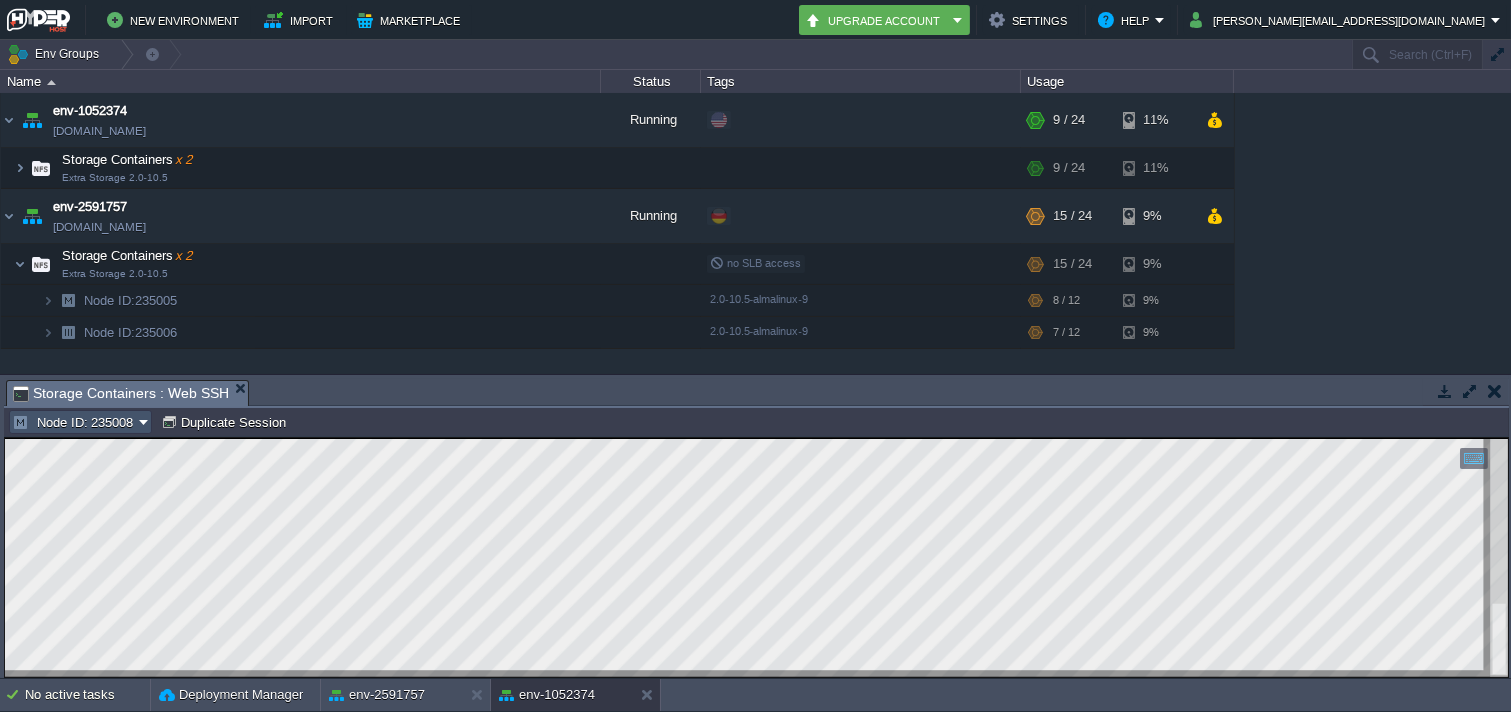 click on "Node ID: 235008" at bounding box center (75, 422) 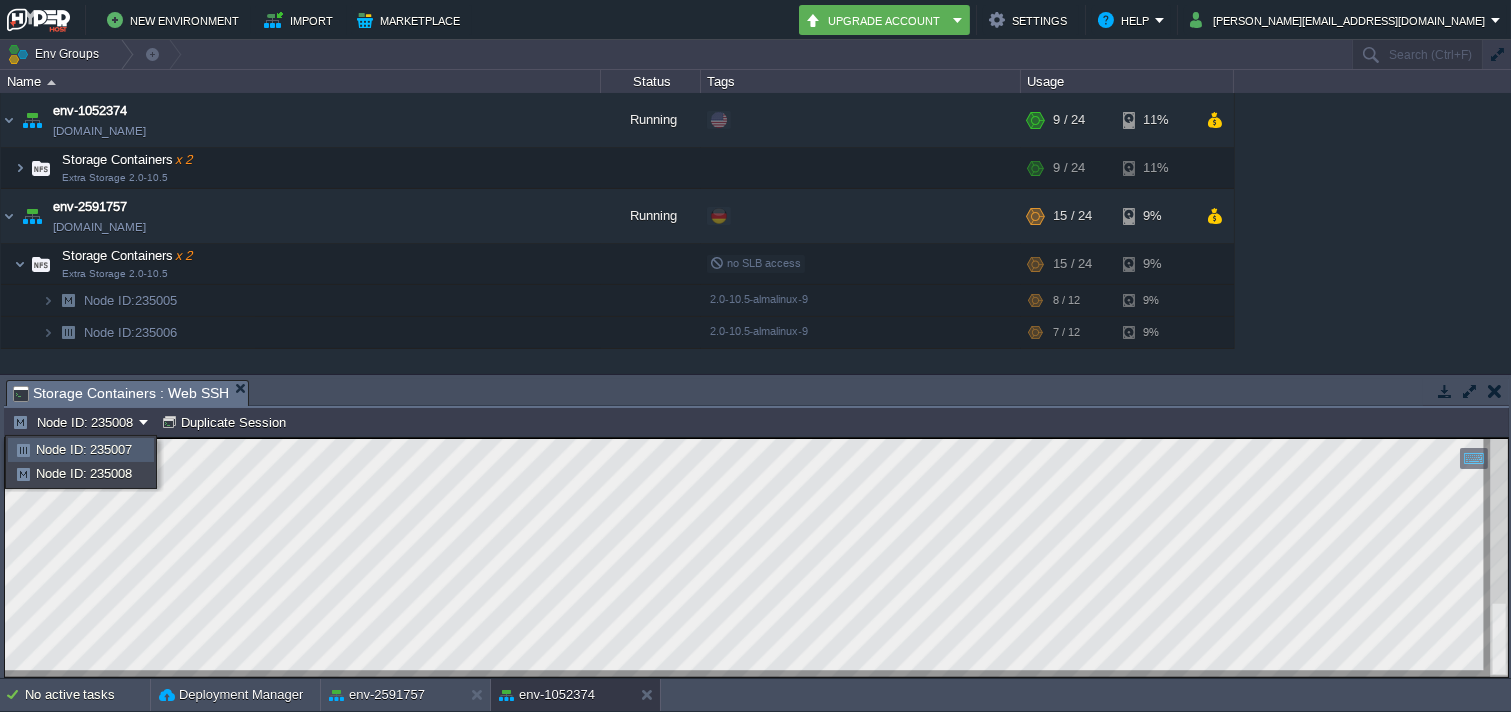 click on "Node ID: 235007" at bounding box center [84, 449] 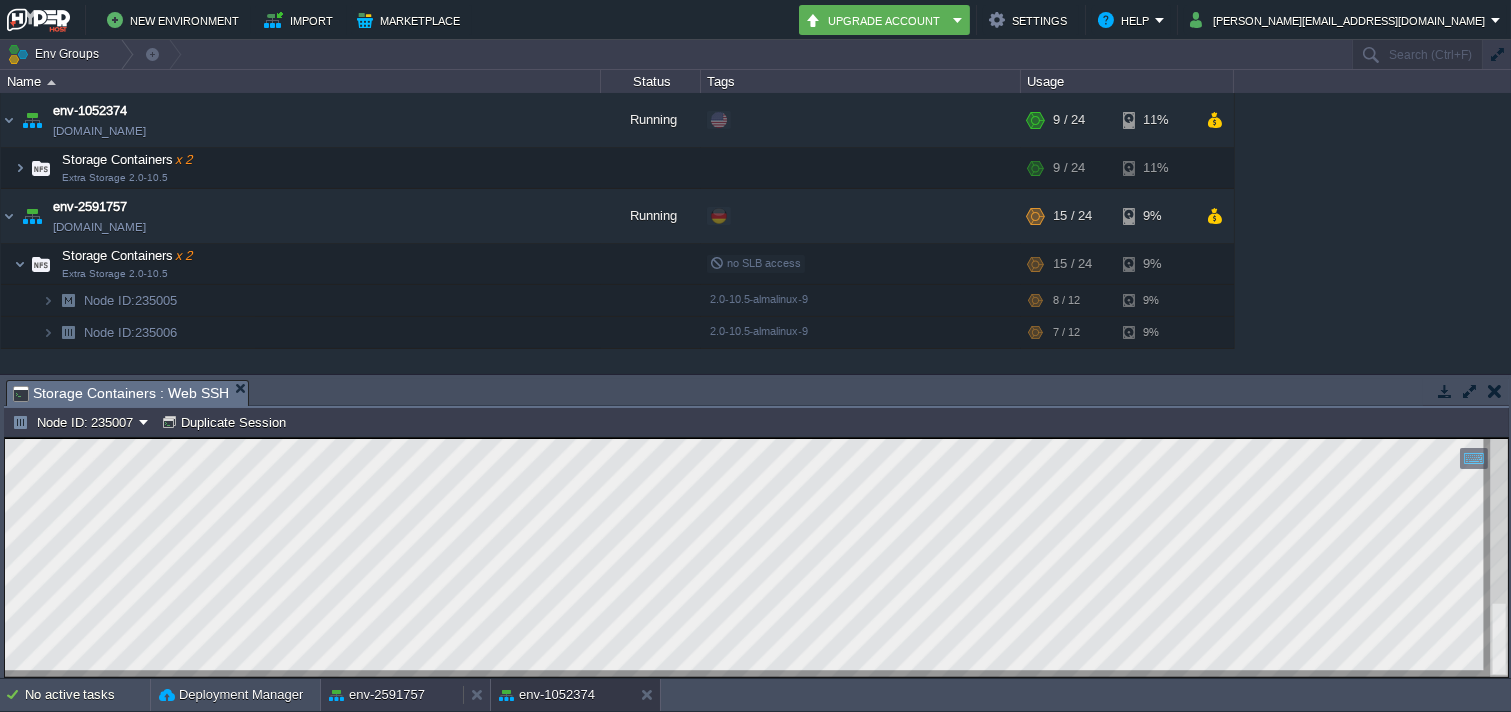 click on "env-2591757" at bounding box center [392, 695] 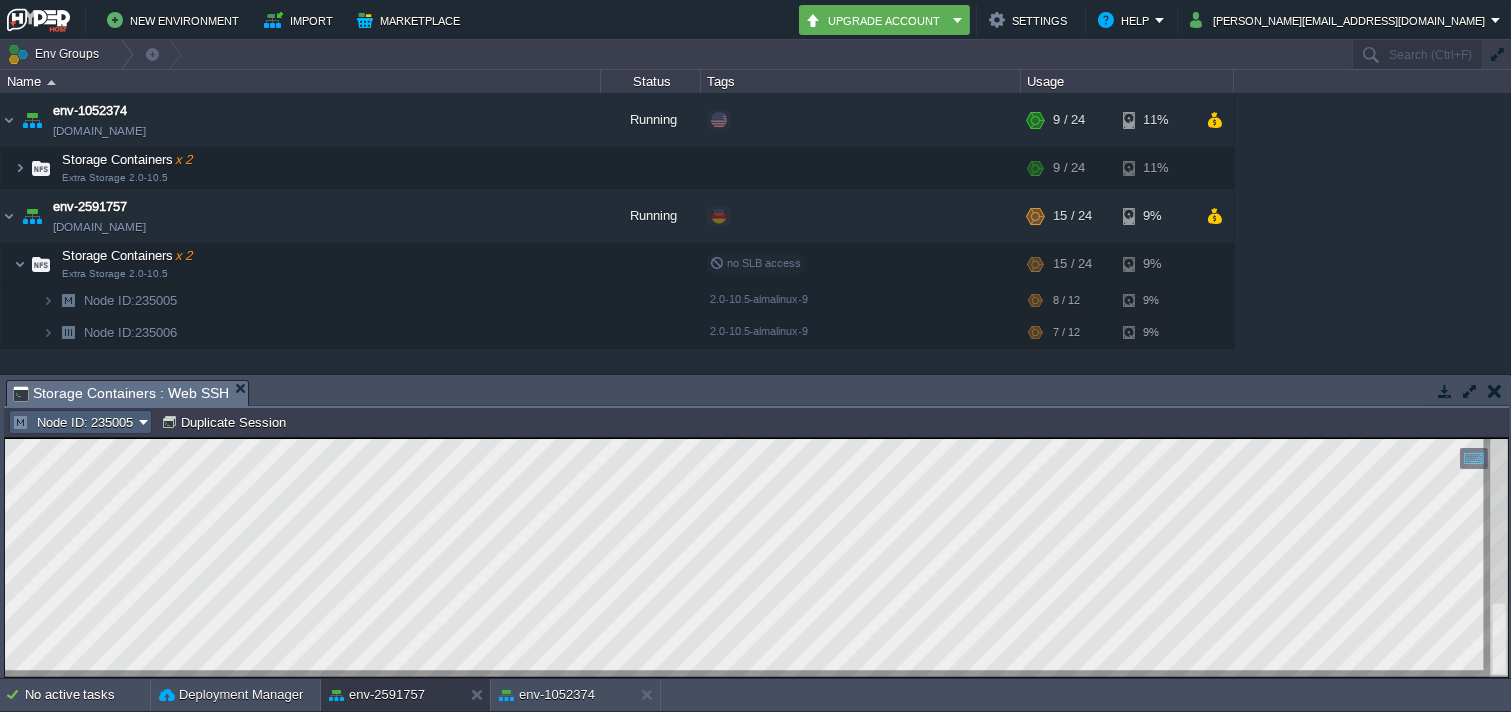 click on "Node ID: 235005" at bounding box center [75, 422] 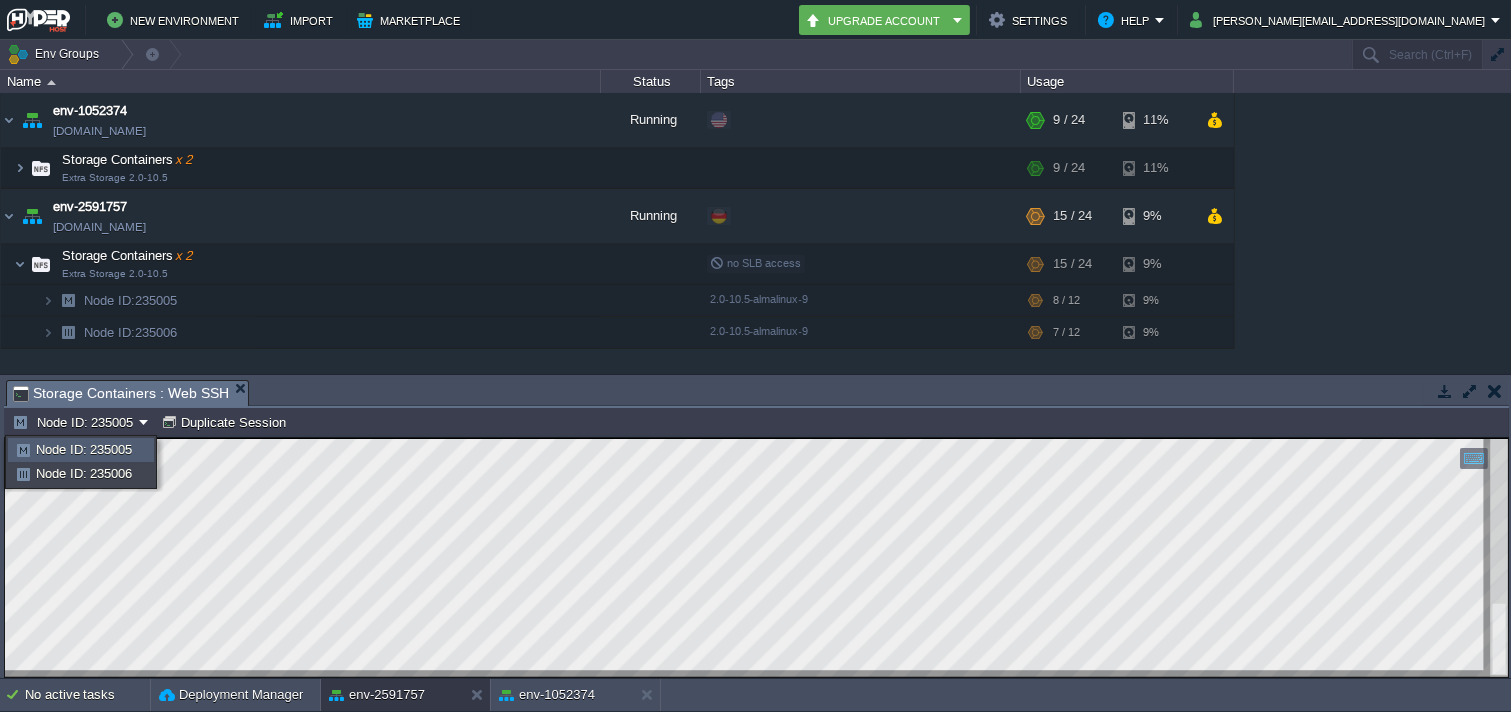 click on "Node ID: 235005" at bounding box center [84, 449] 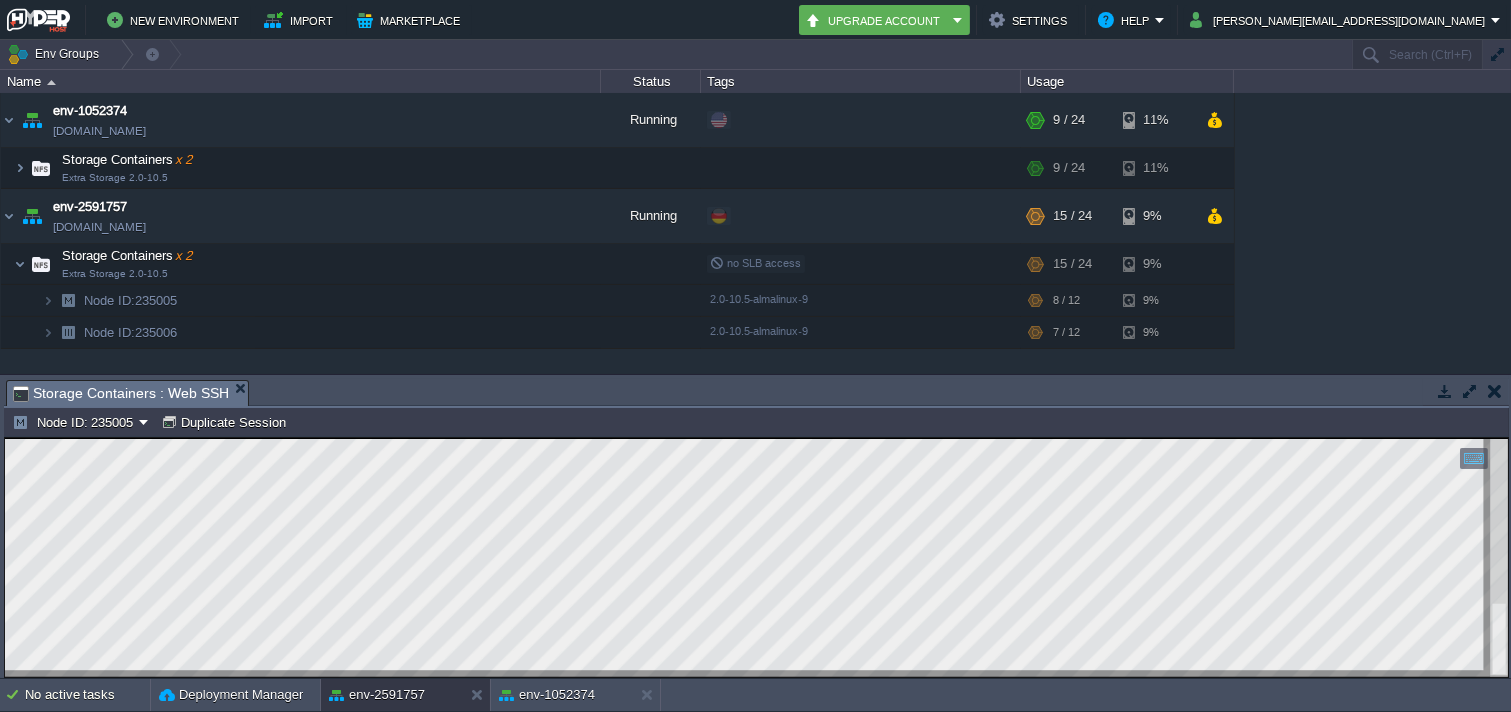 click on "Node ID: 235005 Duplicate Session" at bounding box center (756, 422) 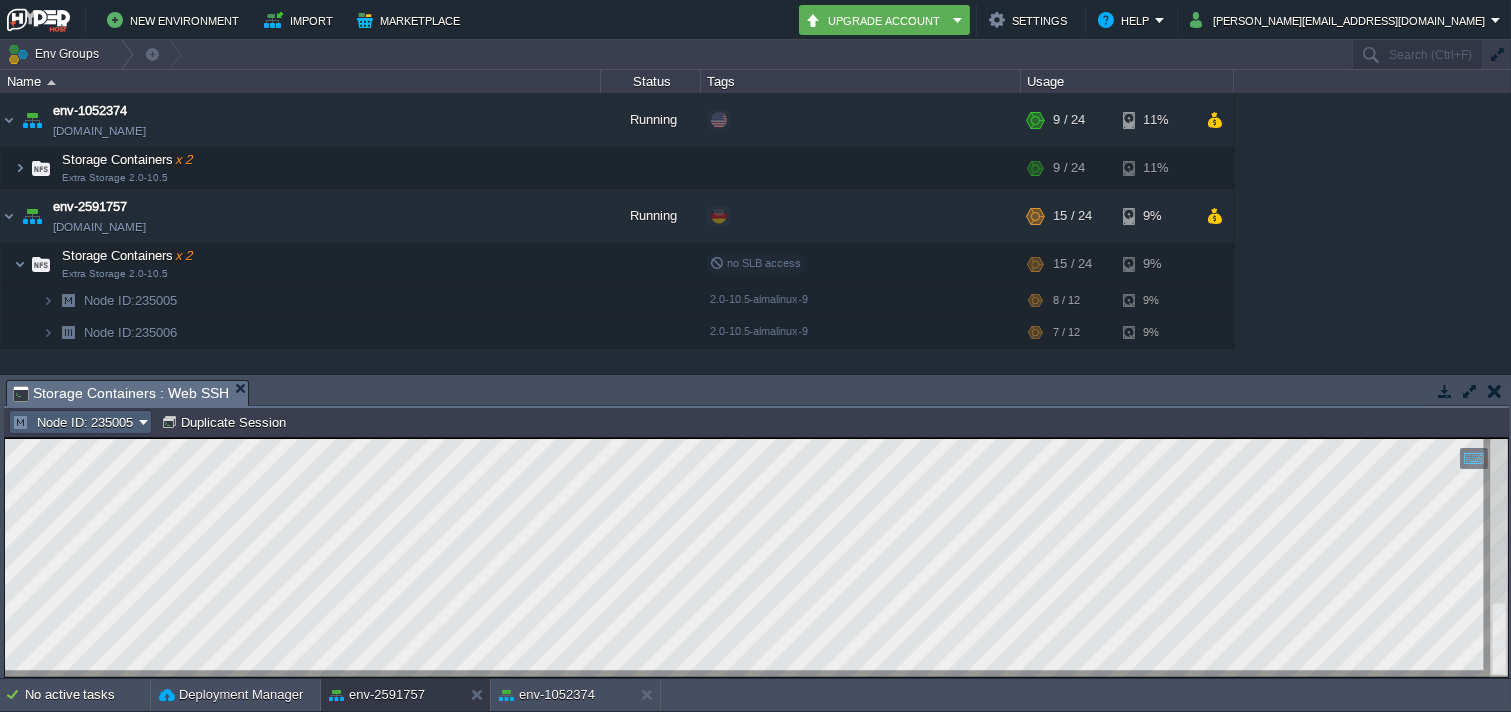 click on "Node ID: 235005" at bounding box center [75, 422] 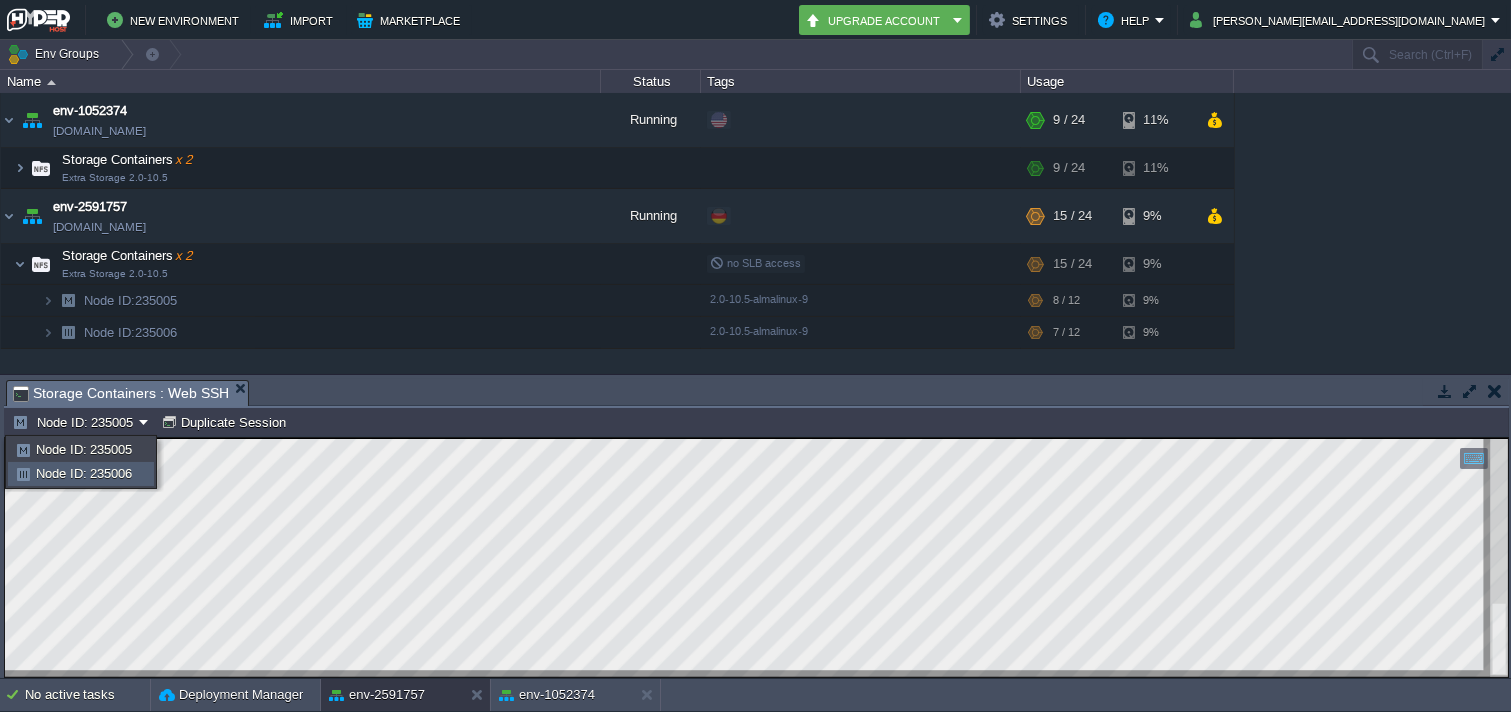 click on "Node ID: 235006" at bounding box center [84, 473] 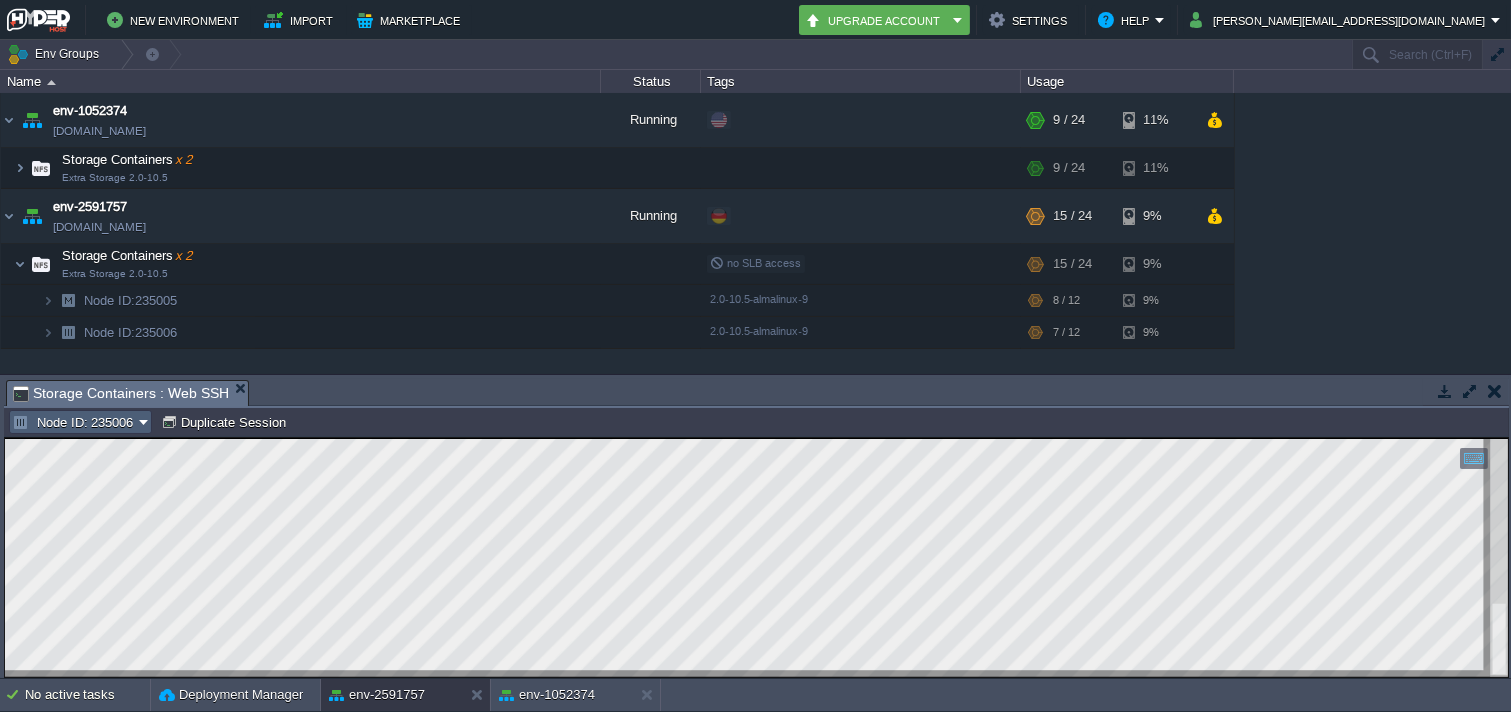 click on "Node ID: 235006" at bounding box center [80, 422] 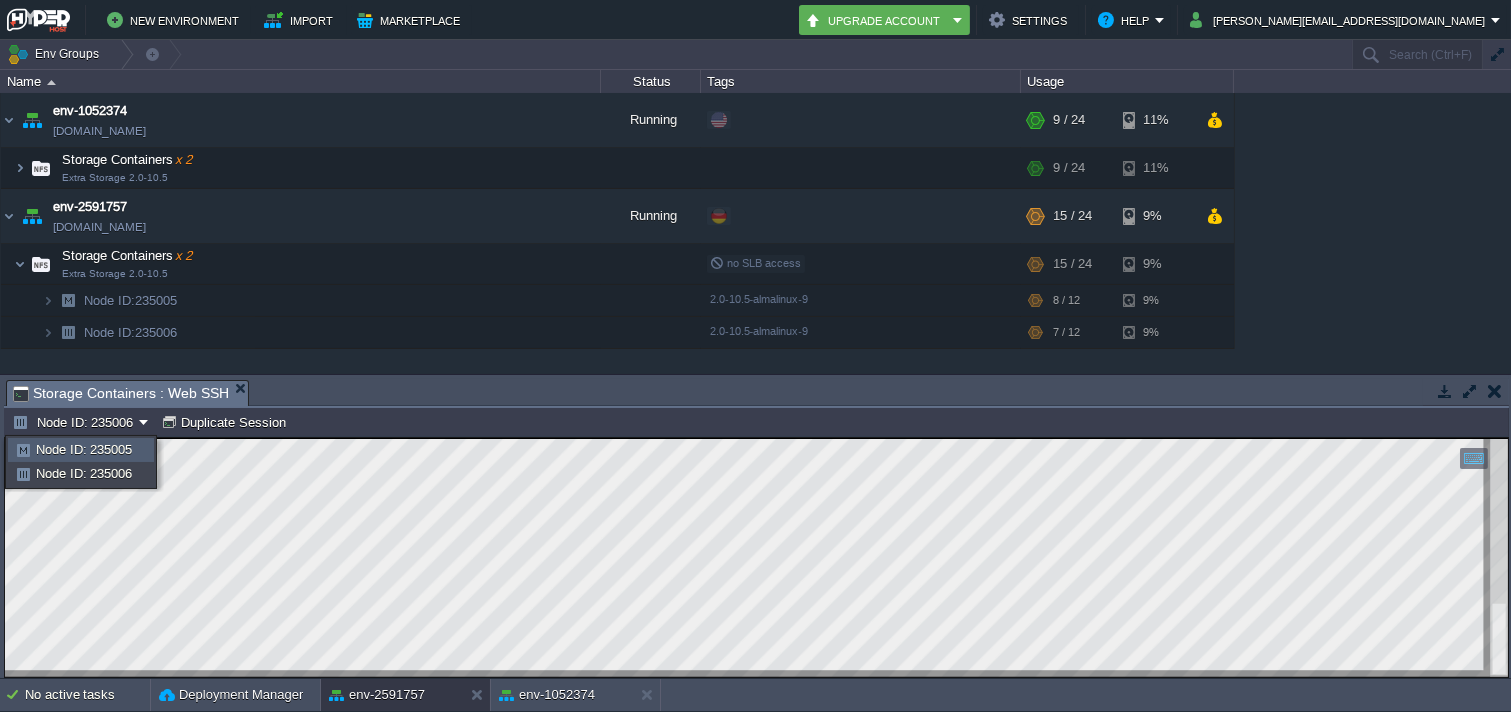 click on "Node ID: 235005" at bounding box center (81, 450) 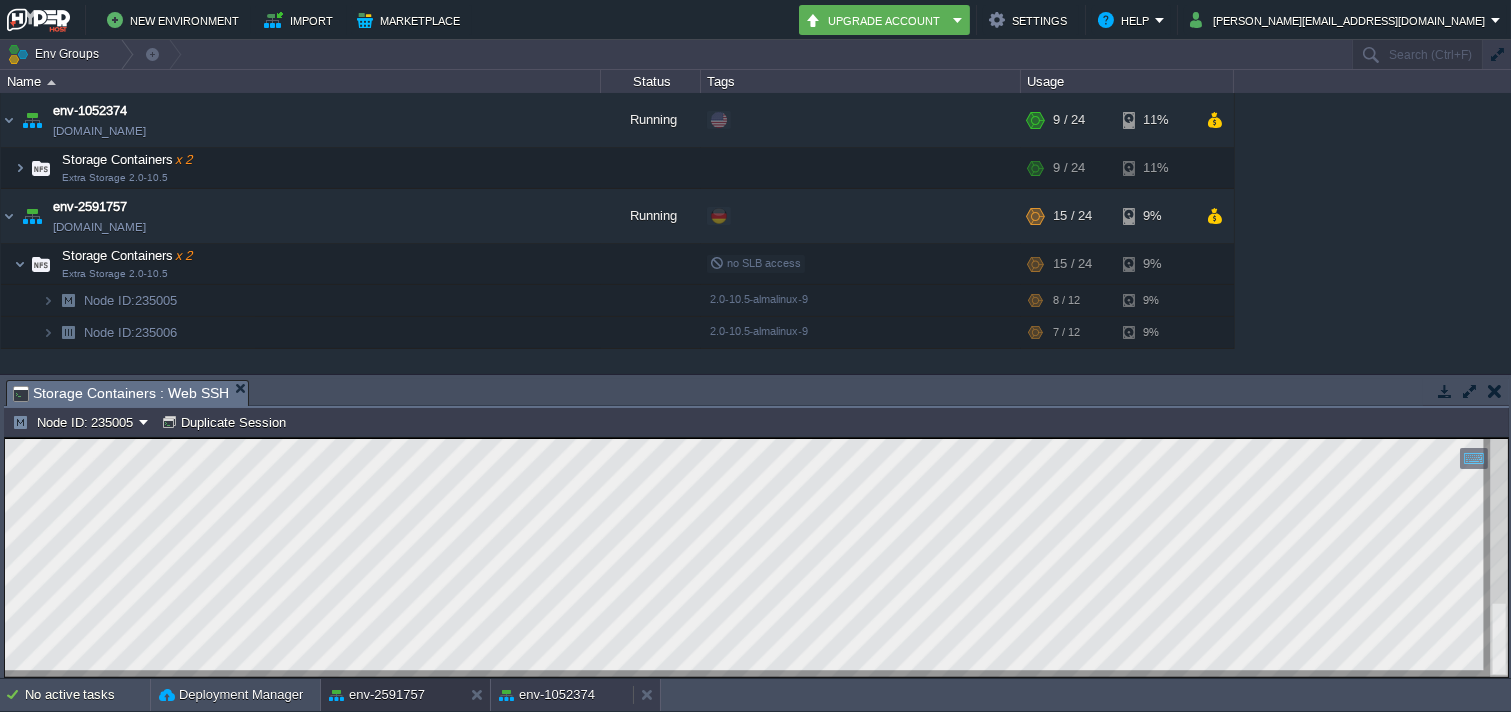click on "env-1052374" at bounding box center [547, 695] 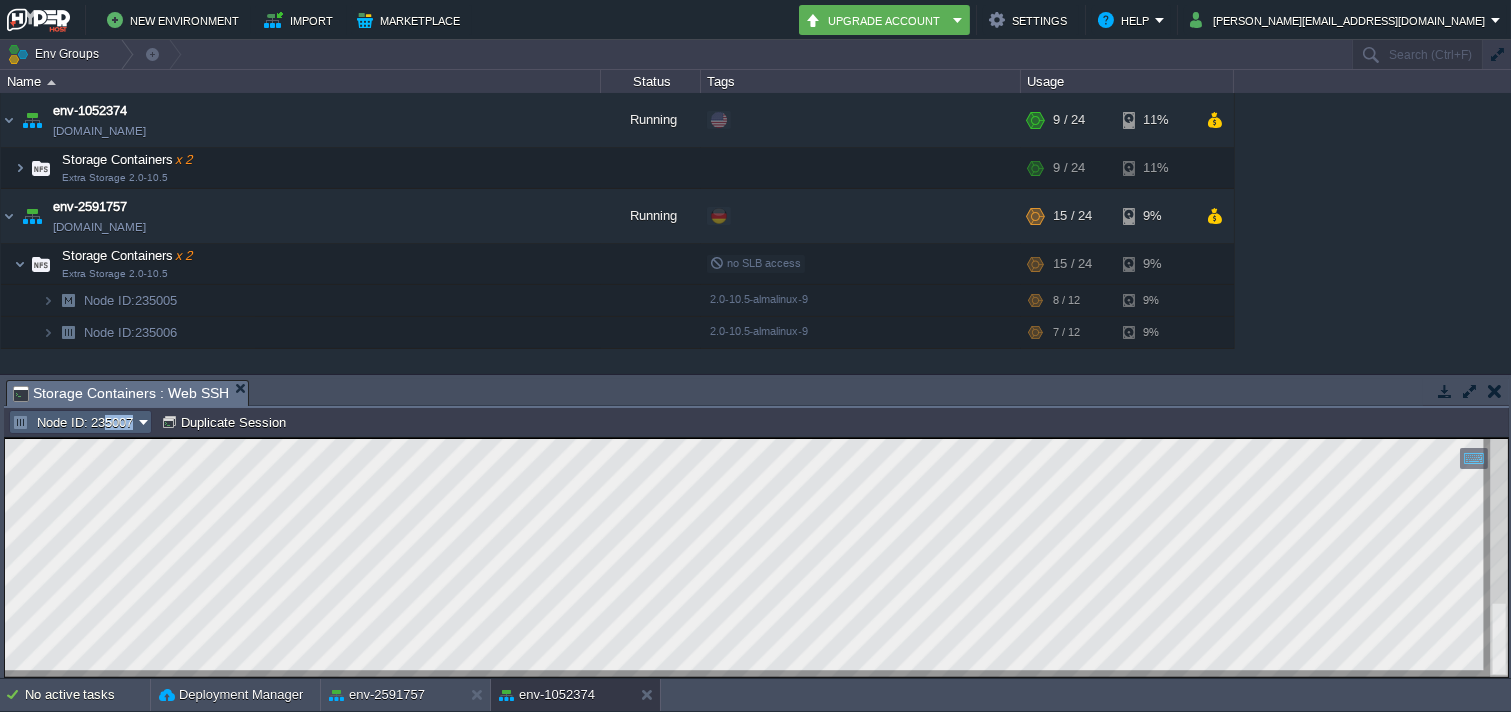 click on "Node ID: 235007" at bounding box center [80, 422] 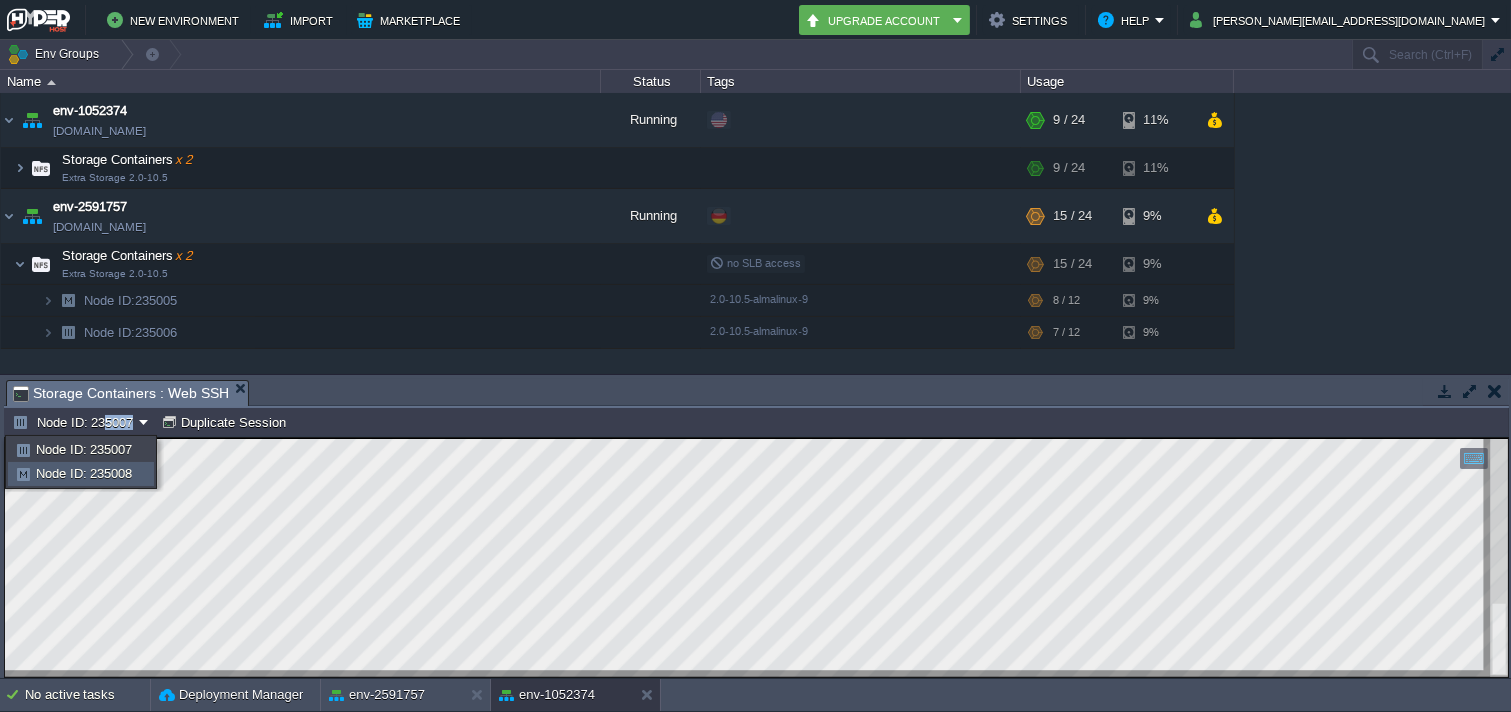 click on "Node ID: 235008" at bounding box center (84, 473) 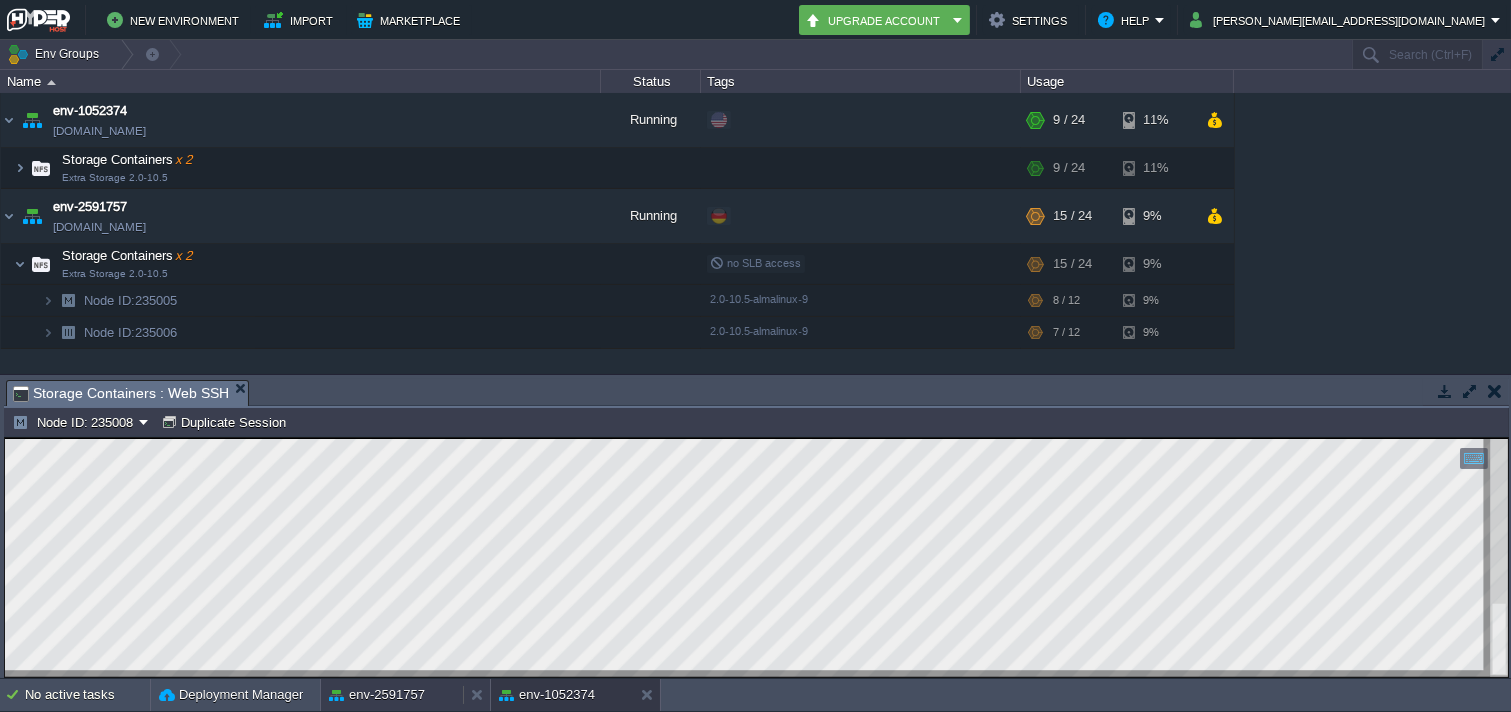 click on "env-2591757" at bounding box center [392, 695] 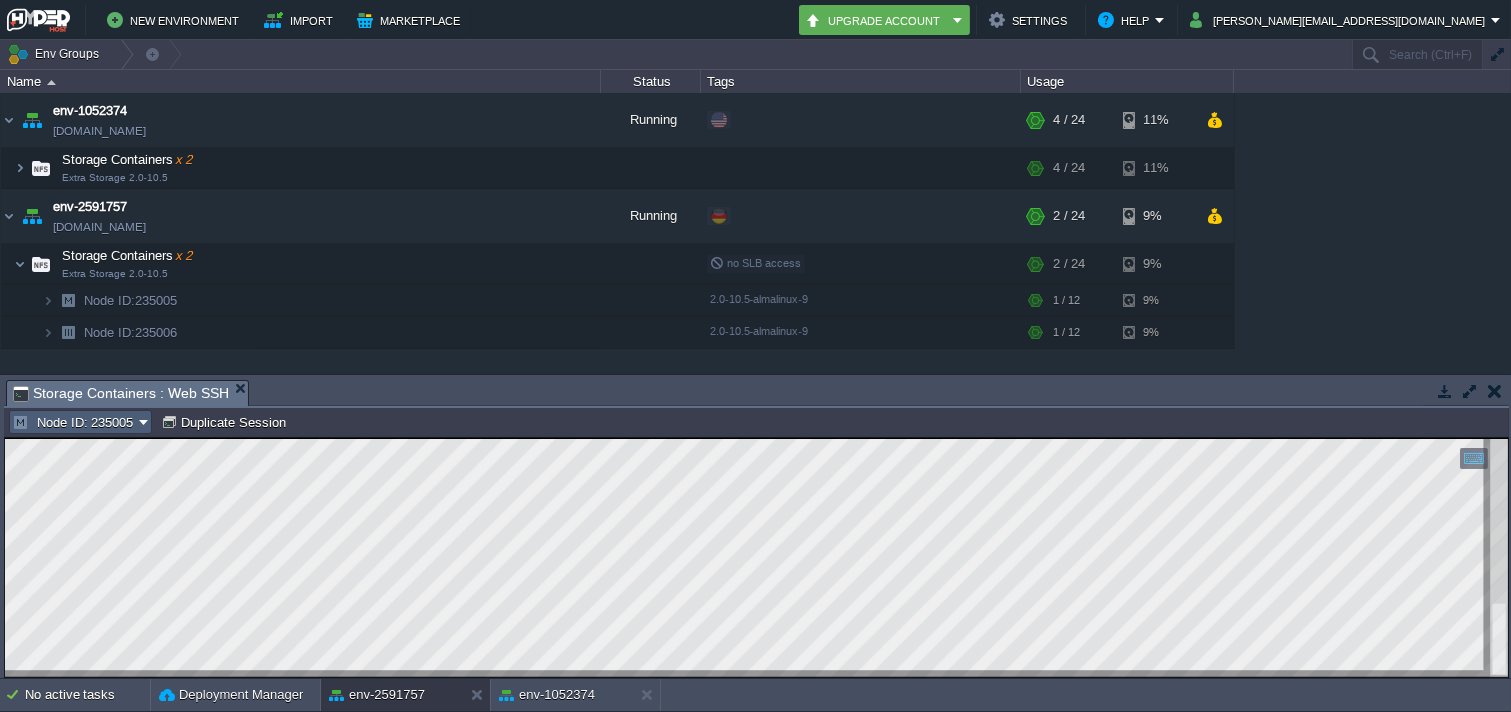 click on "Node ID: 235005" at bounding box center (80, 422) 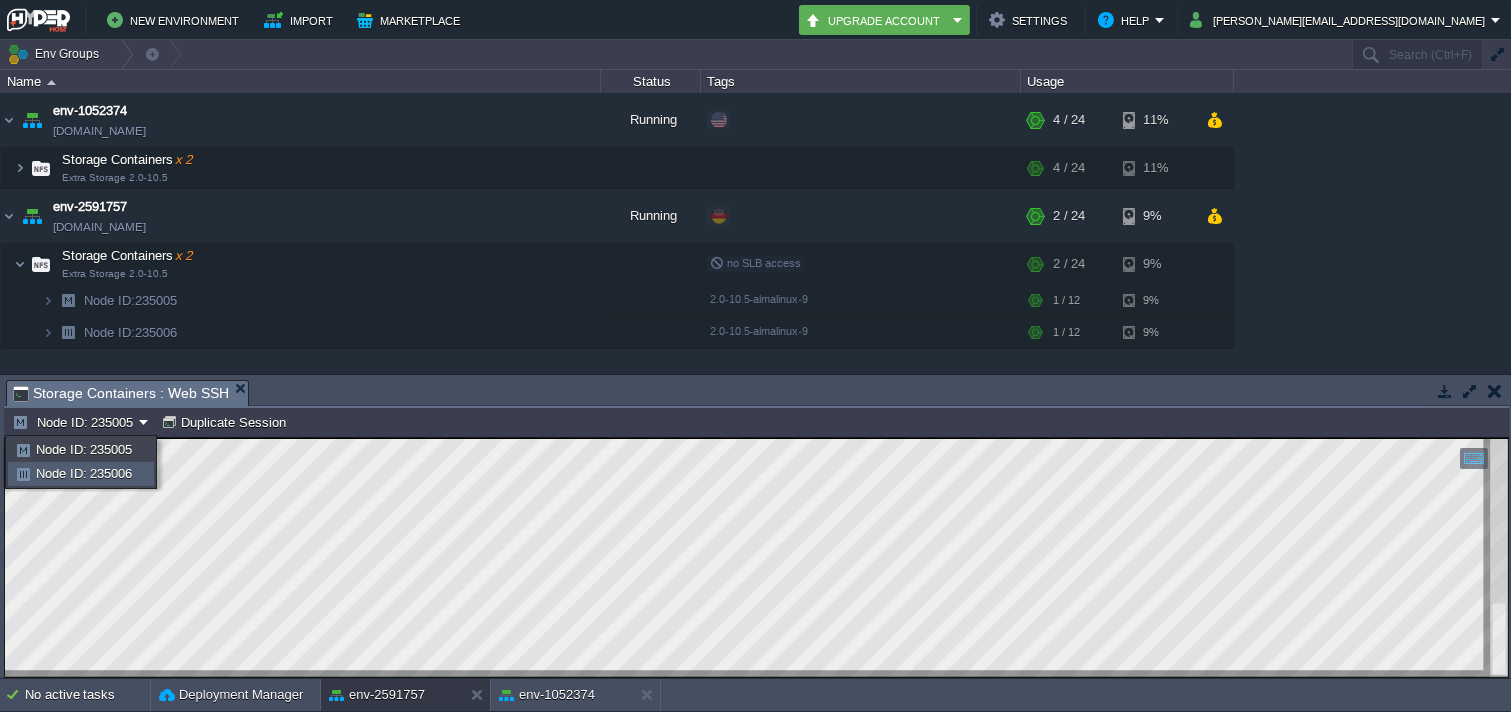 click on "Node ID: 235006" at bounding box center [81, 474] 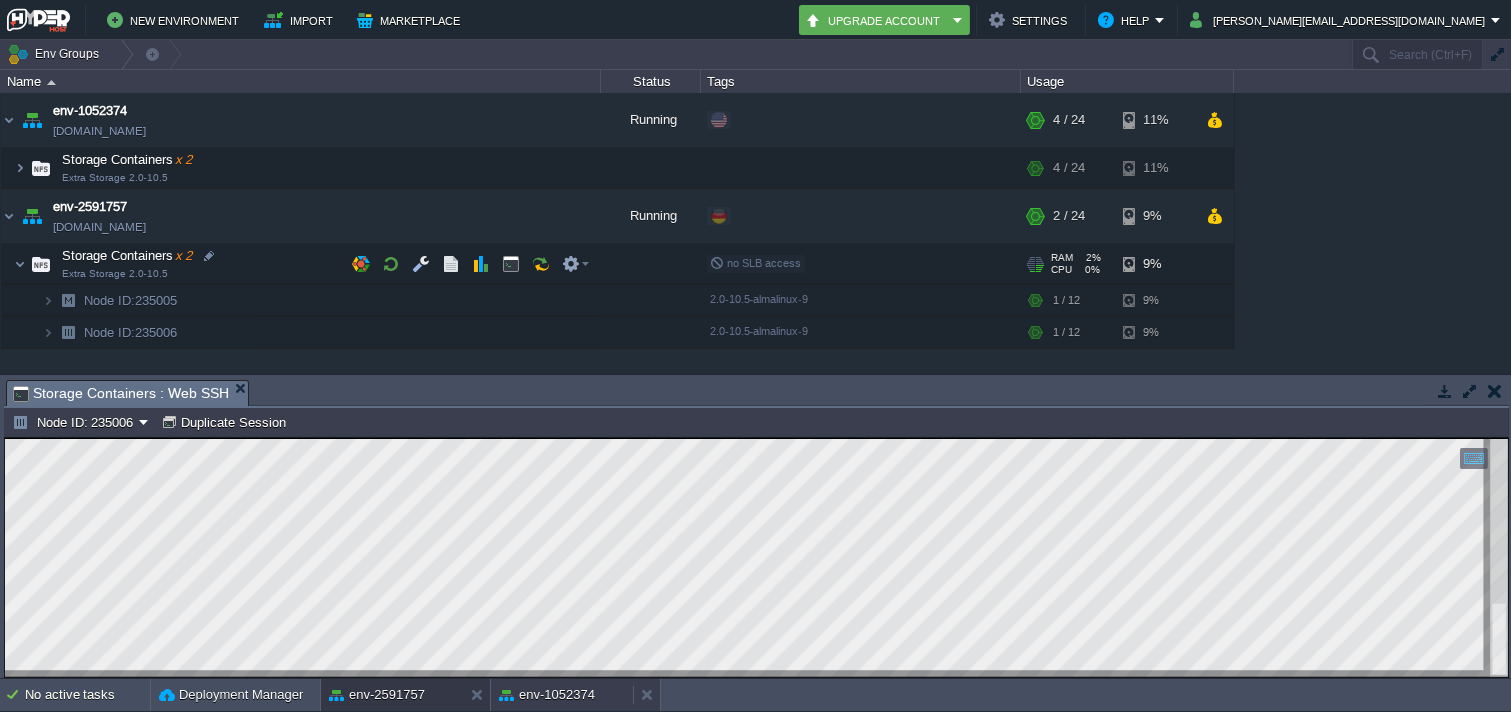 click on "env-1052374" at bounding box center [562, 695] 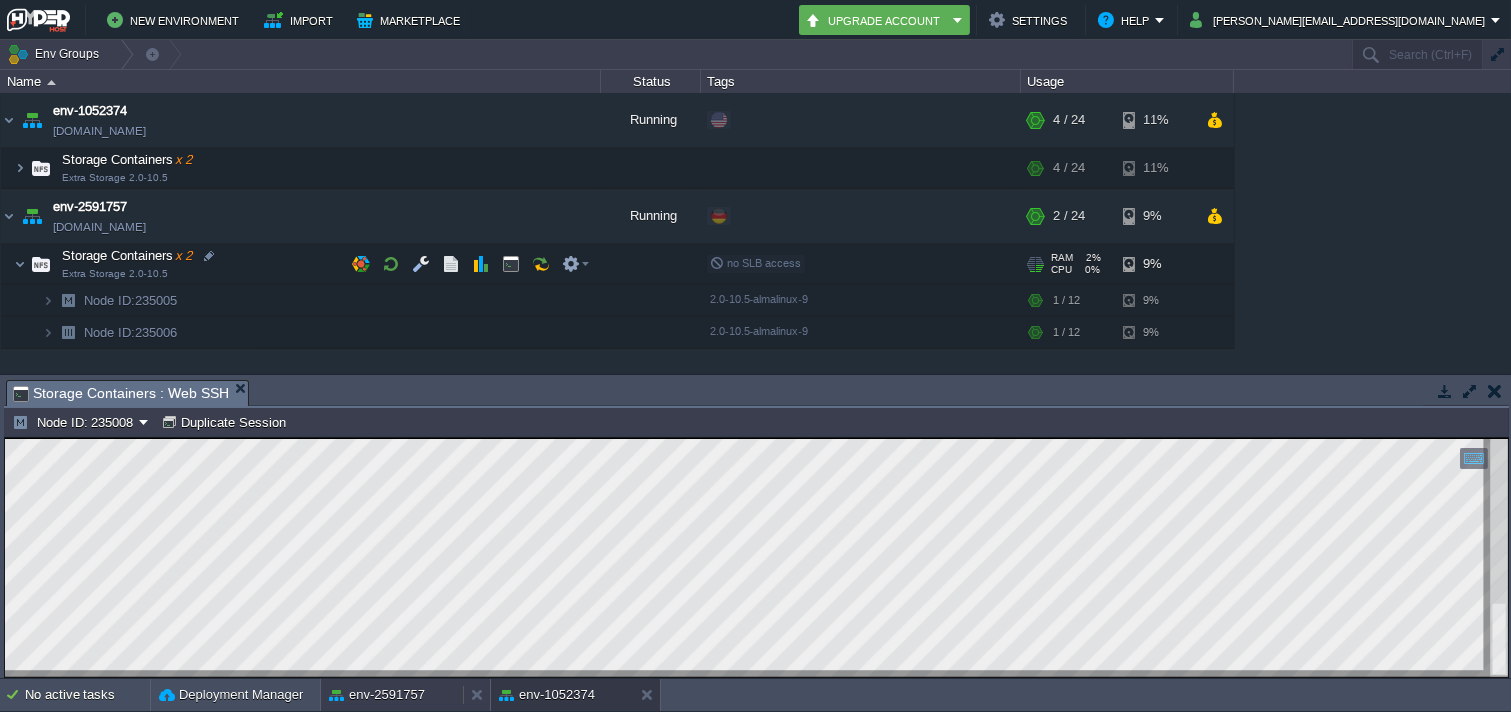 click on "env-2591757" at bounding box center (392, 695) 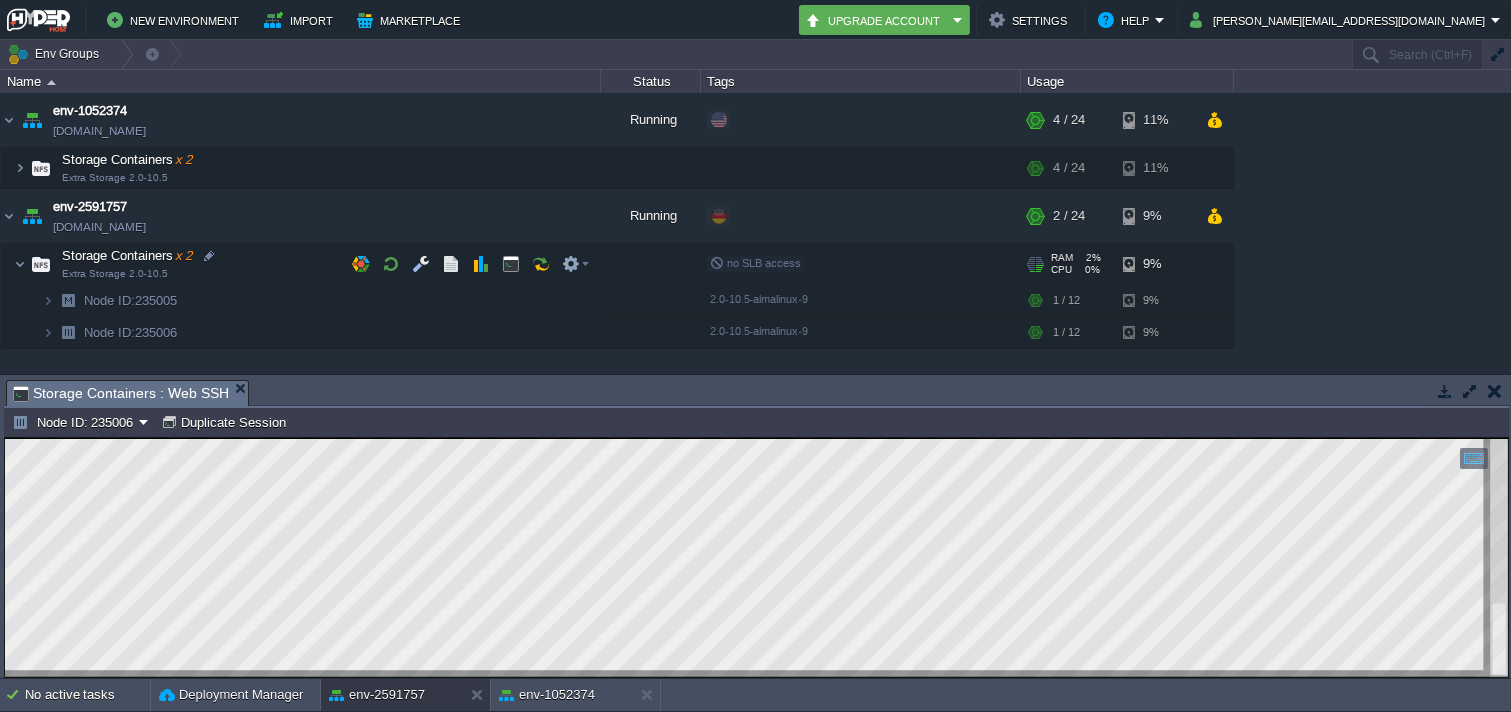 click on "Node ID: 235006" at bounding box center (75, 422) 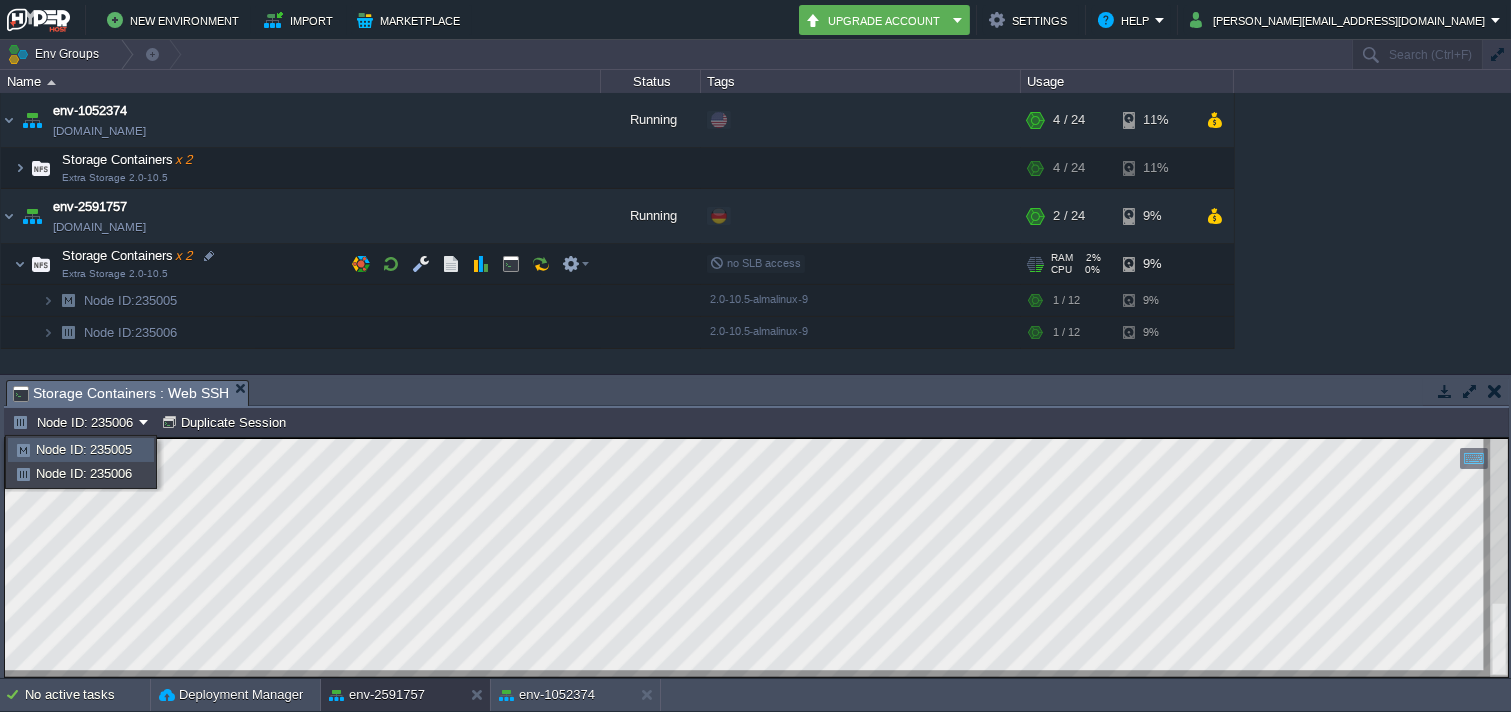 click on "Node ID: 235005" at bounding box center [84, 449] 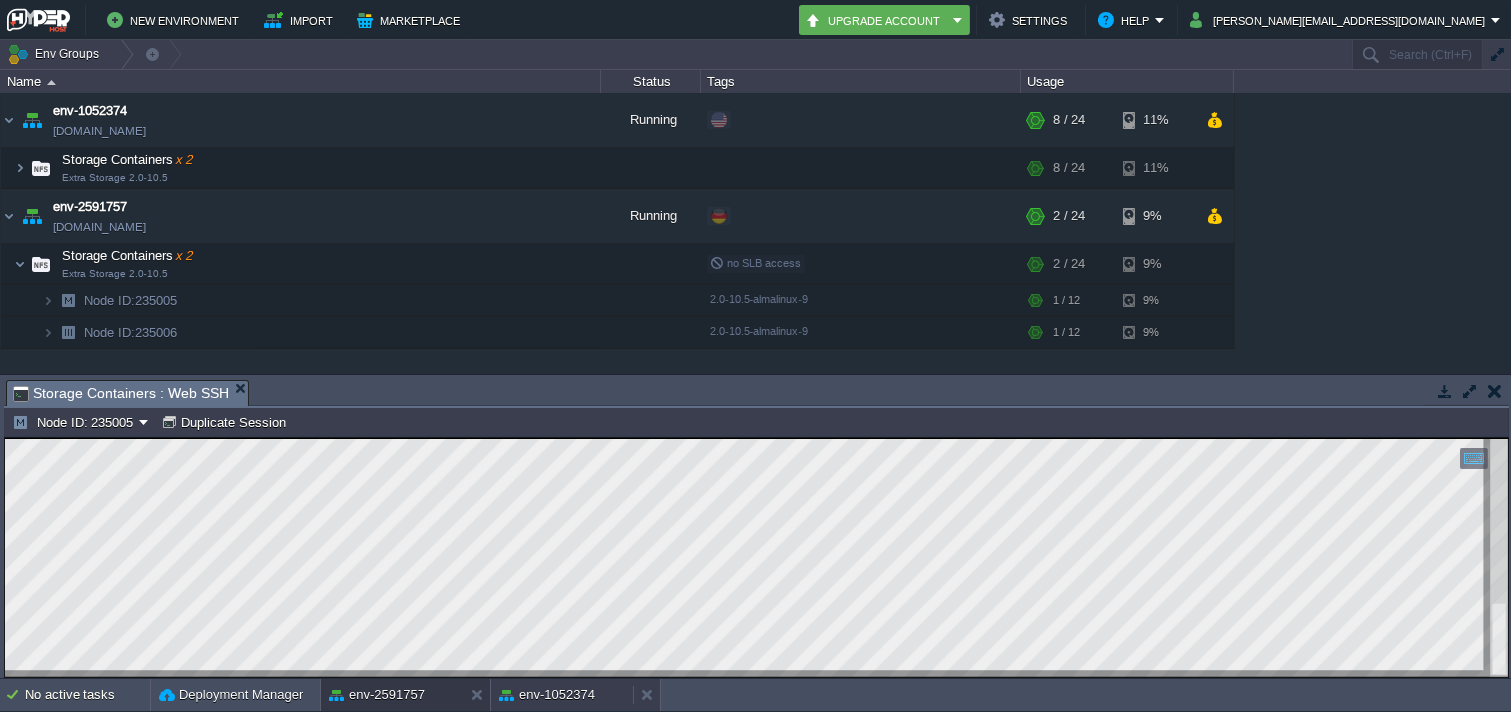 drag, startPoint x: 565, startPoint y: 692, endPoint x: 576, endPoint y: 692, distance: 11 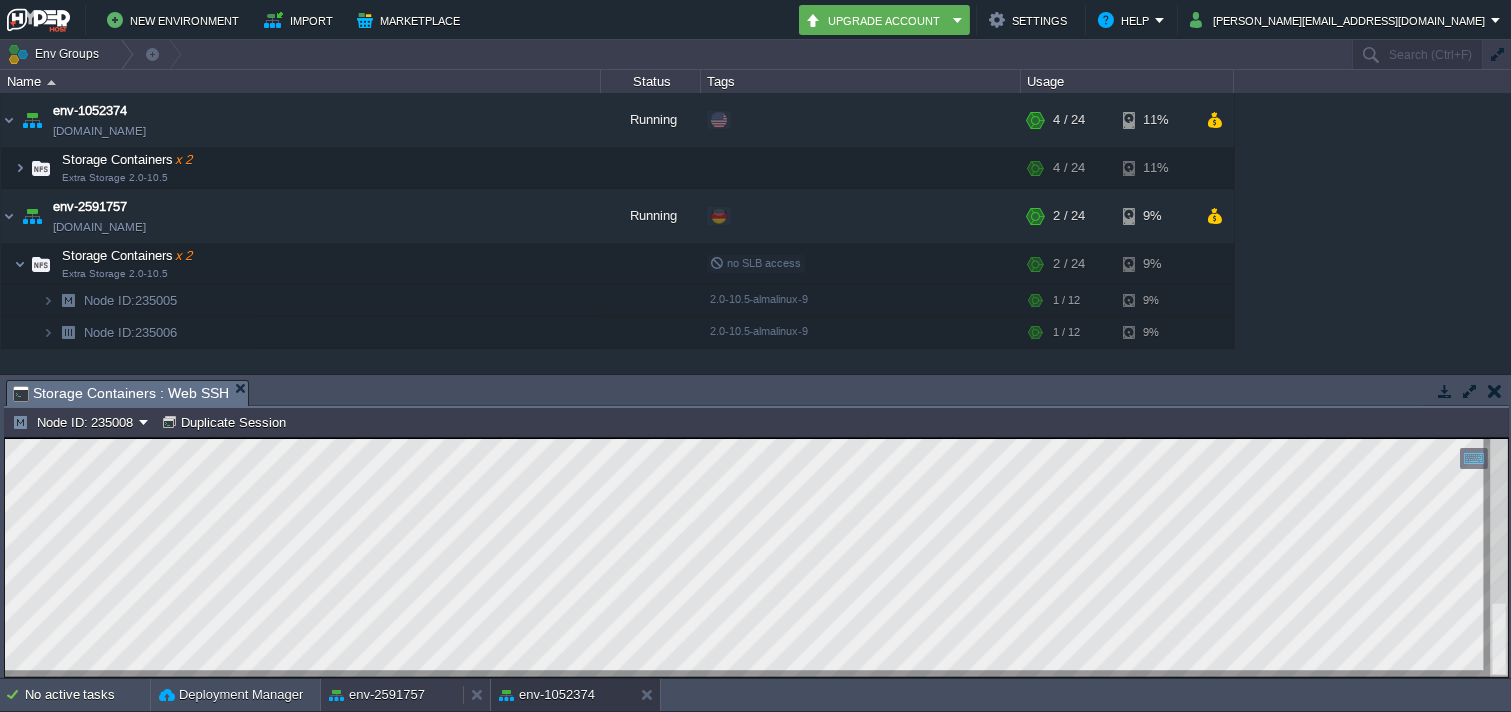 drag, startPoint x: 422, startPoint y: 708, endPoint x: 405, endPoint y: 708, distance: 17 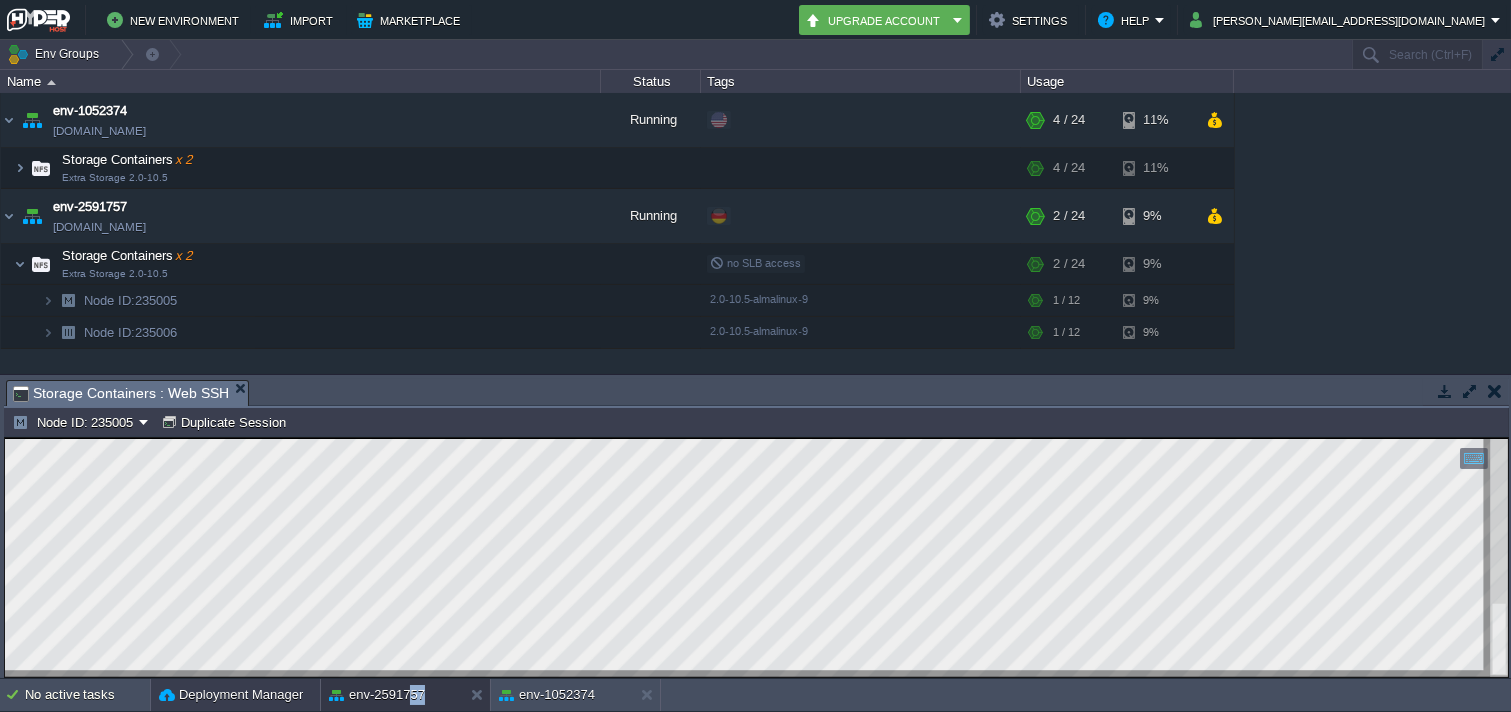 click on "Deployment Manager" at bounding box center [231, 695] 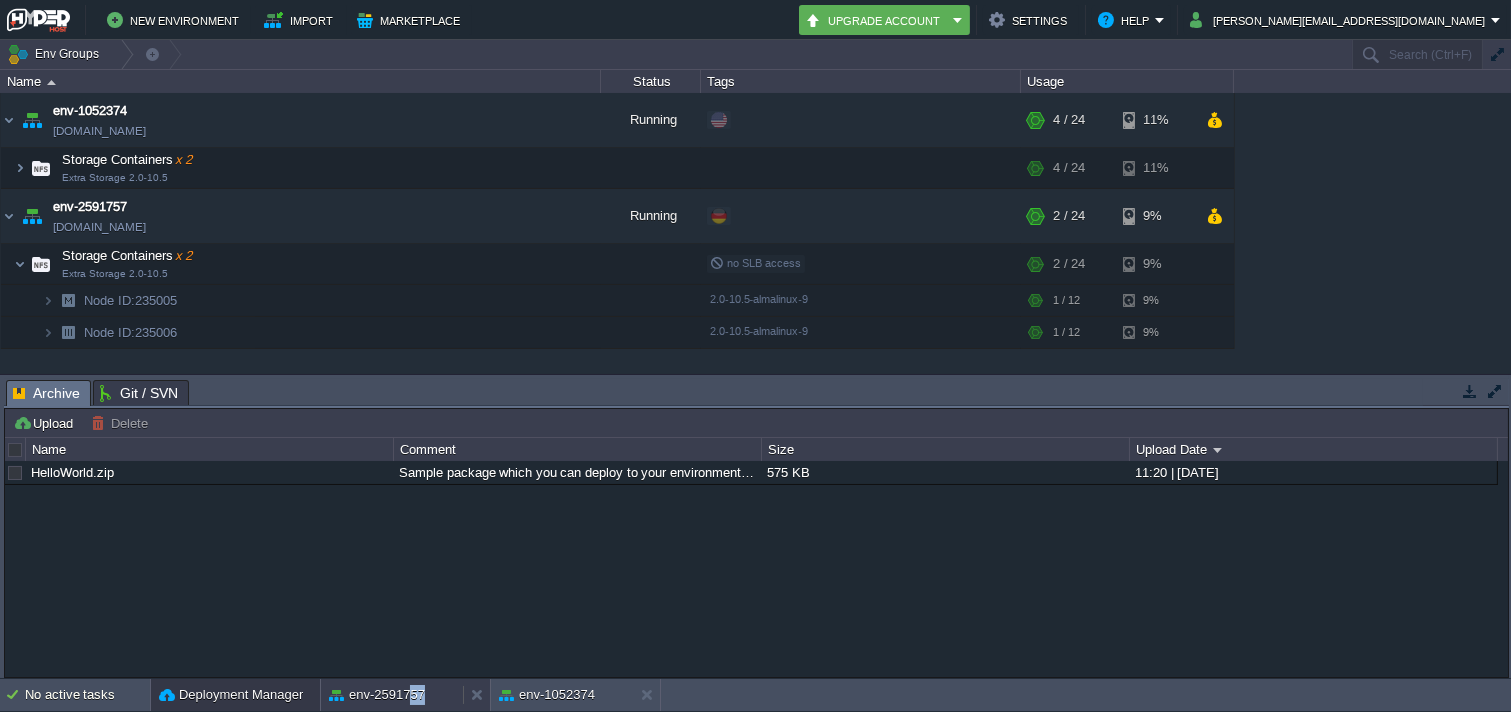click on "env-2591757" at bounding box center [377, 695] 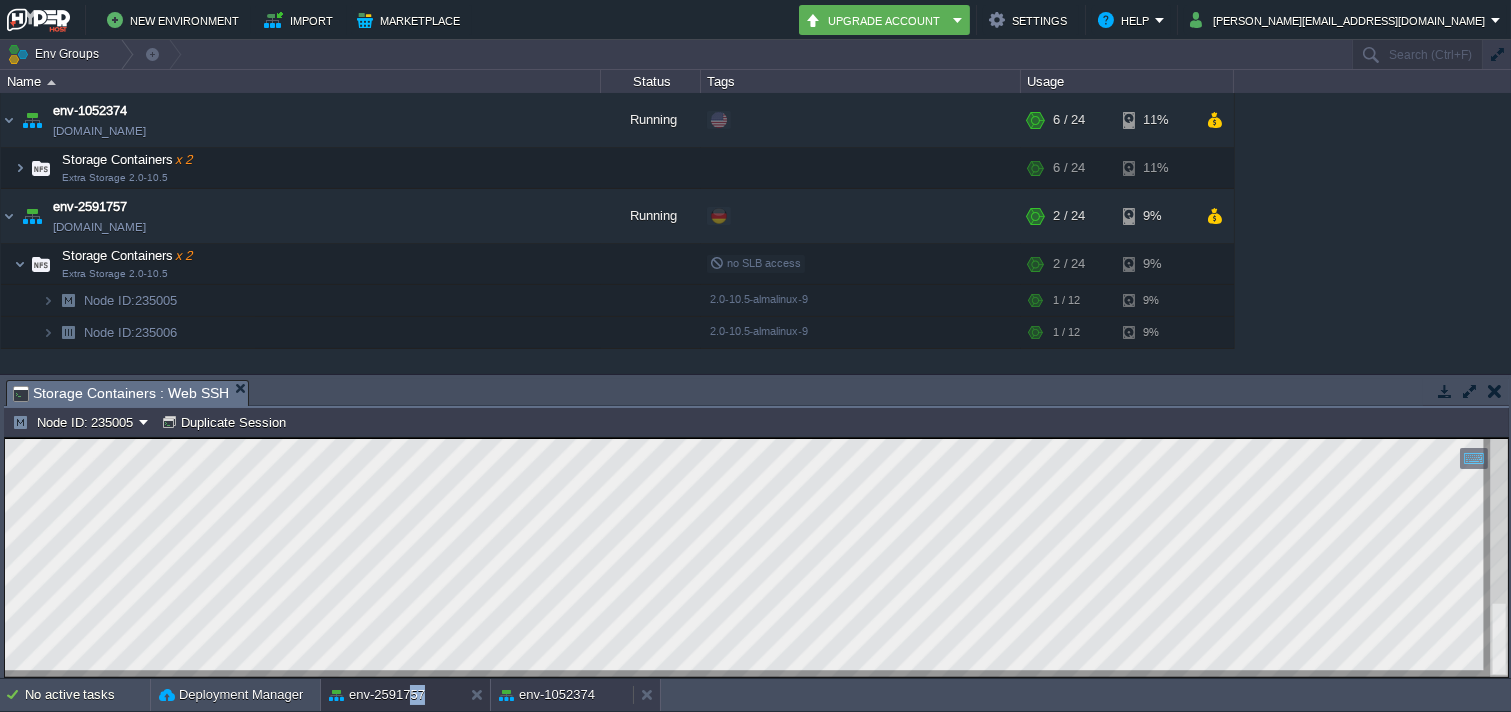 drag, startPoint x: 557, startPoint y: 700, endPoint x: 565, endPoint y: 707, distance: 10.630146 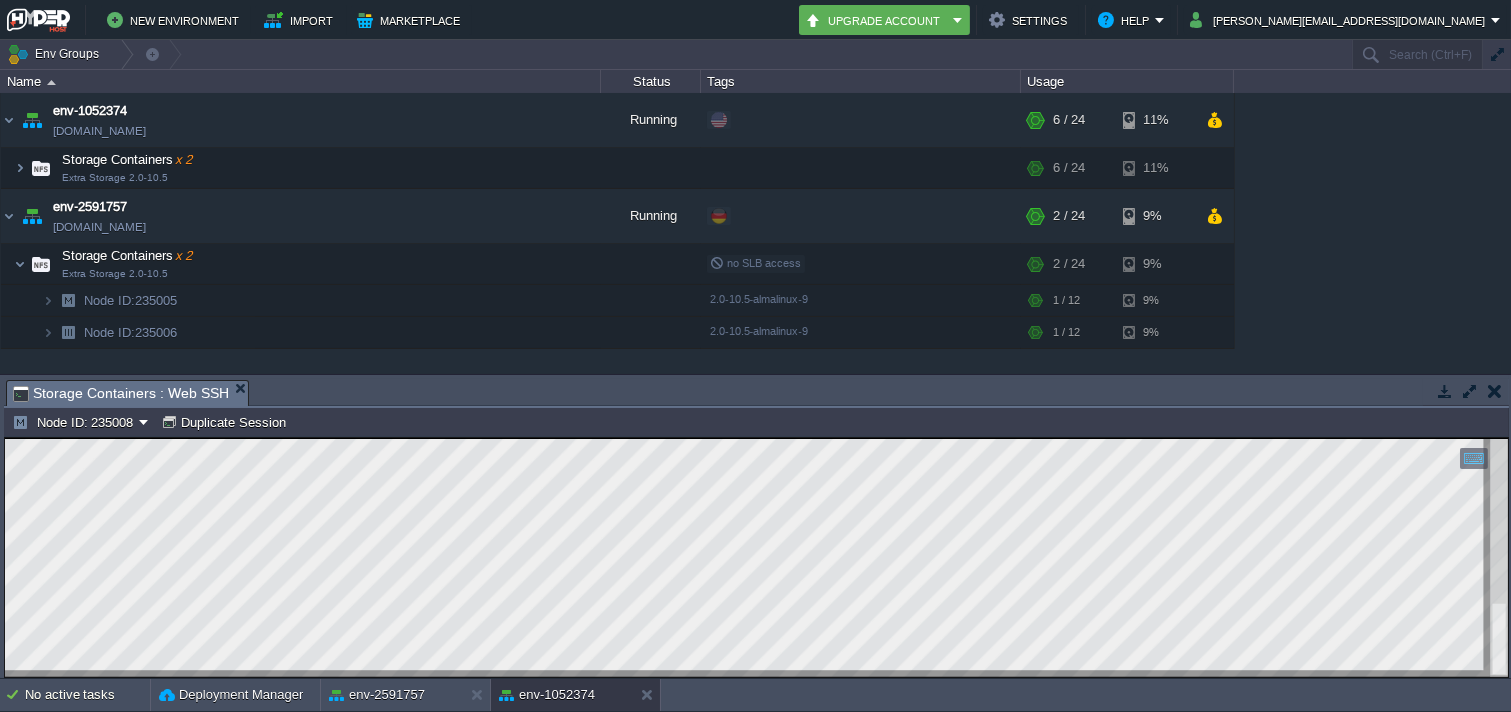 click at bounding box center [756, 557] 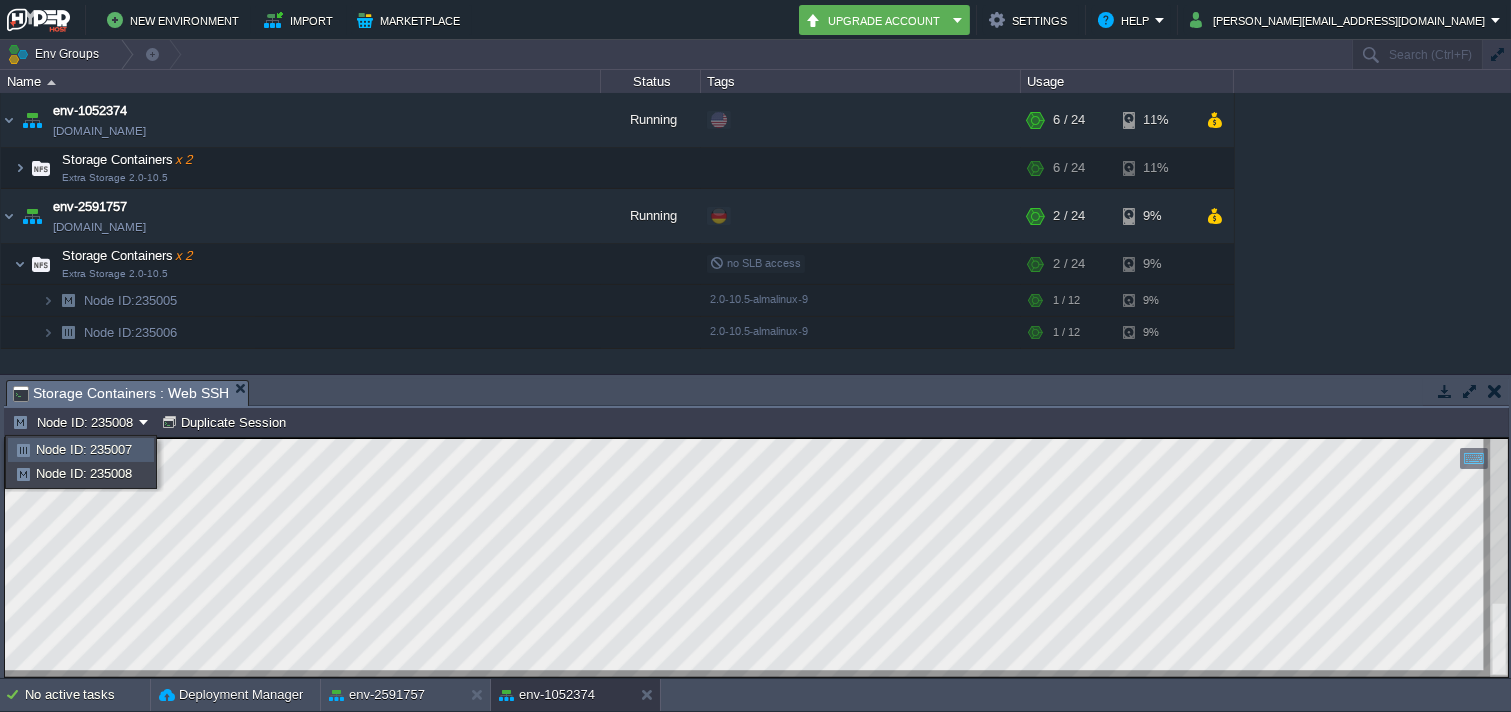 click on "Node ID: 235007" at bounding box center (84, 449) 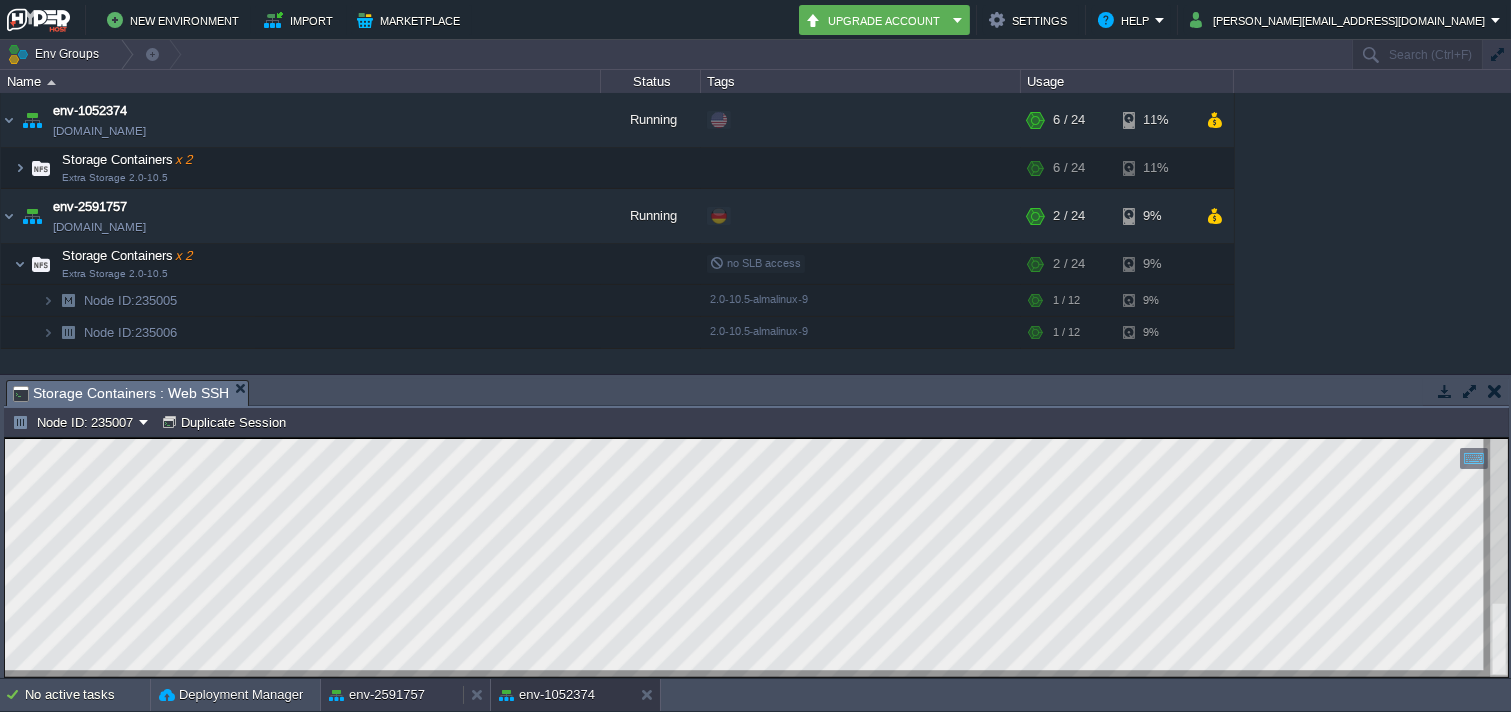 click on "env-2591757" at bounding box center [377, 695] 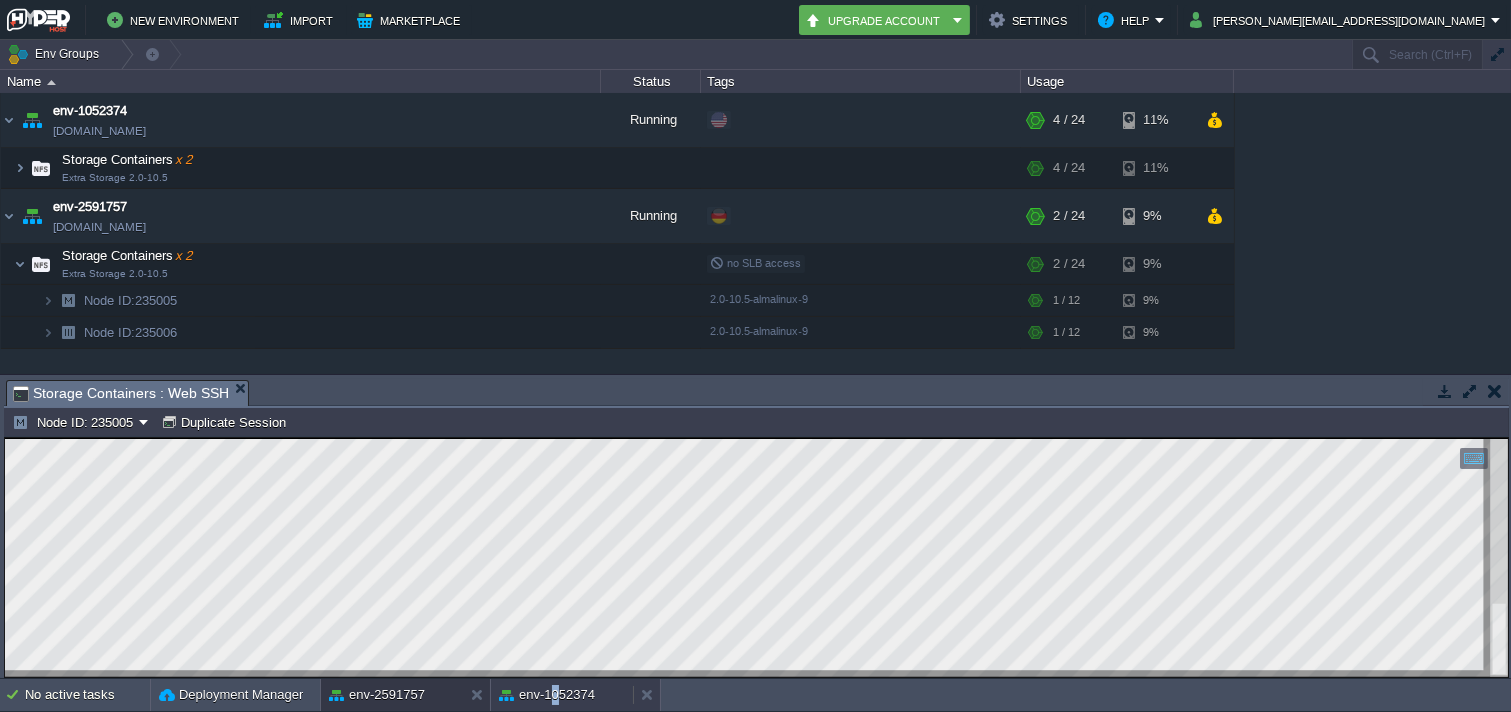 click on "env-1052374" at bounding box center (562, 695) 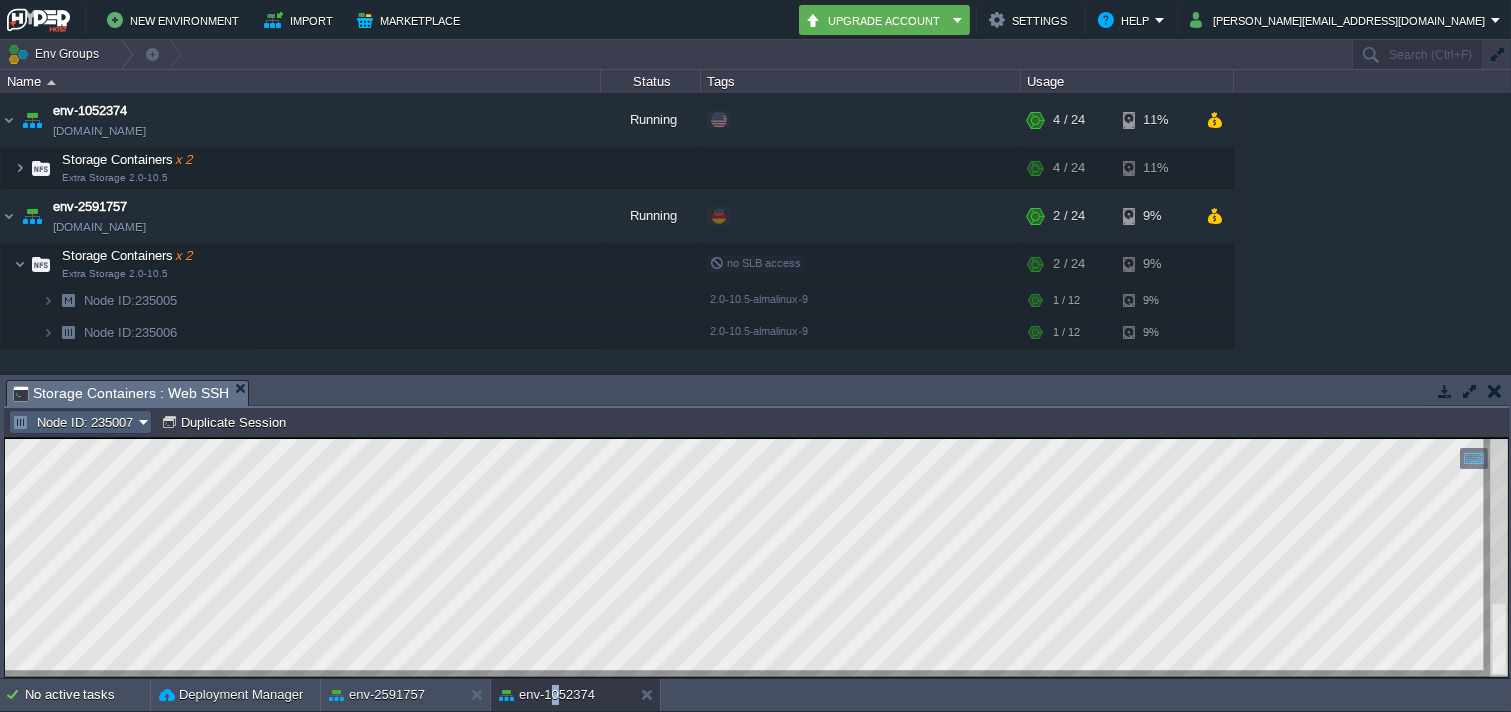 click on "Node ID: 235007" at bounding box center [75, 422] 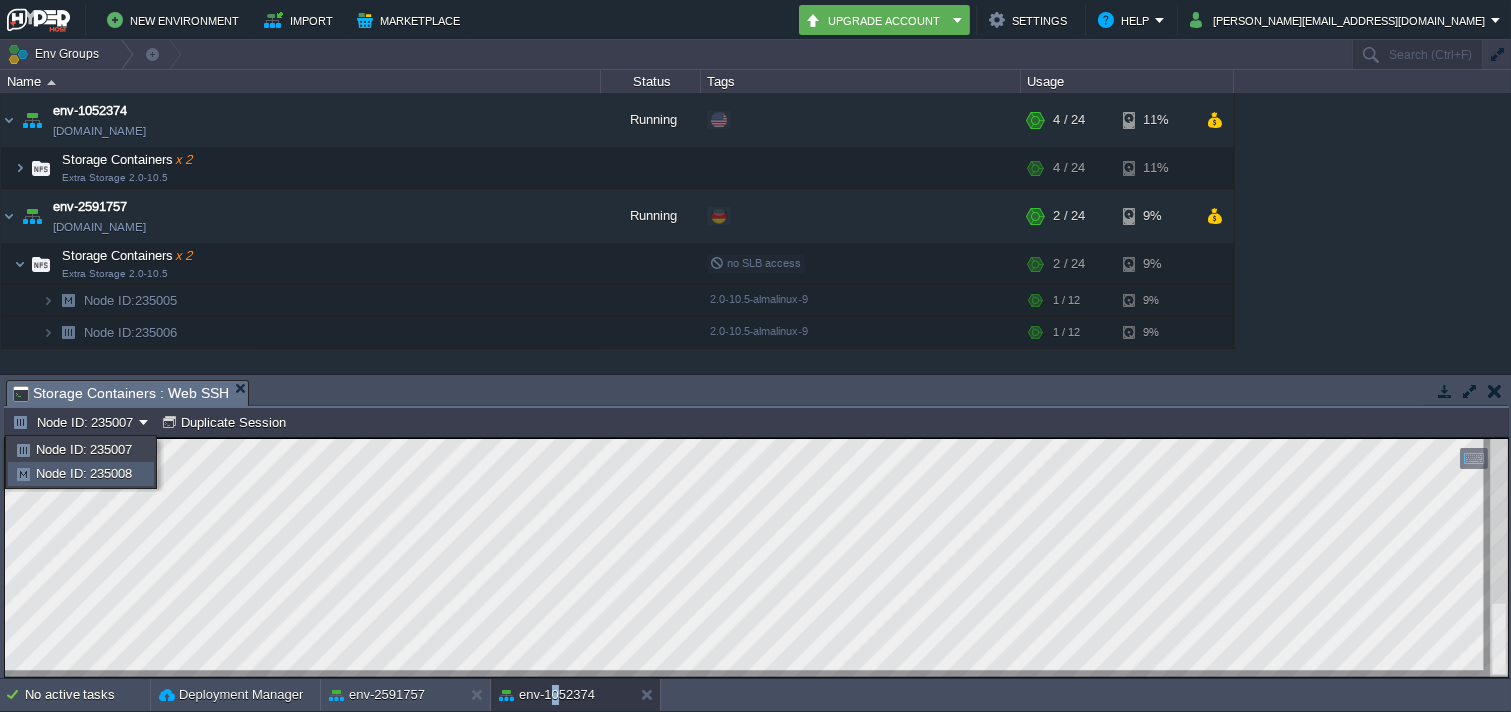 click on "Node ID: 235008" at bounding box center [84, 473] 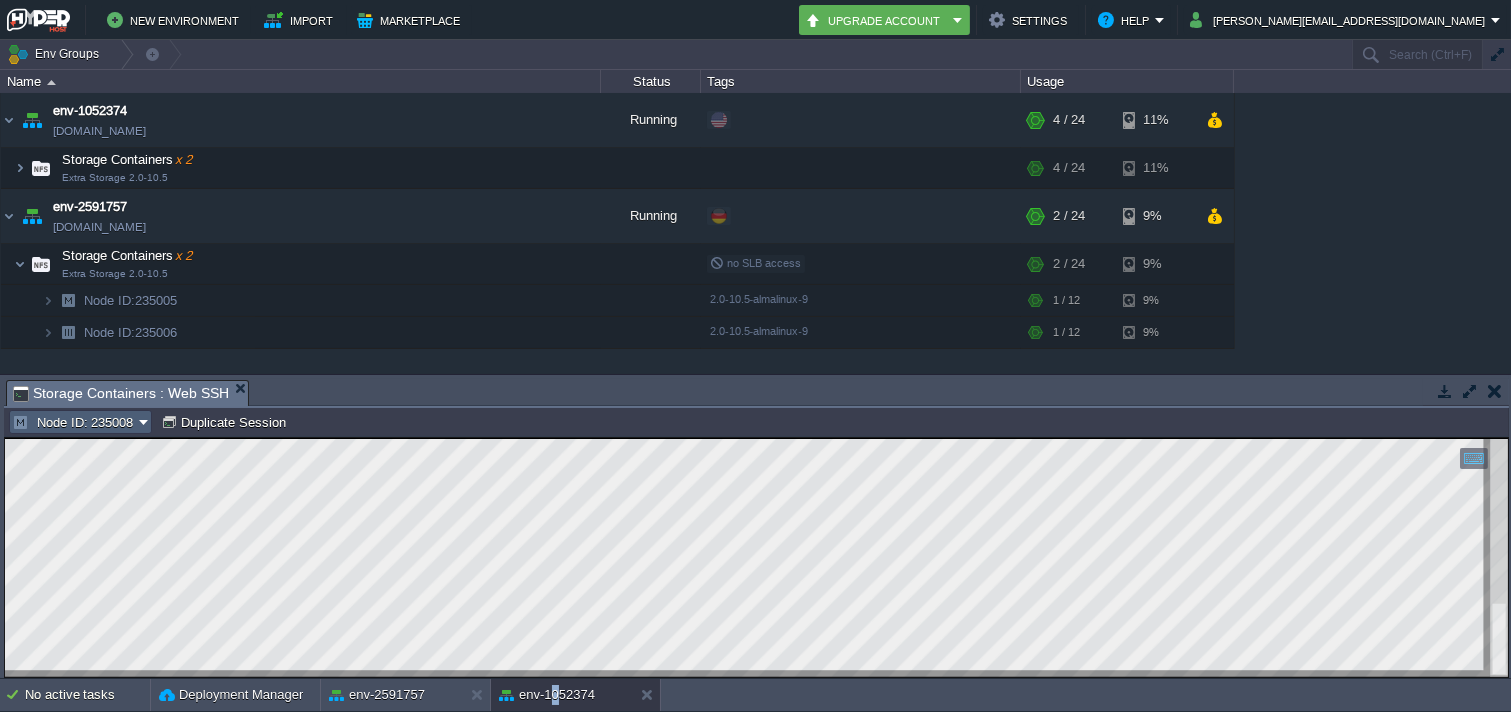 click on "Node ID: 235008" at bounding box center [75, 422] 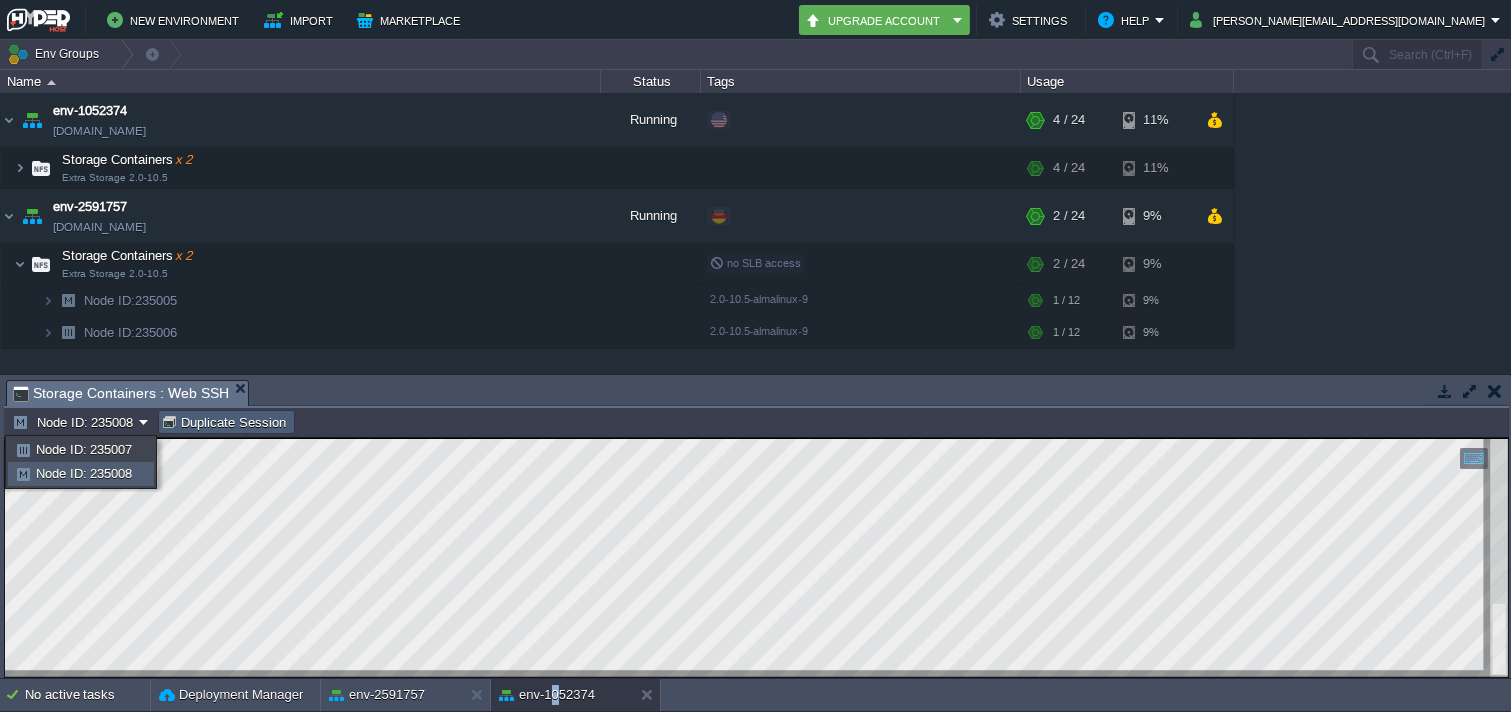 click on "Duplicate Session" at bounding box center [226, 422] 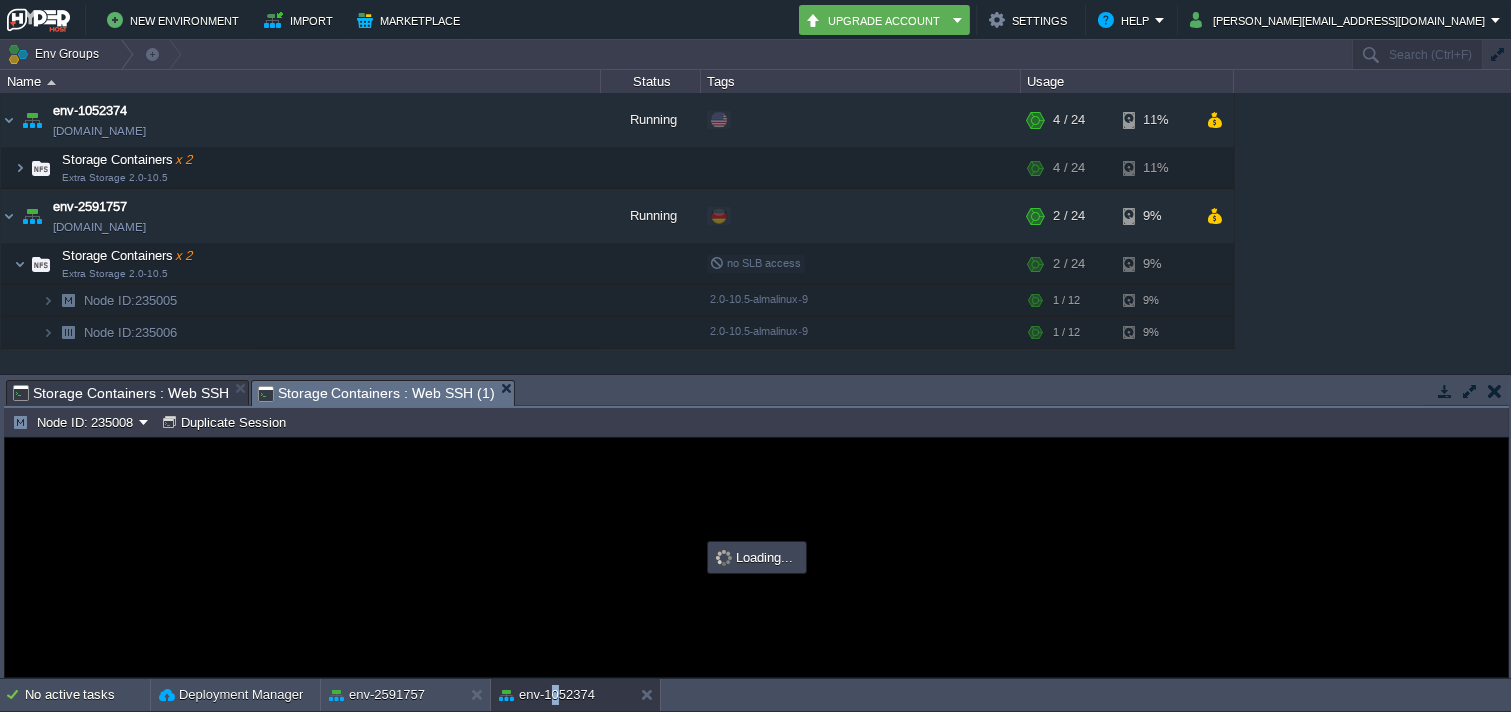 scroll, scrollTop: 0, scrollLeft: 0, axis: both 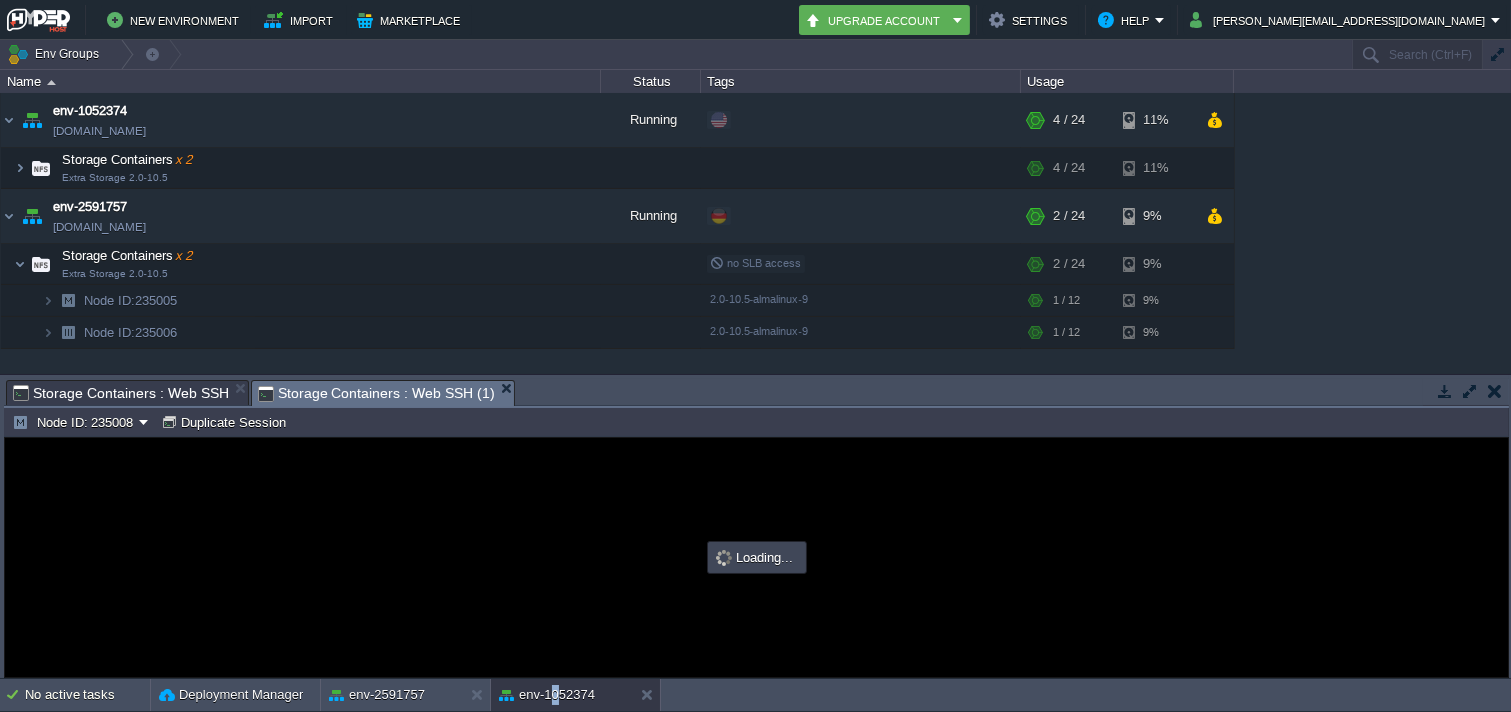 drag, startPoint x: 554, startPoint y: 500, endPoint x: 568, endPoint y: 500, distance: 14 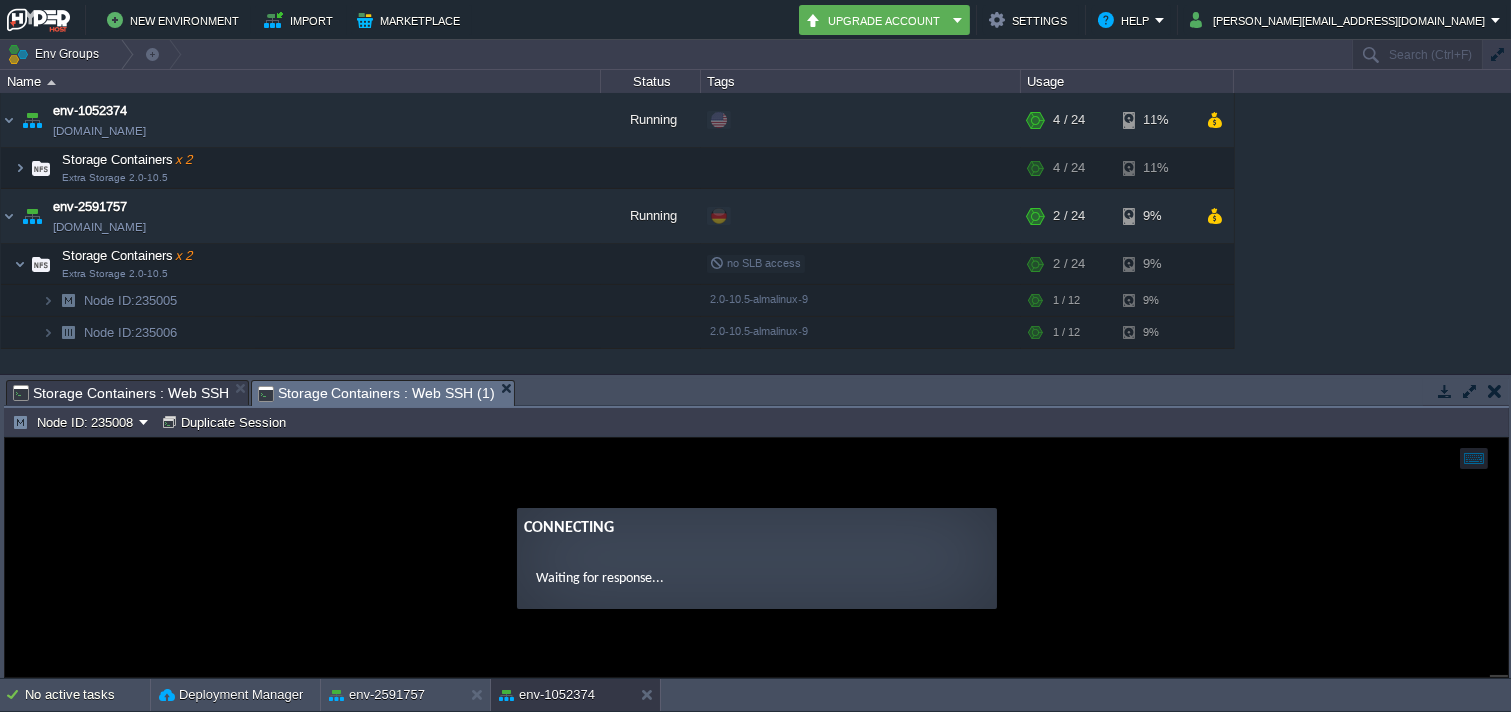 drag, startPoint x: 568, startPoint y: 500, endPoint x: 511, endPoint y: 405, distance: 110.788086 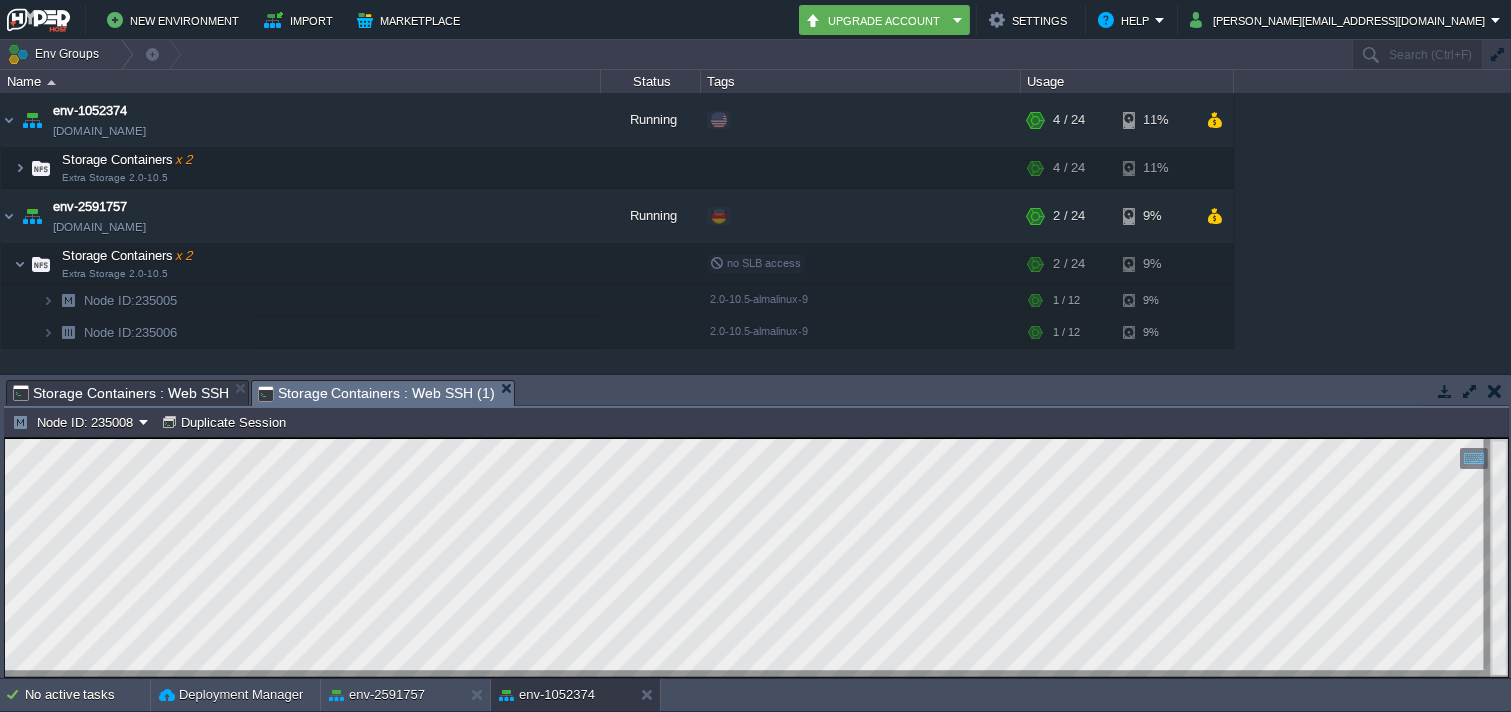 click on "Tasks Activity Log Archive Git / SVN Storage Containers : Web SSH Storage Containers : Web SSH Storage Containers : Web SSH (1)" at bounding box center (2504, 392) 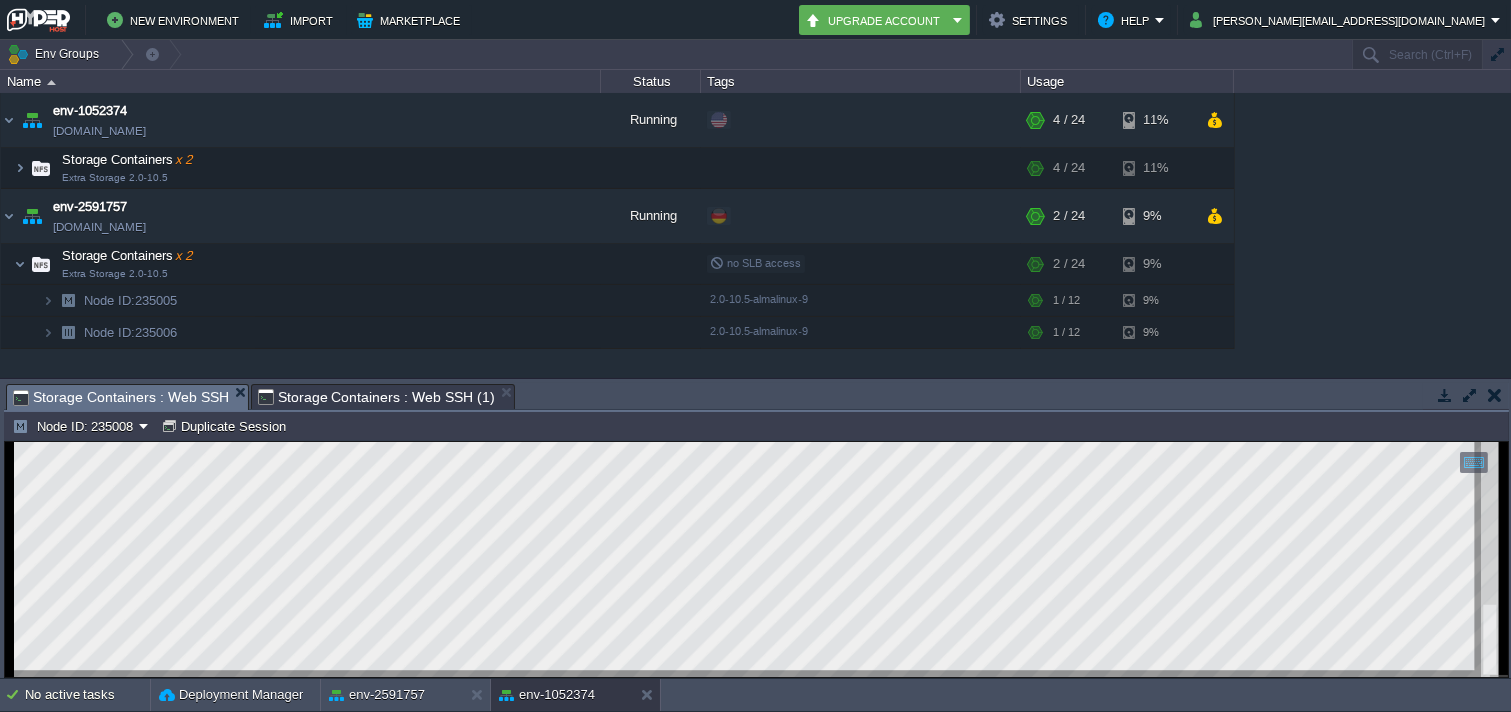 click on "Storage Containers : Web SSH (1)" at bounding box center (376, 397) 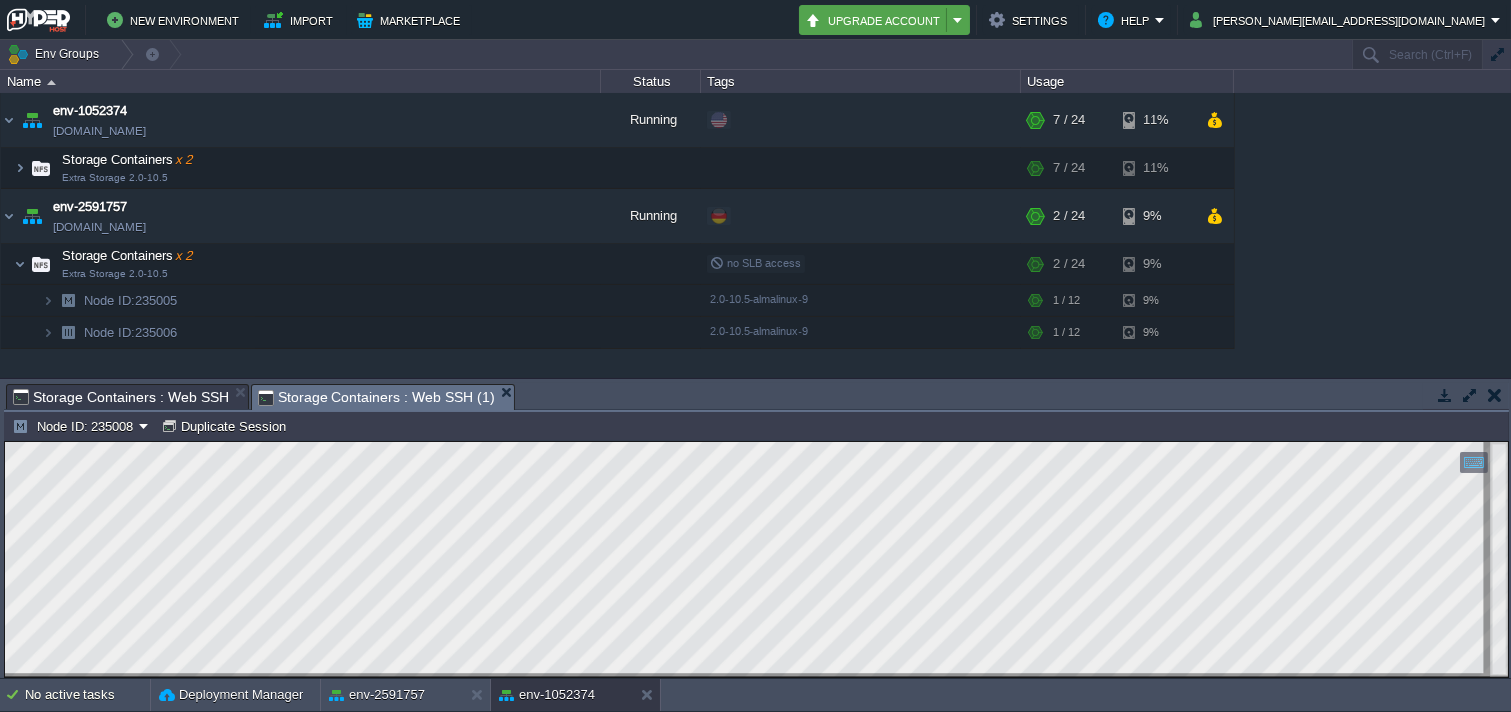 click on "Upgrade Account" at bounding box center [876, 20] 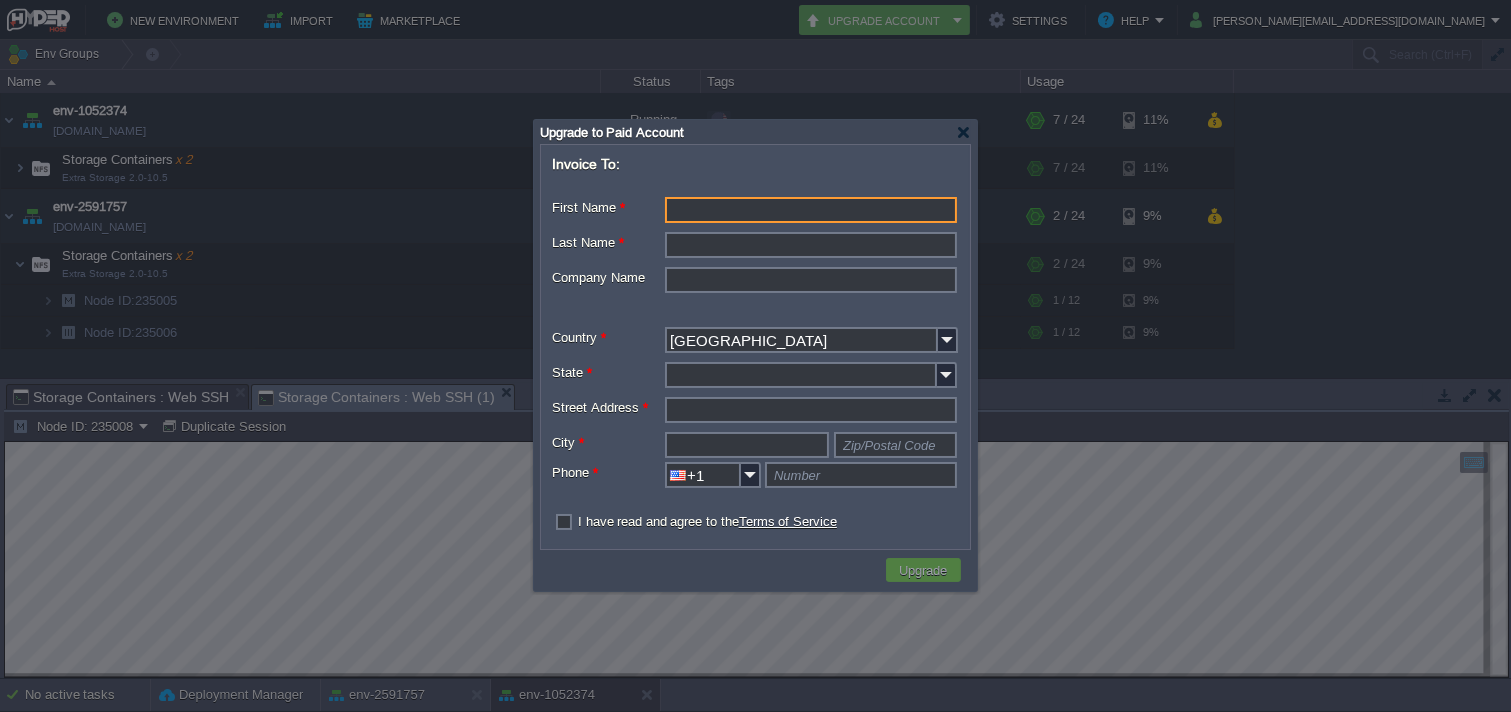 drag, startPoint x: 811, startPoint y: 223, endPoint x: 818, endPoint y: 236, distance: 14.764823 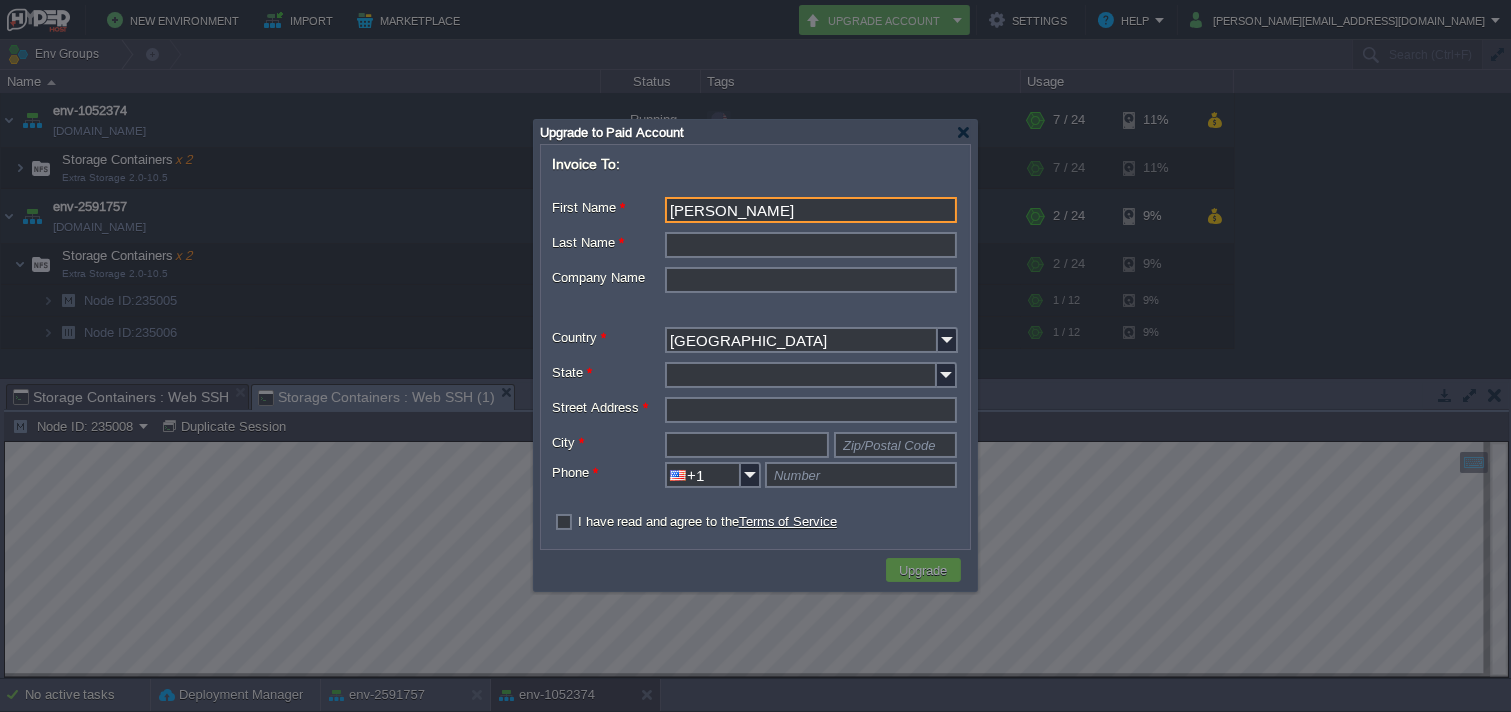 type on "[PERSON_NAME]" 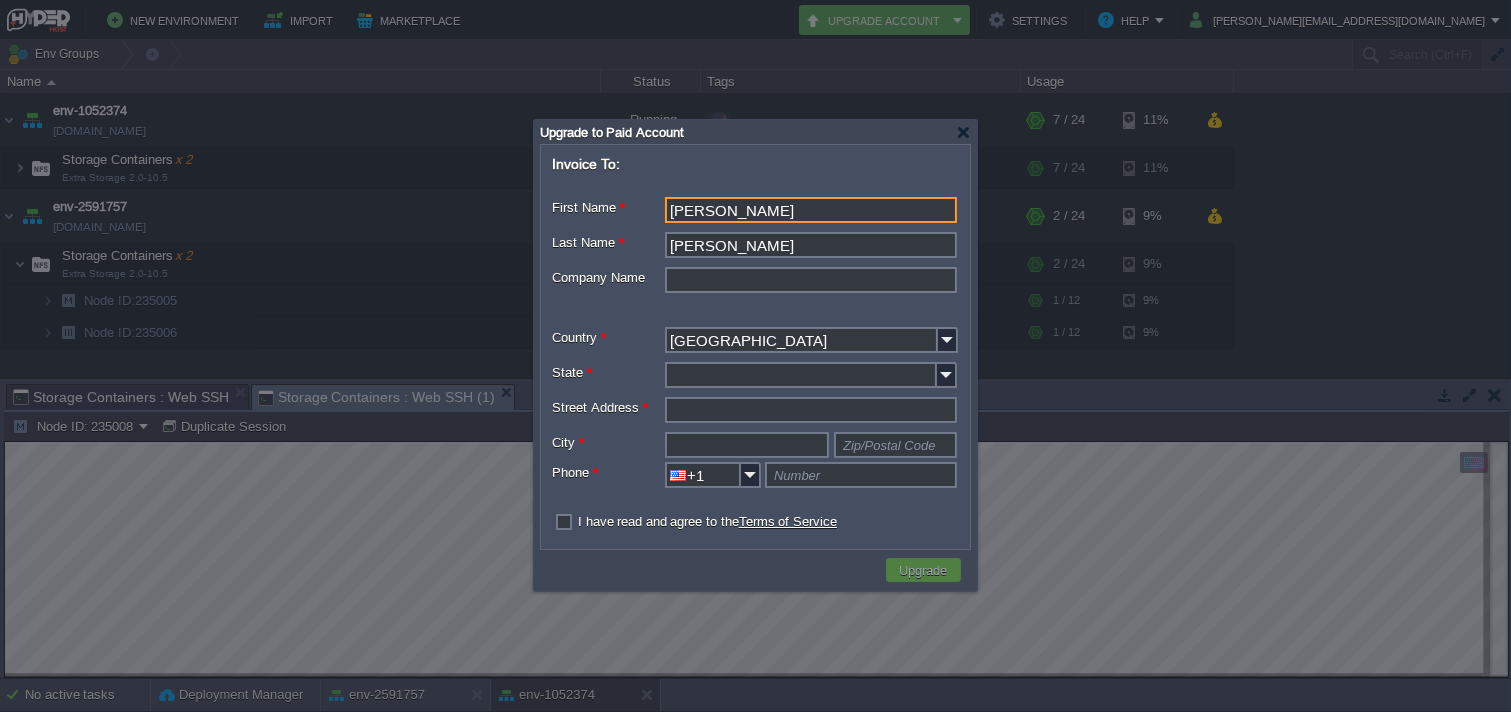 type on "—" 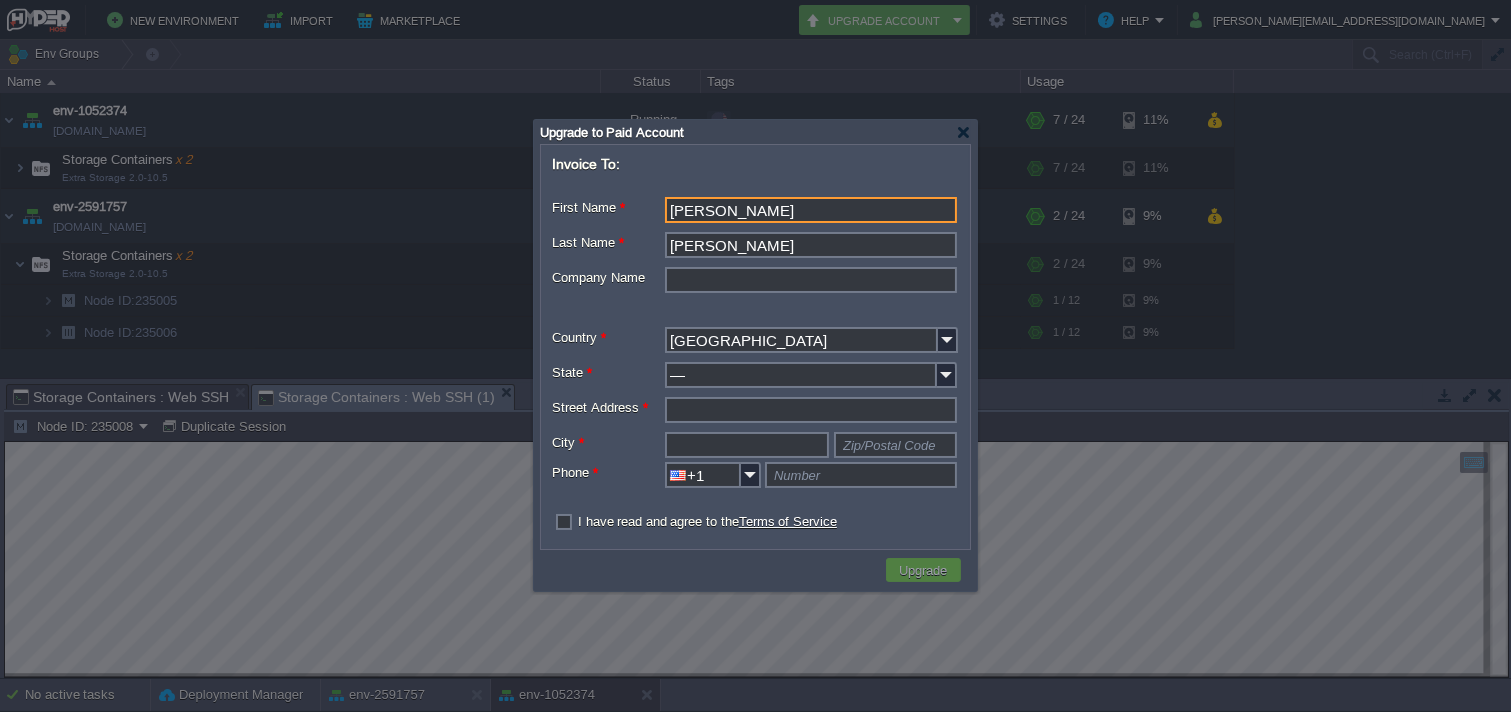 type on "[GEOGRAPHIC_DATA]" 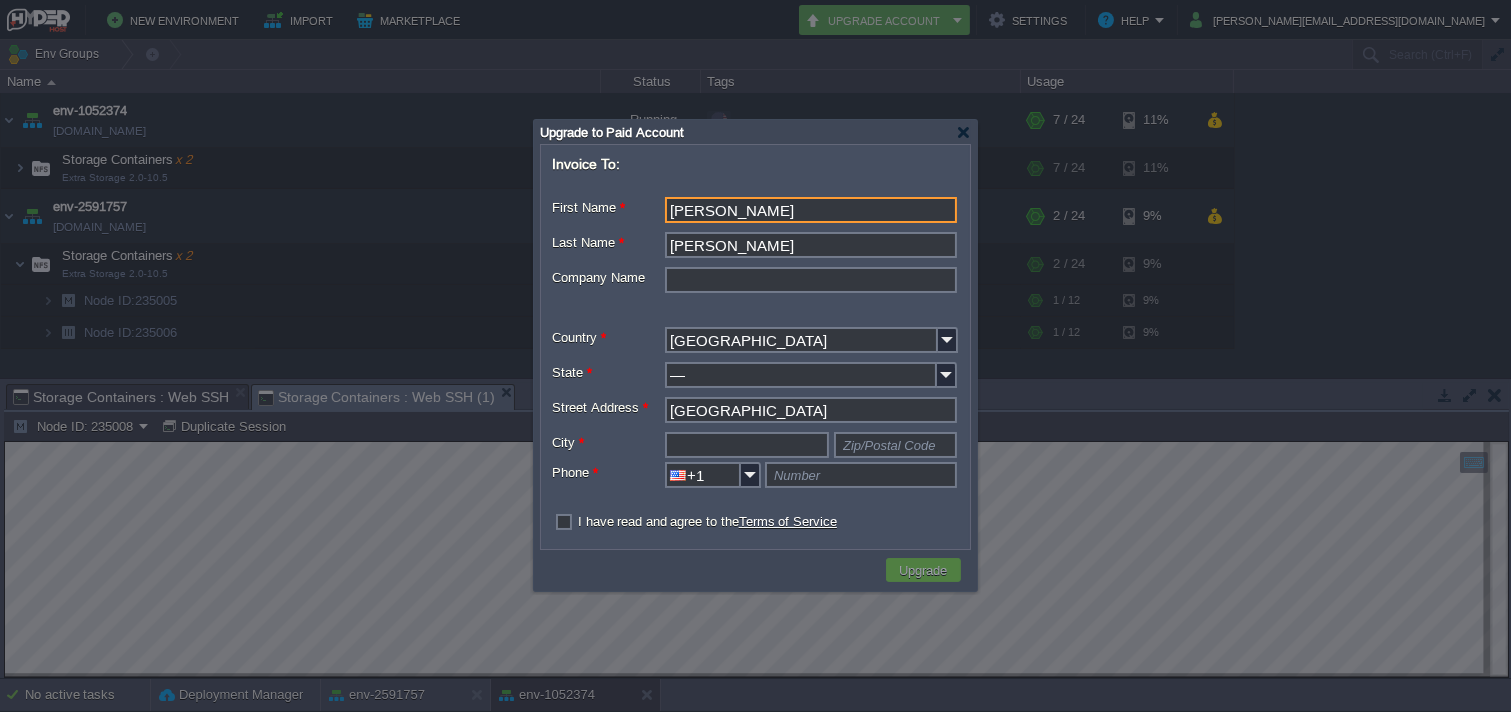 type on "[GEOGRAPHIC_DATA]" 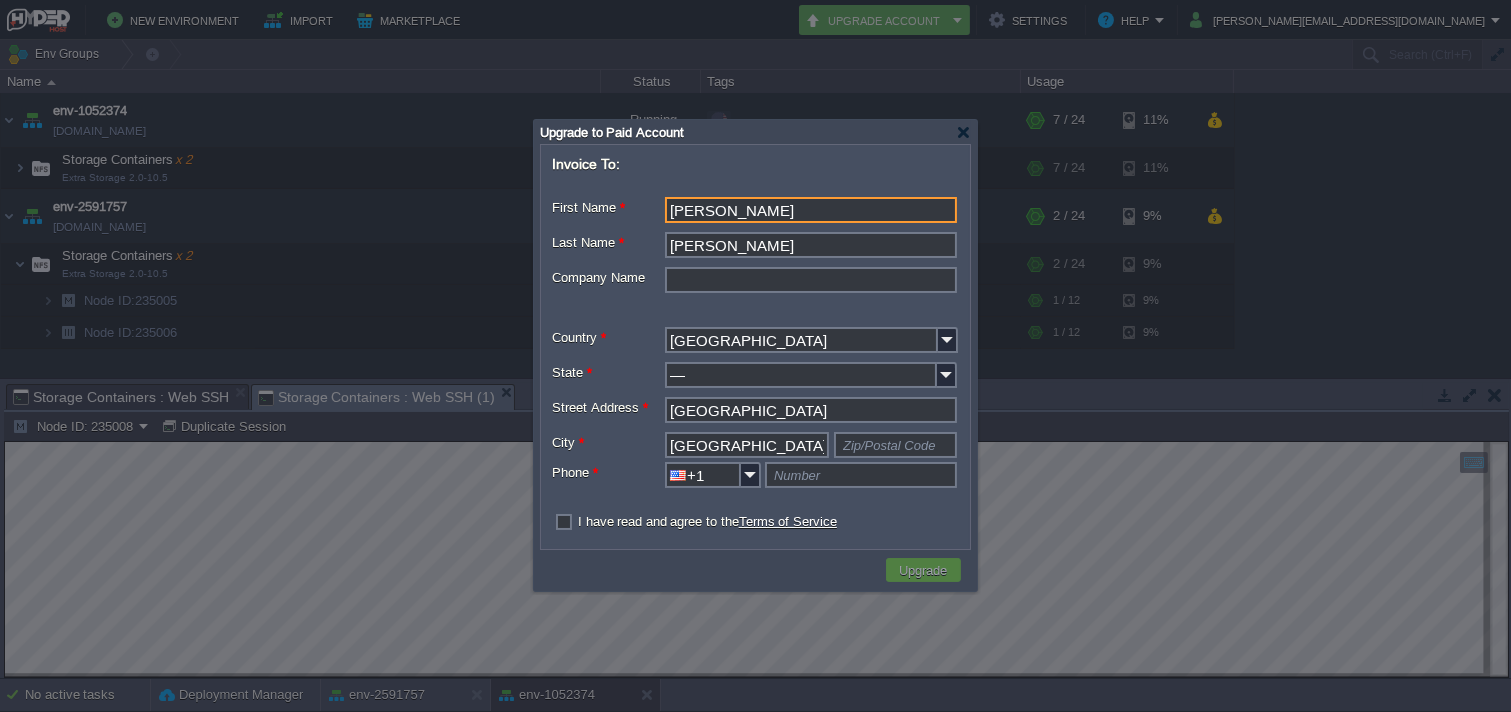 type 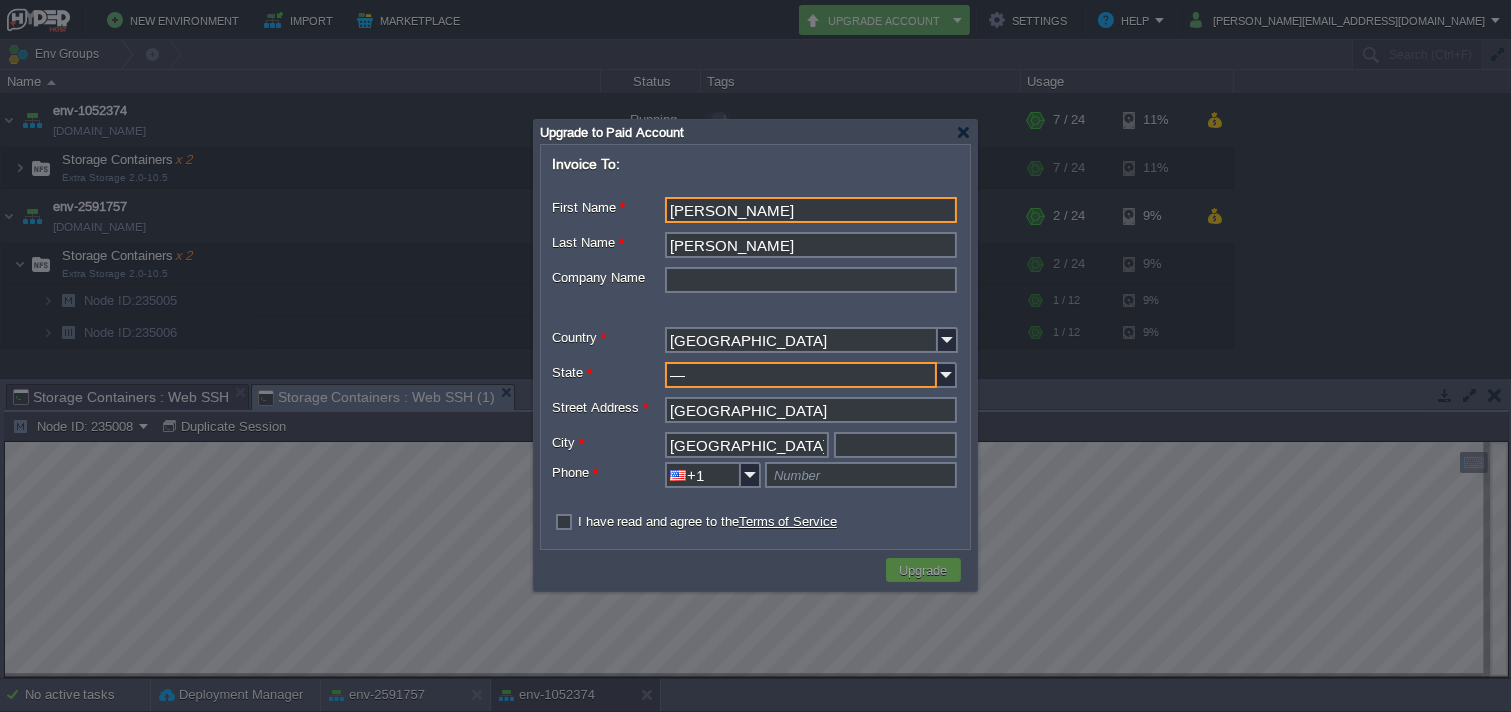 type 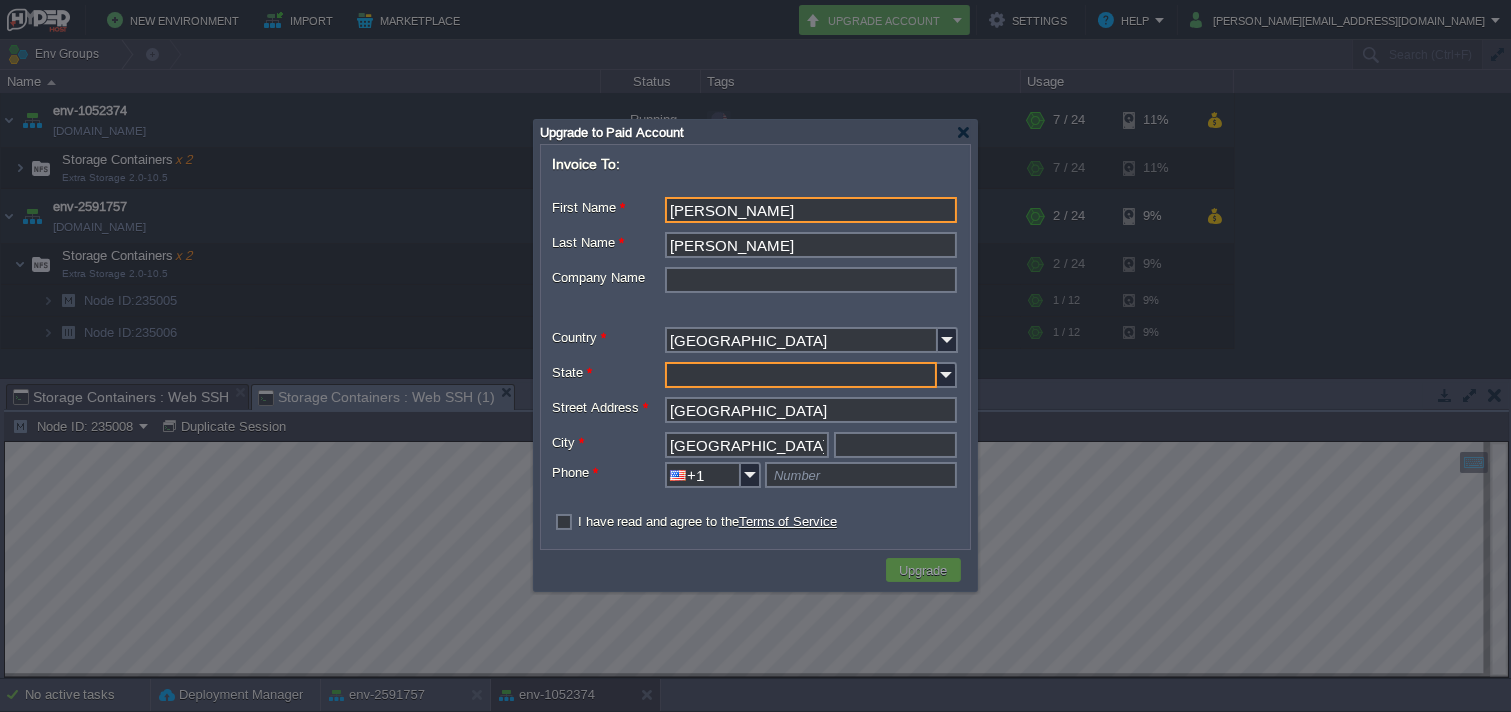click on "I have read and agree to the  Terms of Service" at bounding box center (707, 521) 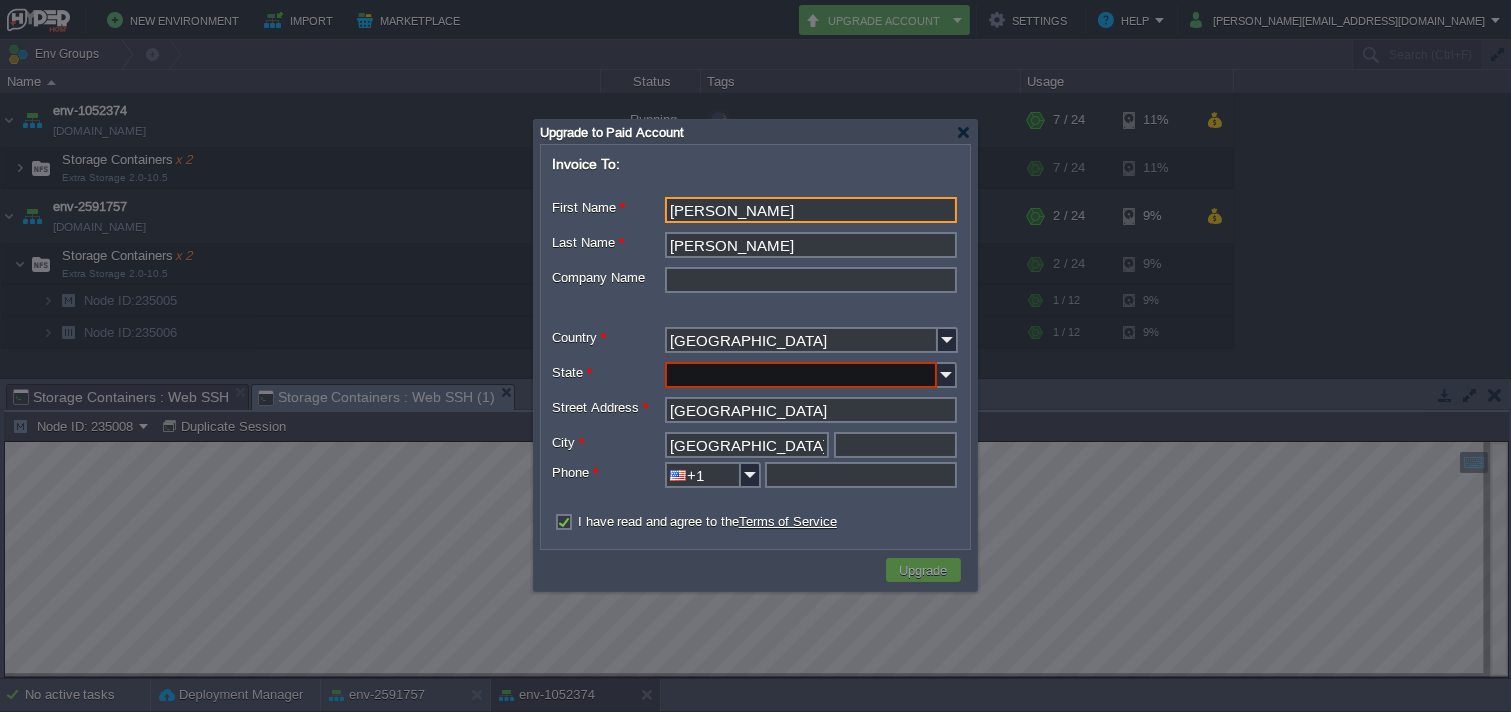 click at bounding box center (861, 475) 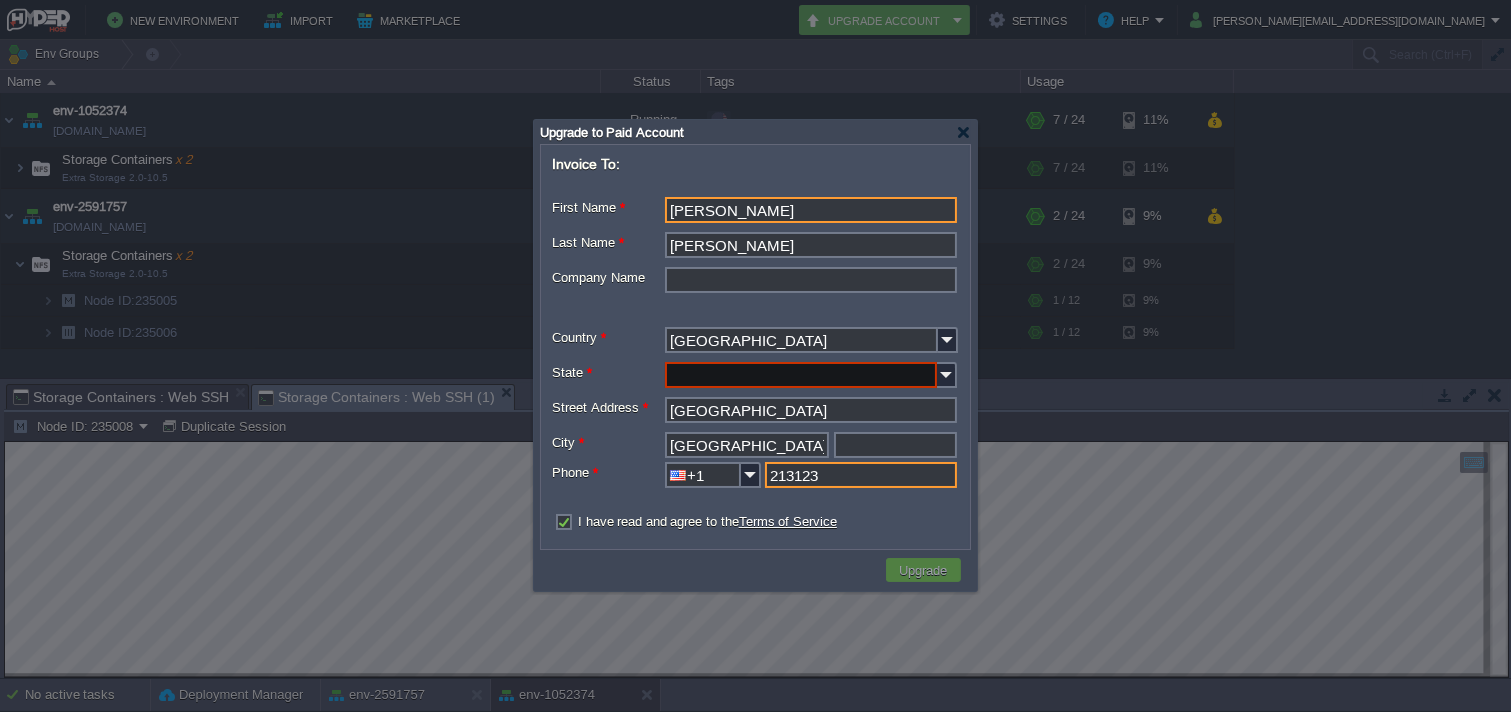 type on "213123" 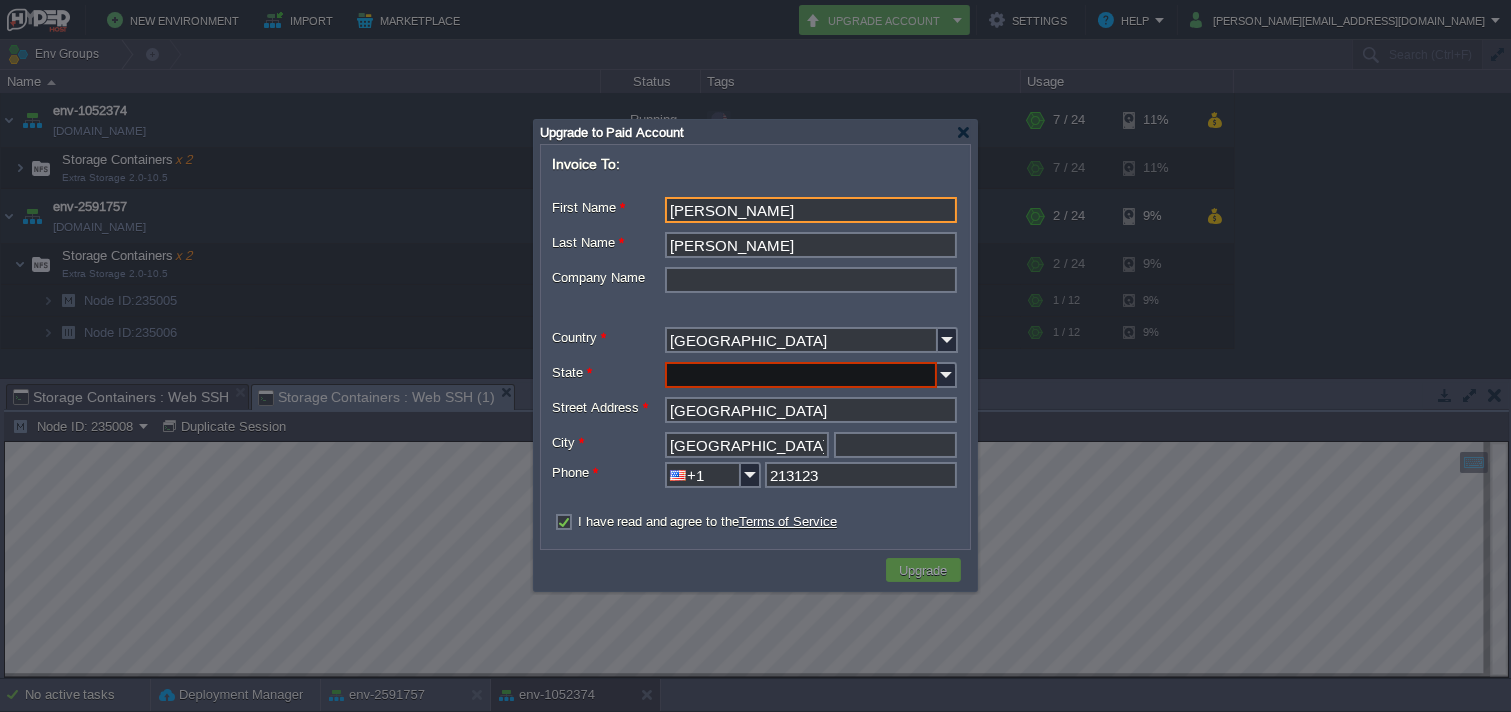 drag, startPoint x: 785, startPoint y: 381, endPoint x: 798, endPoint y: 388, distance: 14.764823 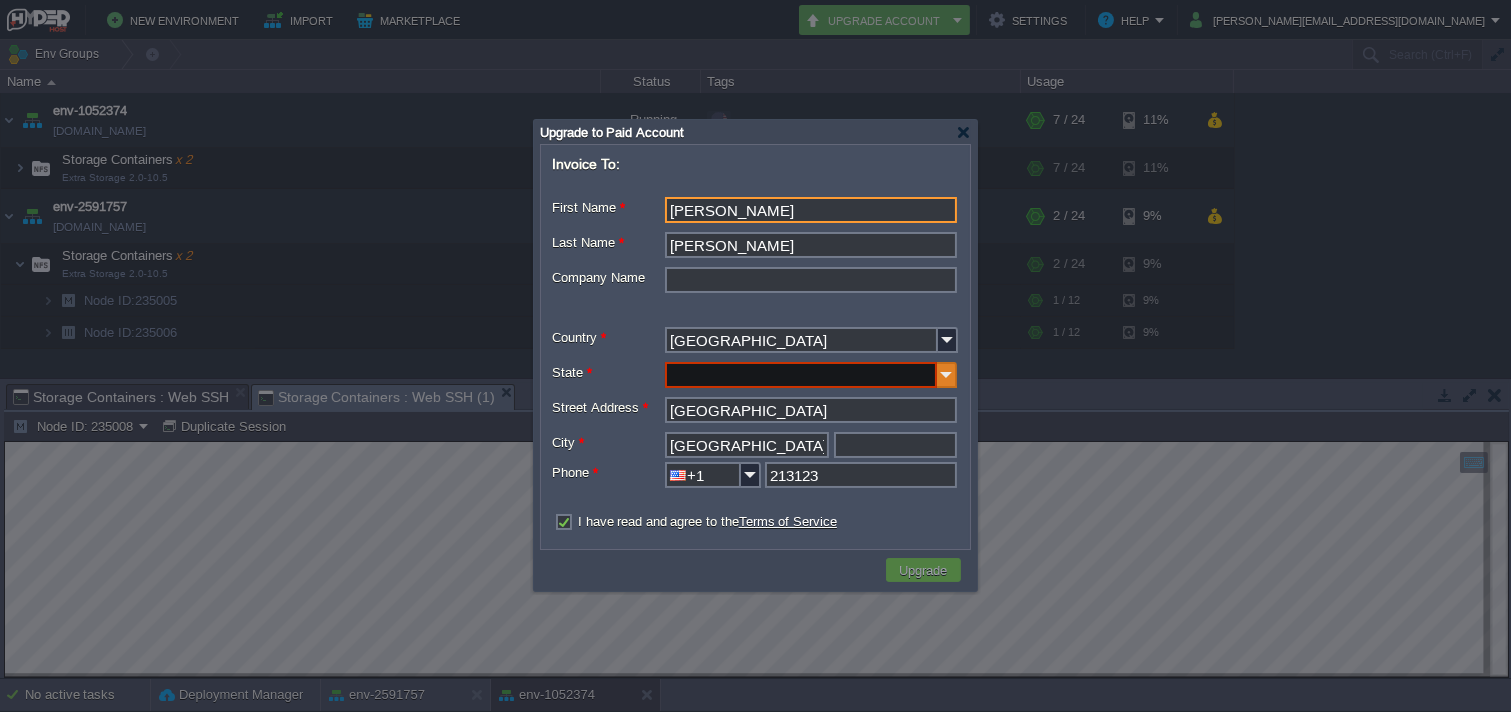 click at bounding box center (947, 375) 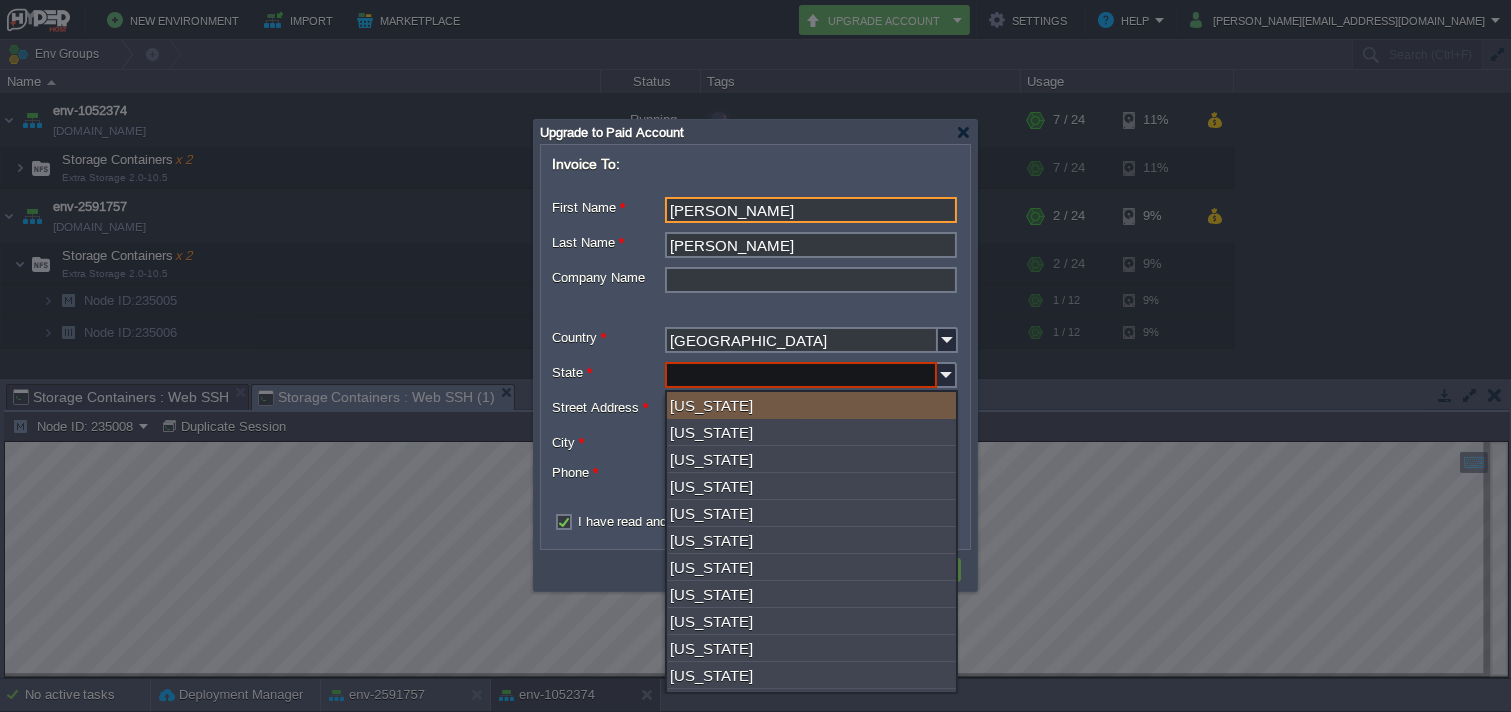 click on "[US_STATE]" at bounding box center [811, 405] 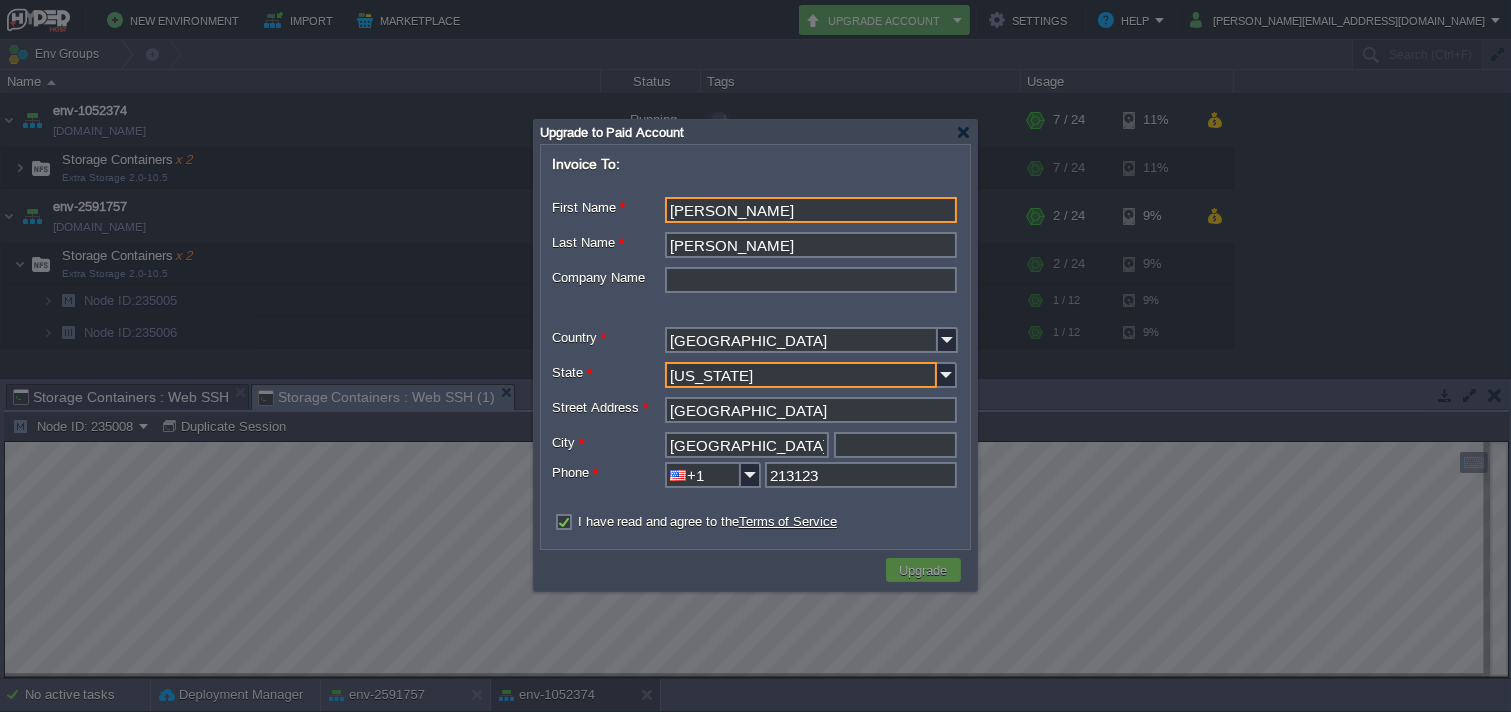 click at bounding box center (895, 445) 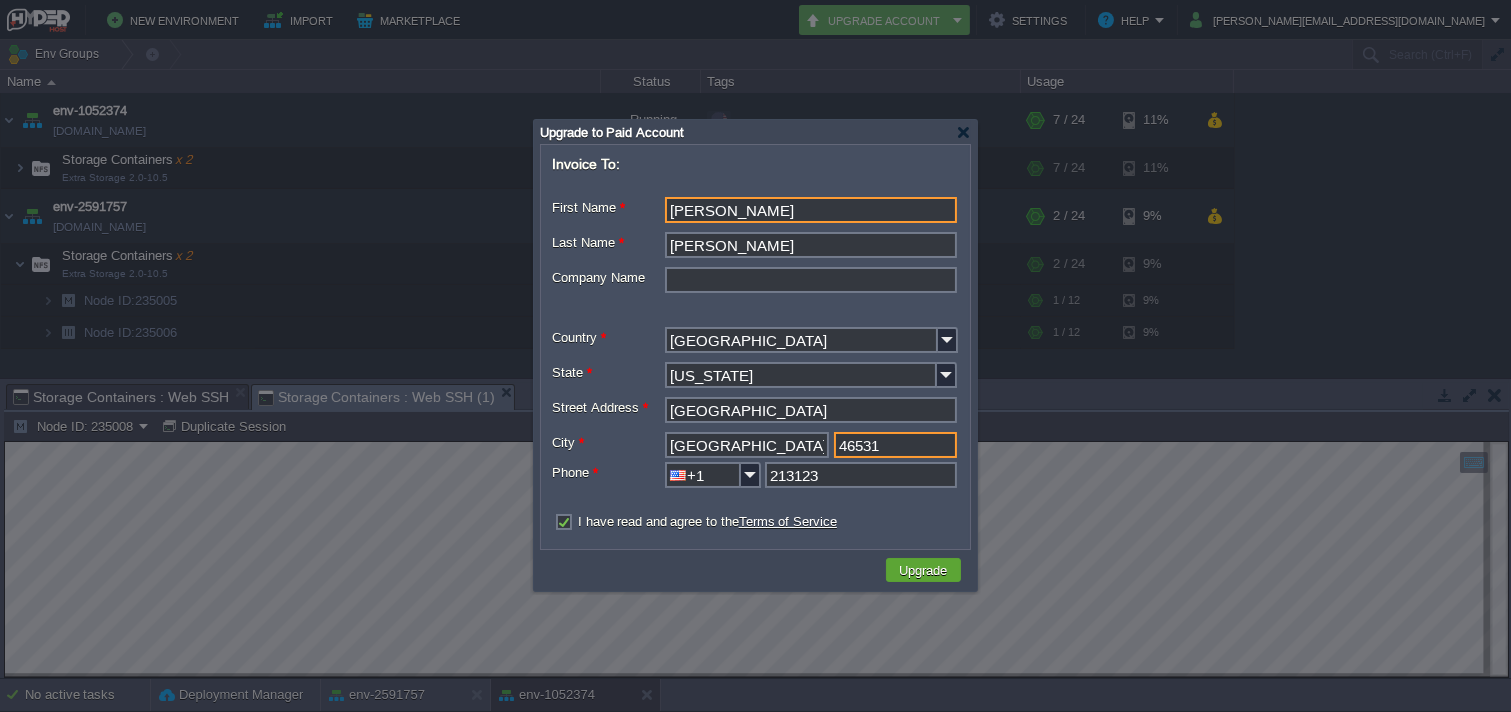 type on "46531" 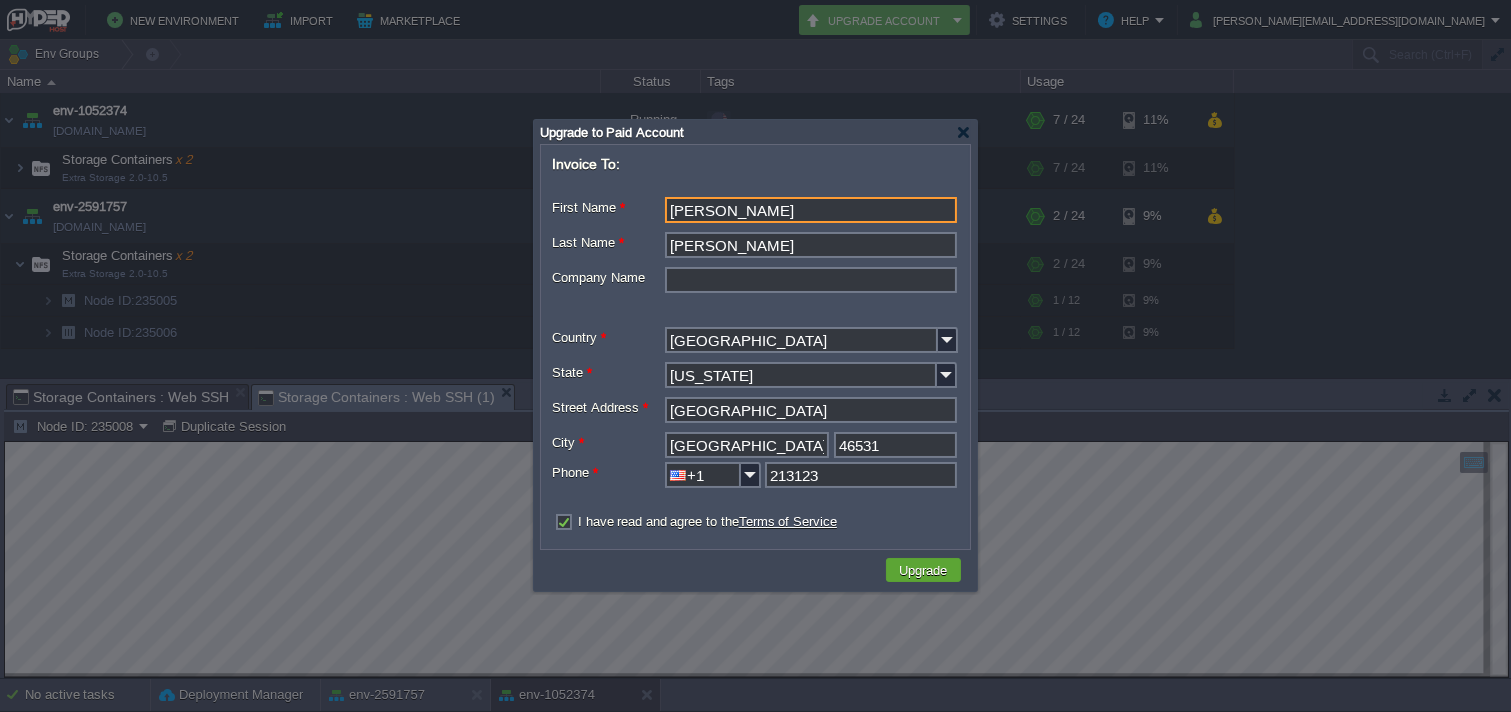 click at bounding box center (755, 356) 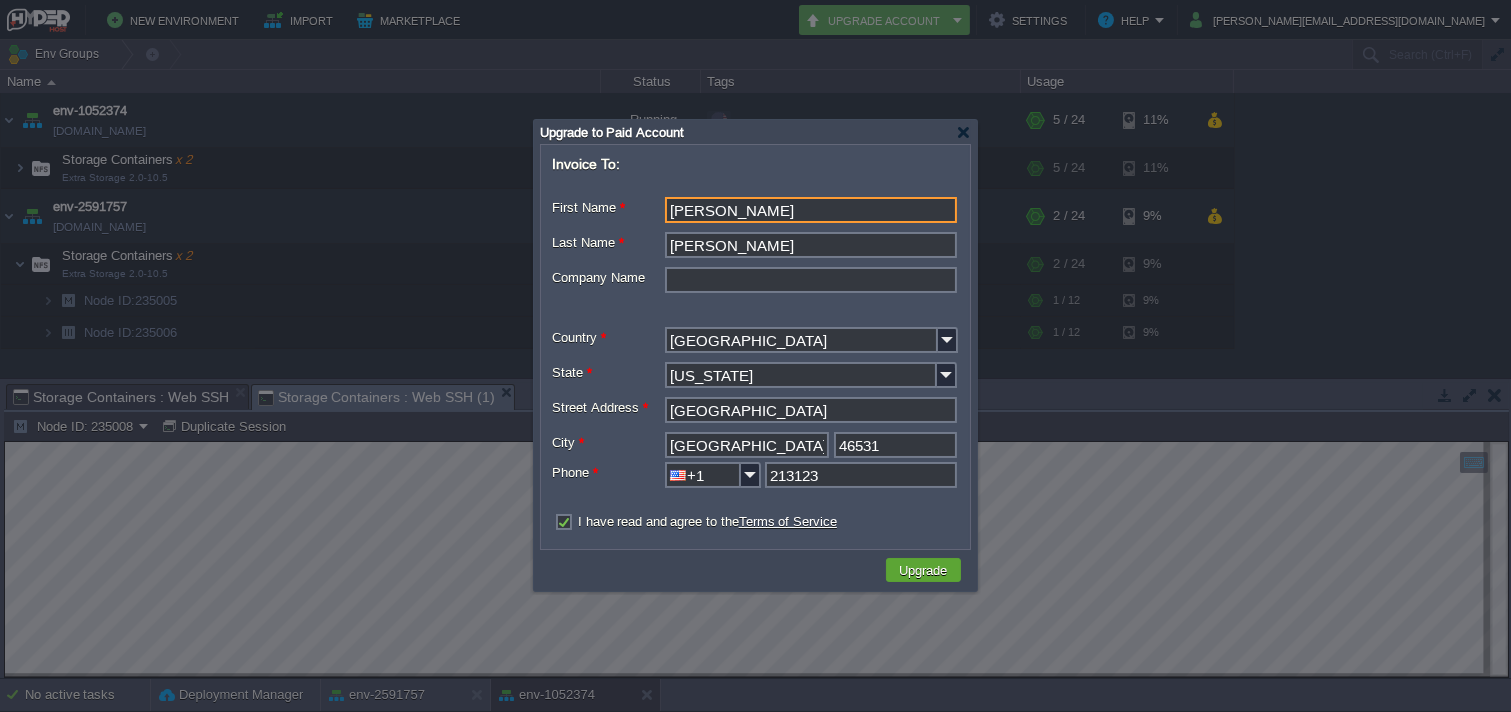 click on "Invoice To: First Name * [PERSON_NAME] Middle Name Last Name * [PERSON_NAME] Company Name Country * [GEOGRAPHIC_DATA] Type VAT Number RCR State * [US_STATE][GEOGRAPHIC_DATA] Address * [GEOGRAPHIC_DATA] * [GEOGRAPHIC_DATA] Phone * +1 Area 213123 I have read and agree to the  Terms of Service" at bounding box center (755, 345) 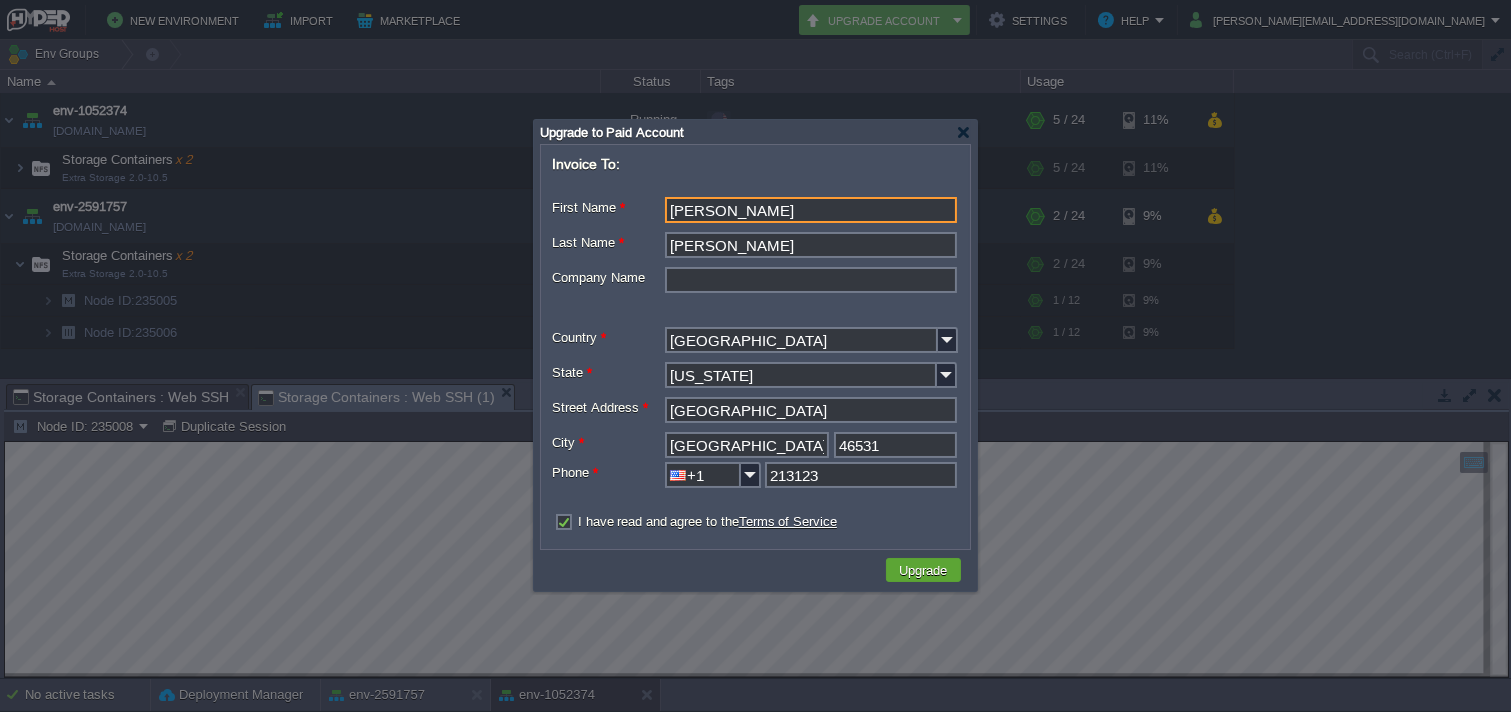 click on "Upgrade" at bounding box center (923, 570) 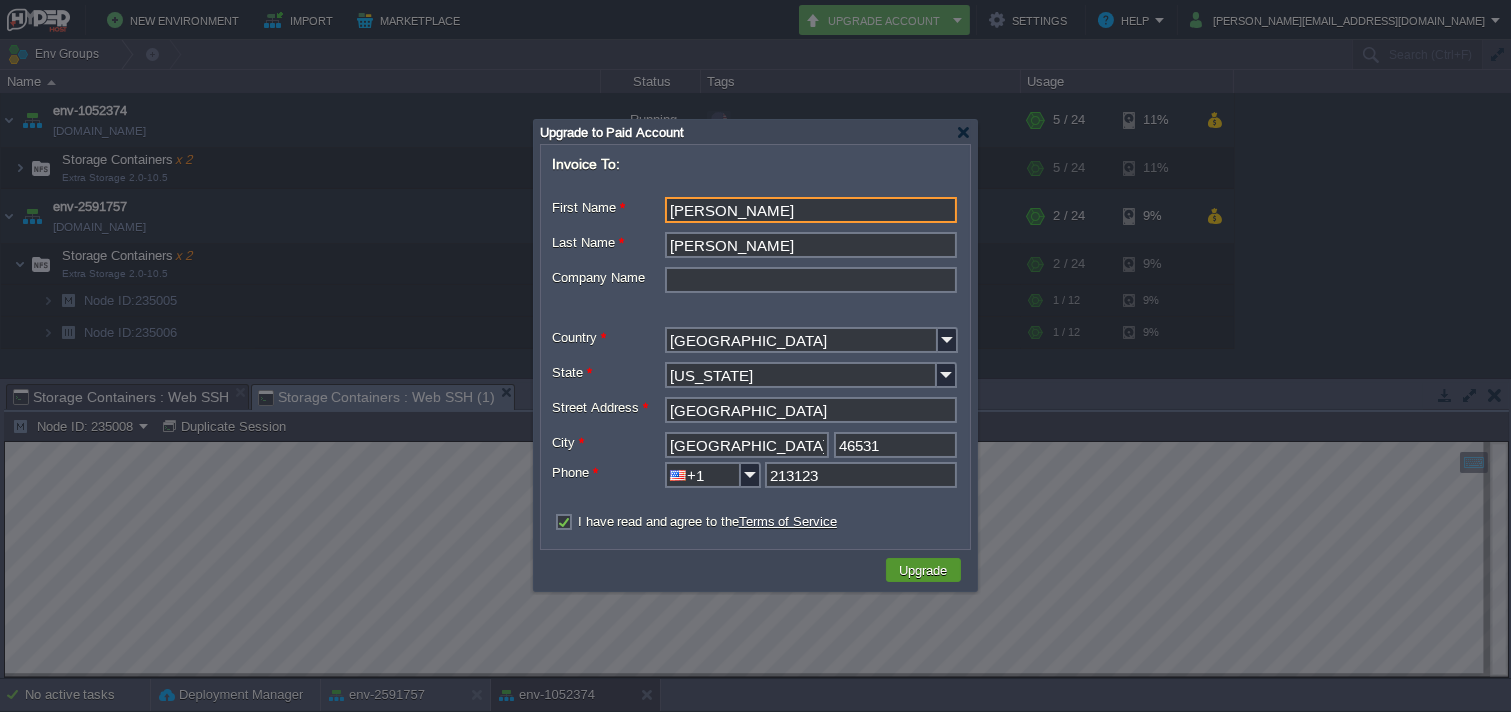 click on "Upgrade" at bounding box center (924, 570) 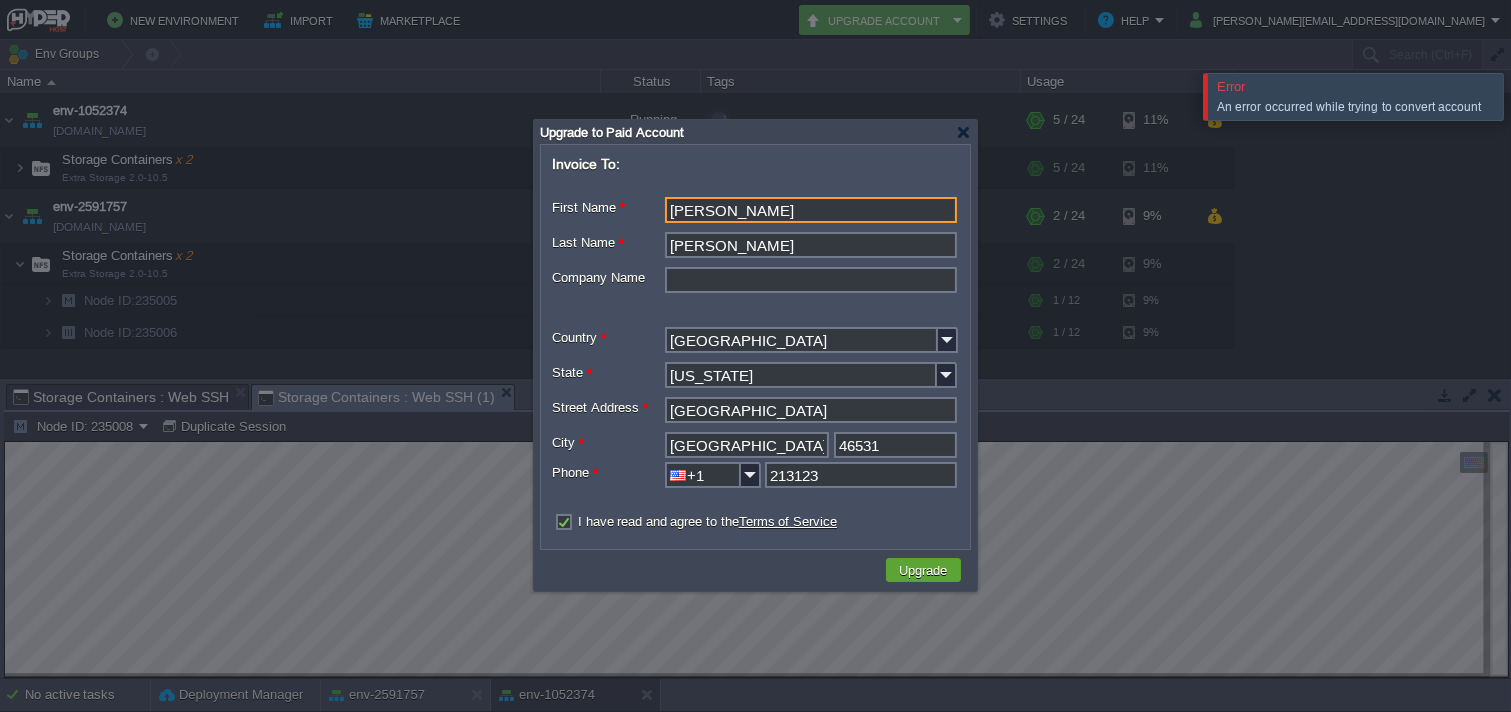click on "New Environment Import Marketplace Bonus $0.00 Upgrade Account   Settings Help [PERSON_NAME][EMAIL_ADDRESS][DOMAIN_NAME] Error An error occurred while trying to convert account         Env Groups                     Search (Ctrl+F)         Let's get started! Create New Environment   Deploy Solution  from Marketplace   Collaborate on  Shared Environment Name Status Tags Usage env-1052374 [DOMAIN_NAME] Running                                 + Add to Env Group                                                                                                                                                            RAM                 12%                                         CPU                 16%                             5 / 24                    11%       Storage Containers  x 2 Extra Storage 2.0-10.5                                                                                                                                                            RAM                 12% CPU 16% 7%" at bounding box center (755, 356) 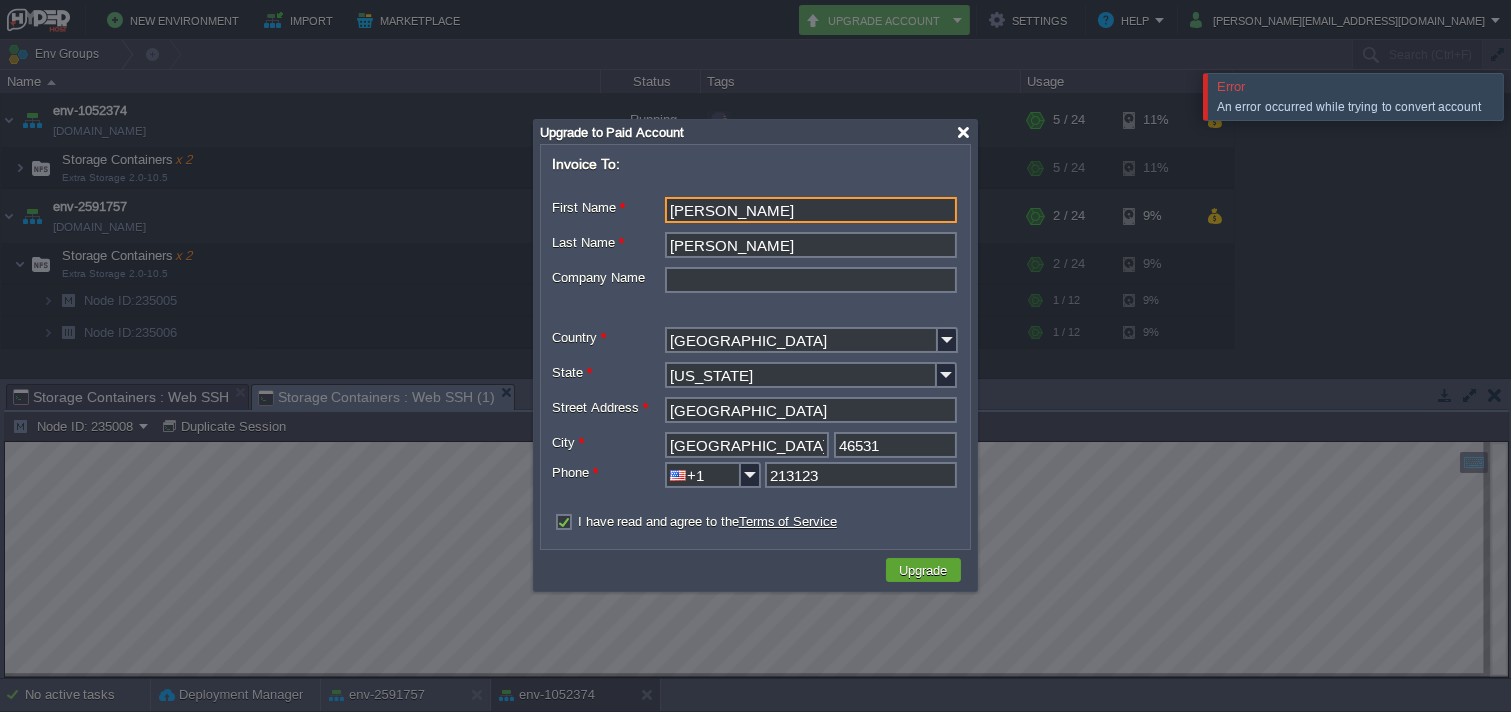 click at bounding box center [963, 132] 